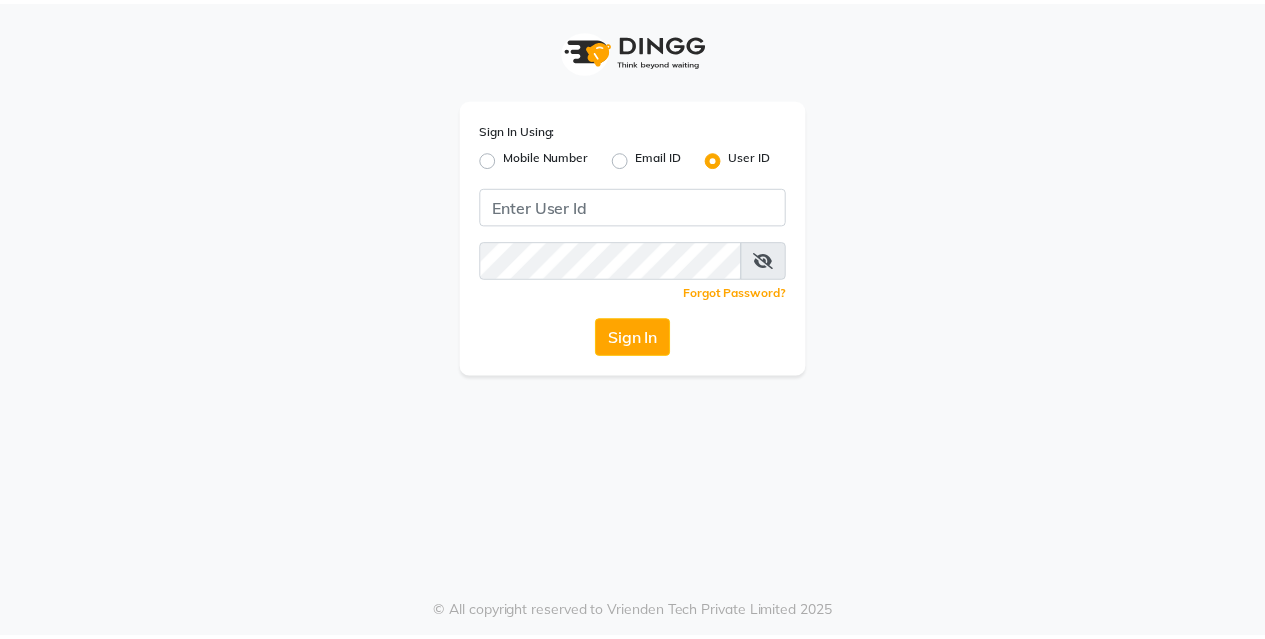 scroll, scrollTop: 0, scrollLeft: 0, axis: both 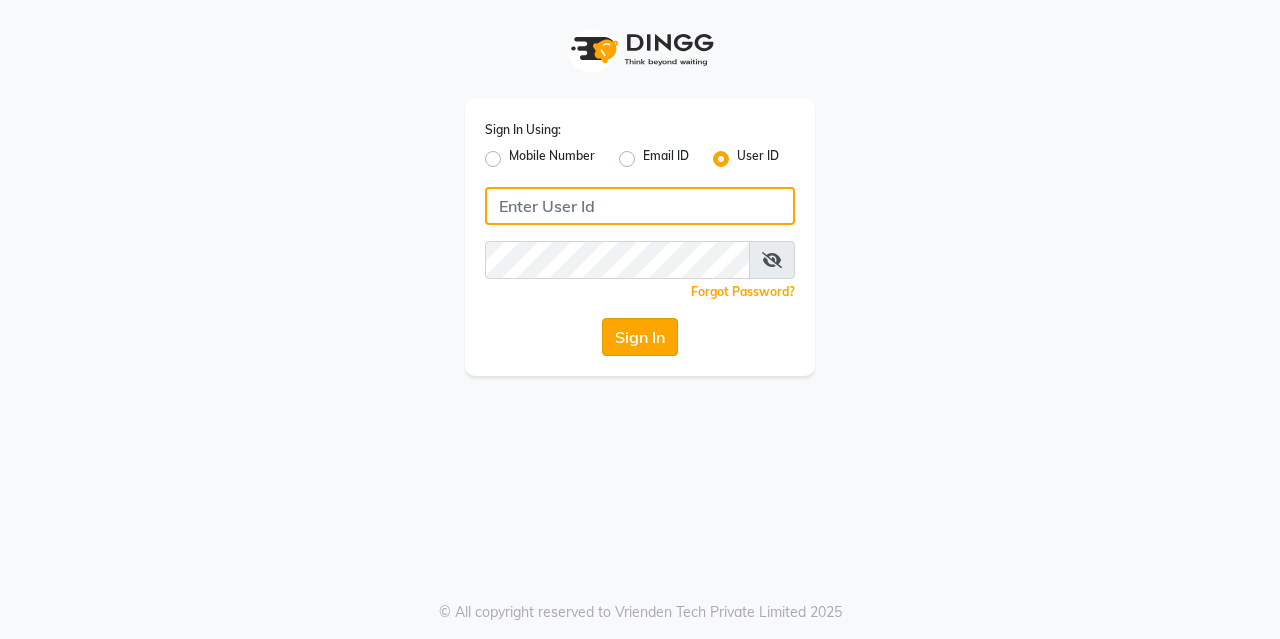 type on "kreations@[DOMAIN]" 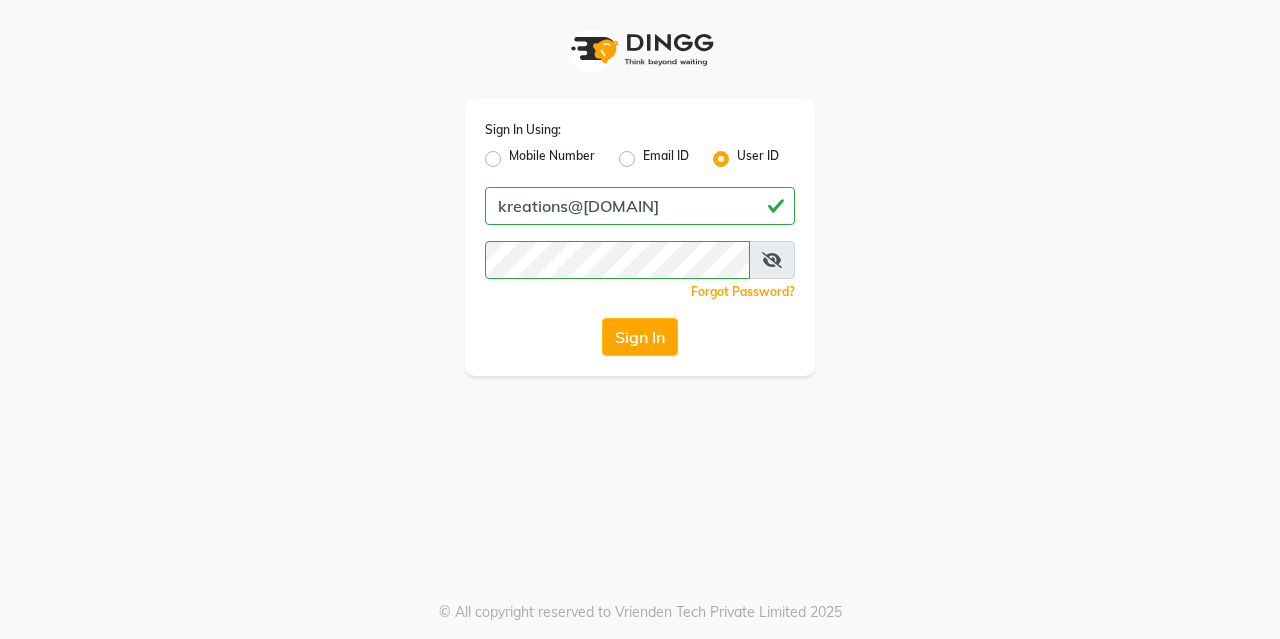 click on "Sign In" 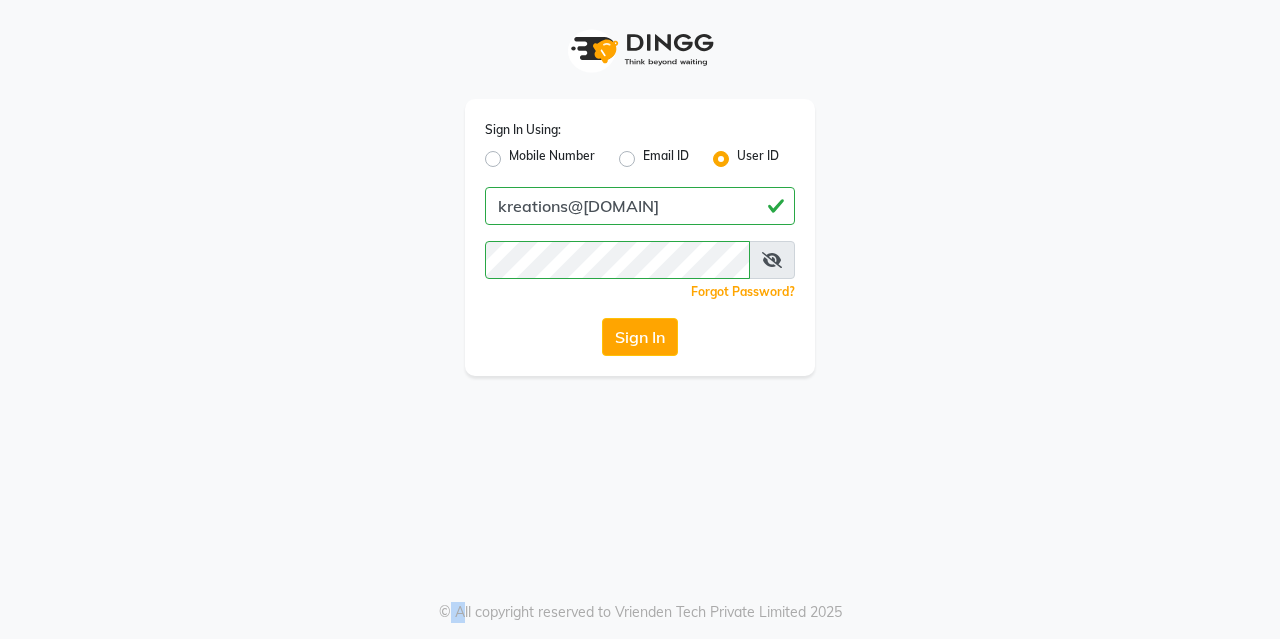 click on "Sign In" 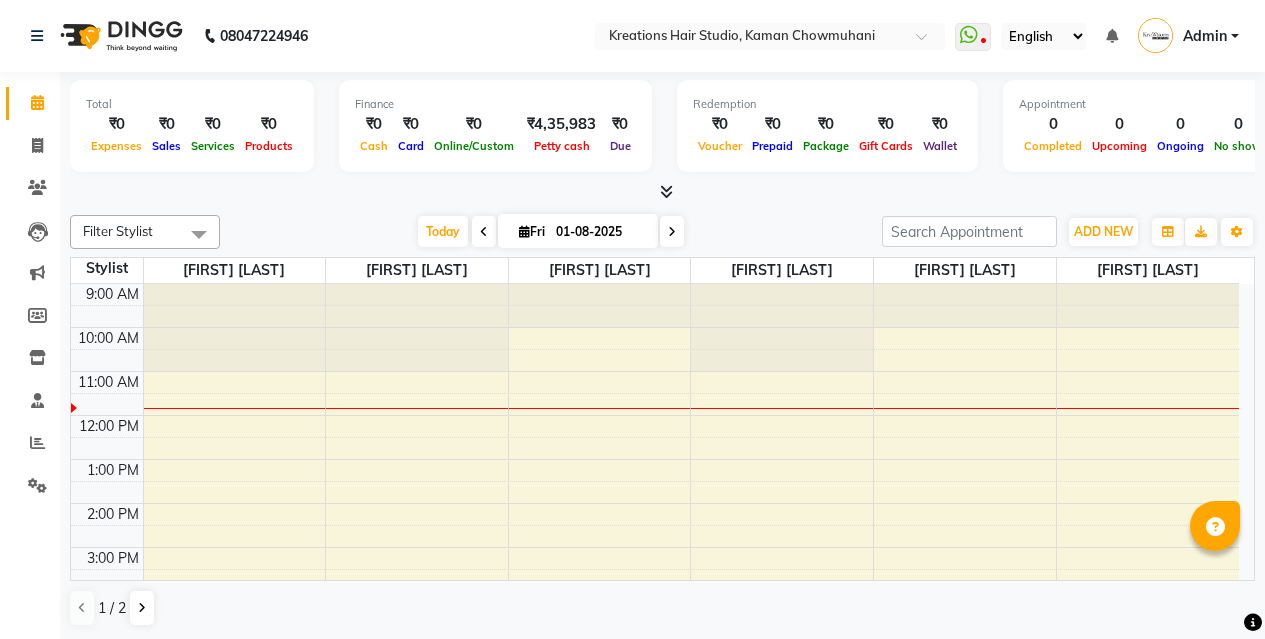 scroll, scrollTop: 0, scrollLeft: 0, axis: both 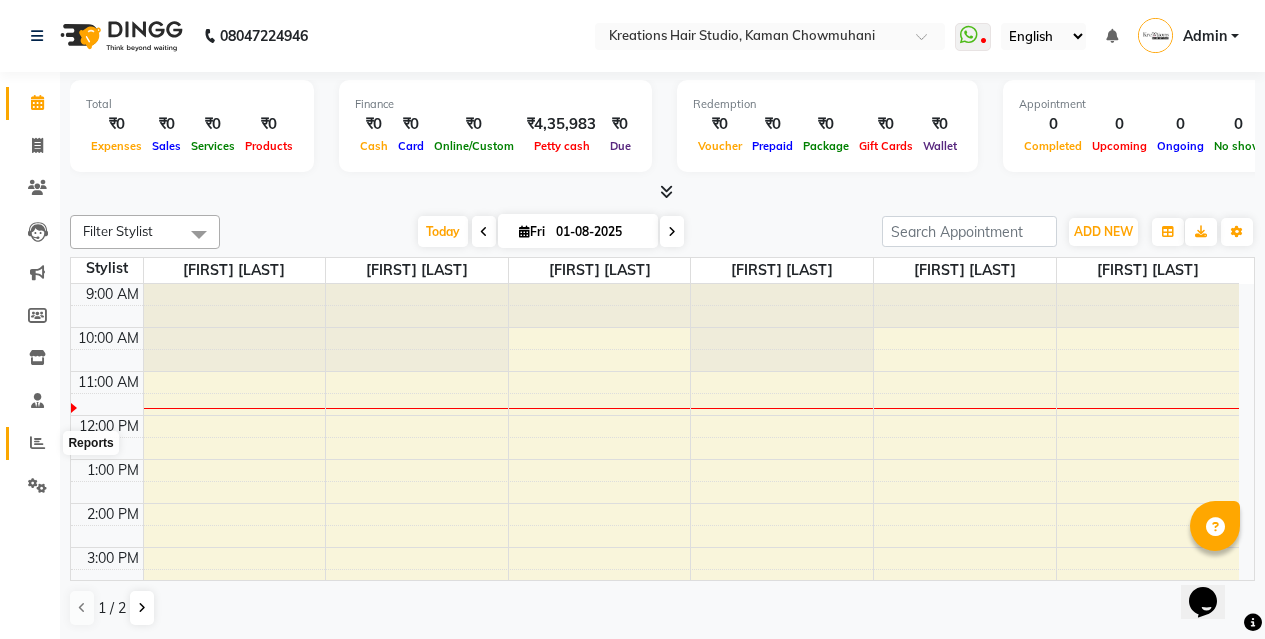 click 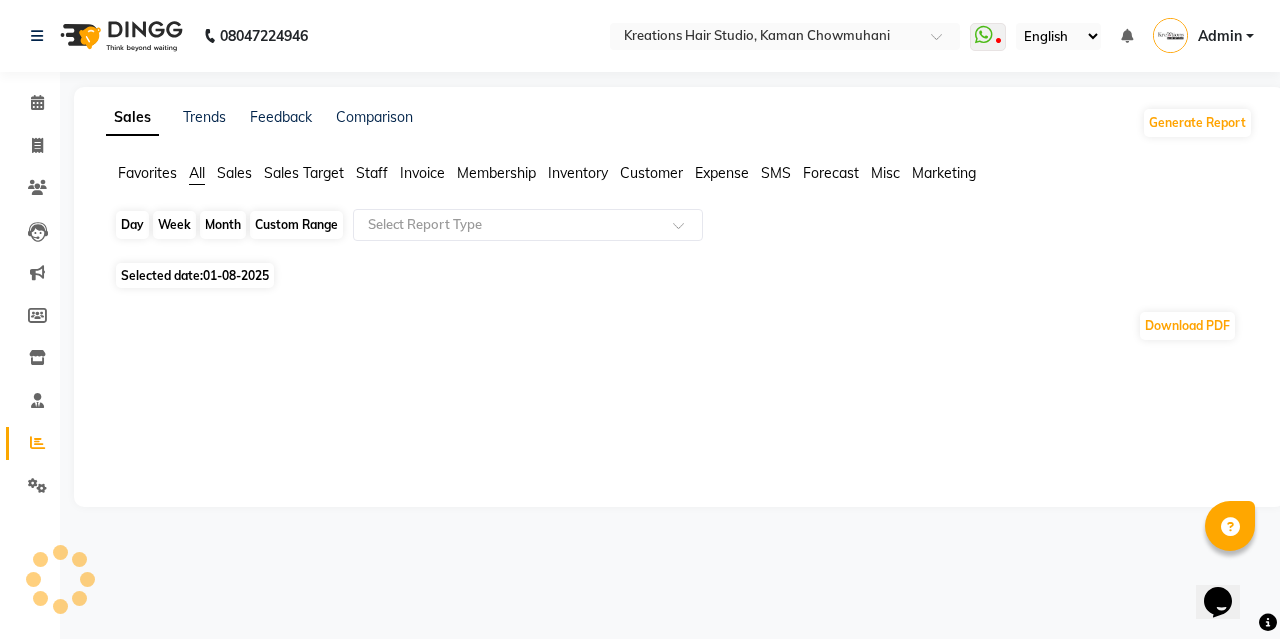 click on "Day" 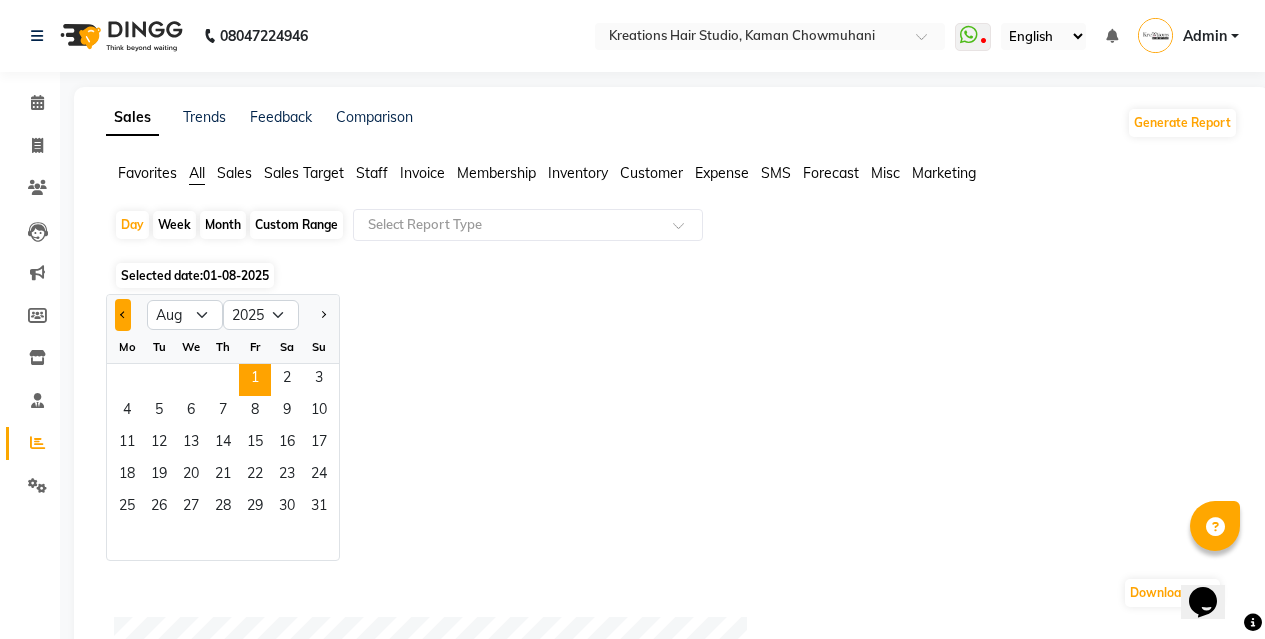 click 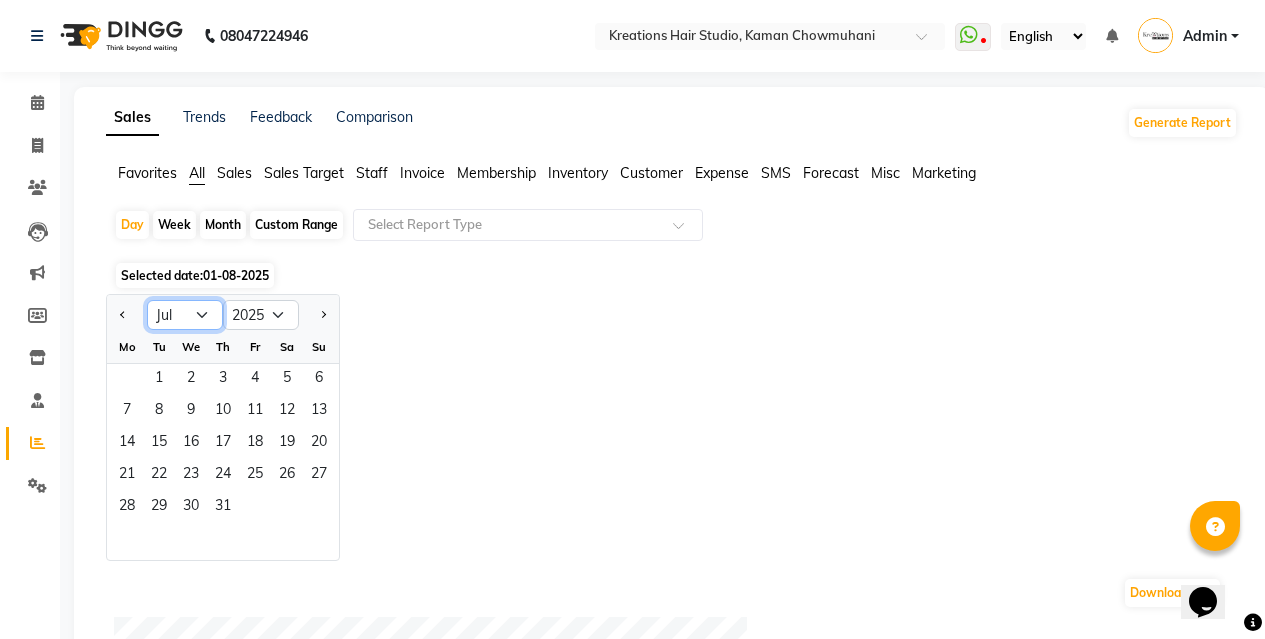 click on "Jan Feb Mar Apr May Jun Jul Aug Sep Oct Nov Dec" 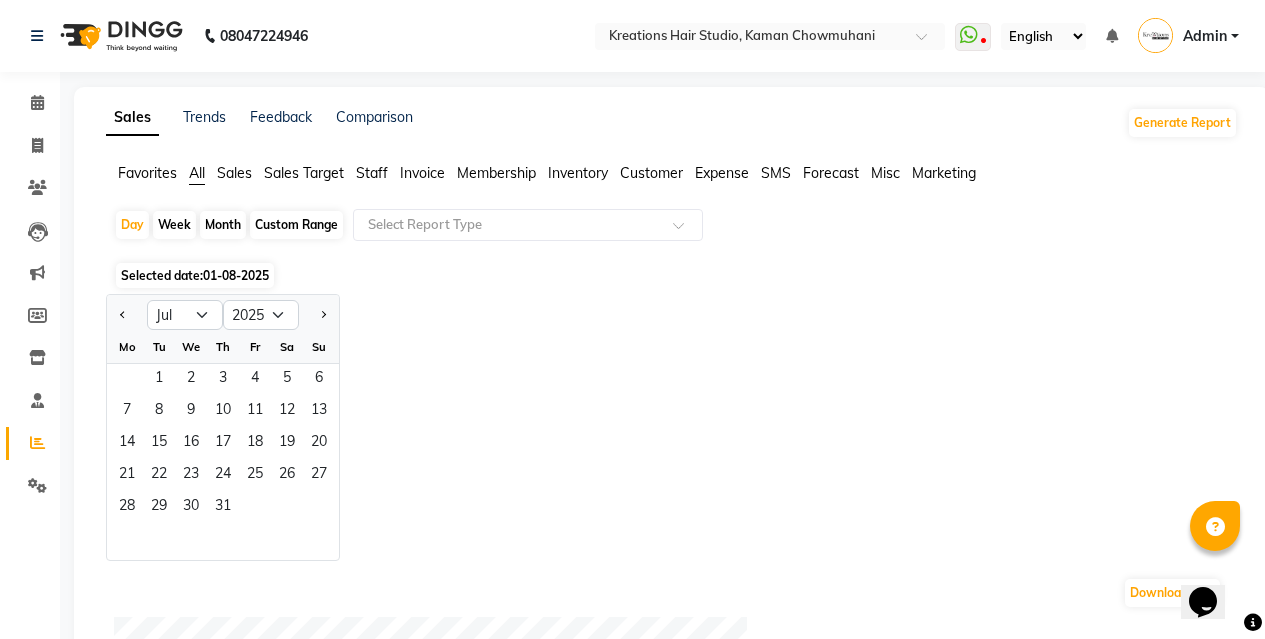 click on "Jan Feb Mar Apr May Jun Jul Aug Sep Oct Nov Dec 2015 2016 2017 2018 2019 2020 2021 2022 2023 2024 2025 2026 2027 2028 2029 2030 2031 2032 2033 2034 2035 Mo Tu We Th Fr Sa Su  1   2   3   4   5   6   7   8   9   10   11   12   13   14   15   16   17   18   19   20   21   22   23   24   25   26   27   28   29   30   31" 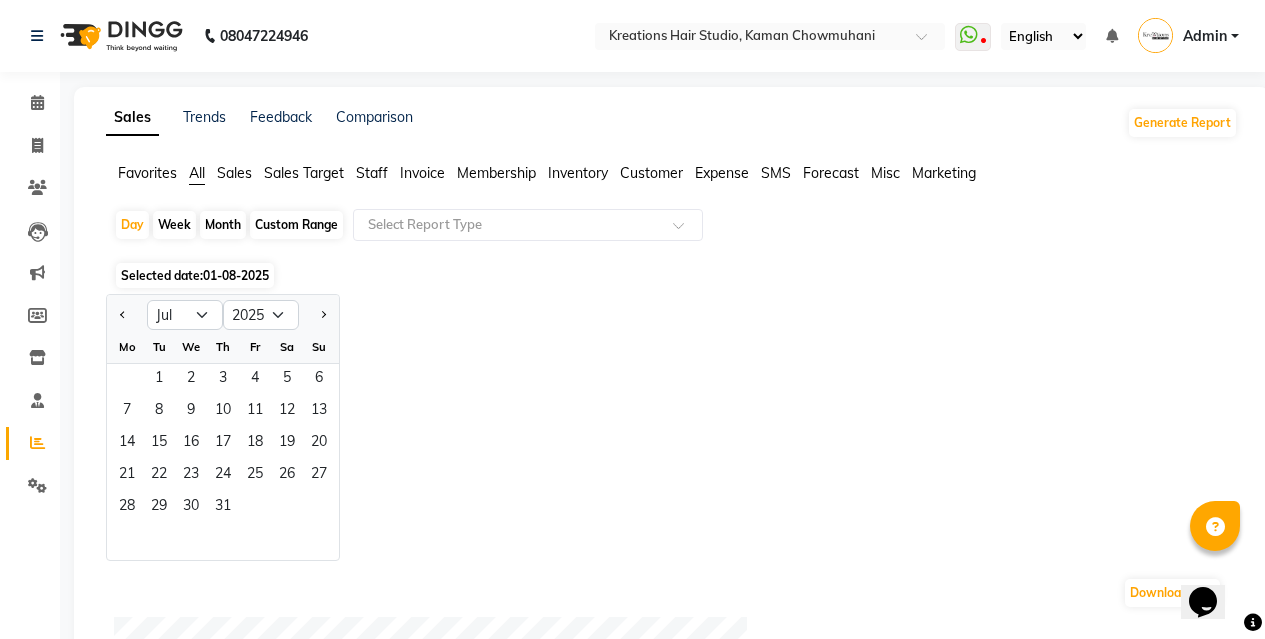 click on "Favorites All Sales Sales Target Staff Invoice Membership Inventory Customer Expense SMS Forecast Misc Marketing  Day   Week   Month   Custom Range  Select Report Type Selected date:  [DATE]  Download PDF Sales summary Type Sale Amount Memberships 0 Gift card 0 Products 0 Packages 0 Tips 0 Services 0 Prepaid 0 Vouchers 0 Fee 0 Total 0 ★ Mark as Favorite  Choose how you'd like to save "" report to favorites  Save to Personal Favorites:   Only you can see this report in your favorites tab. Share with Organization:   Everyone in your organization can see this report in their favorites tab.  Save to Favorites" 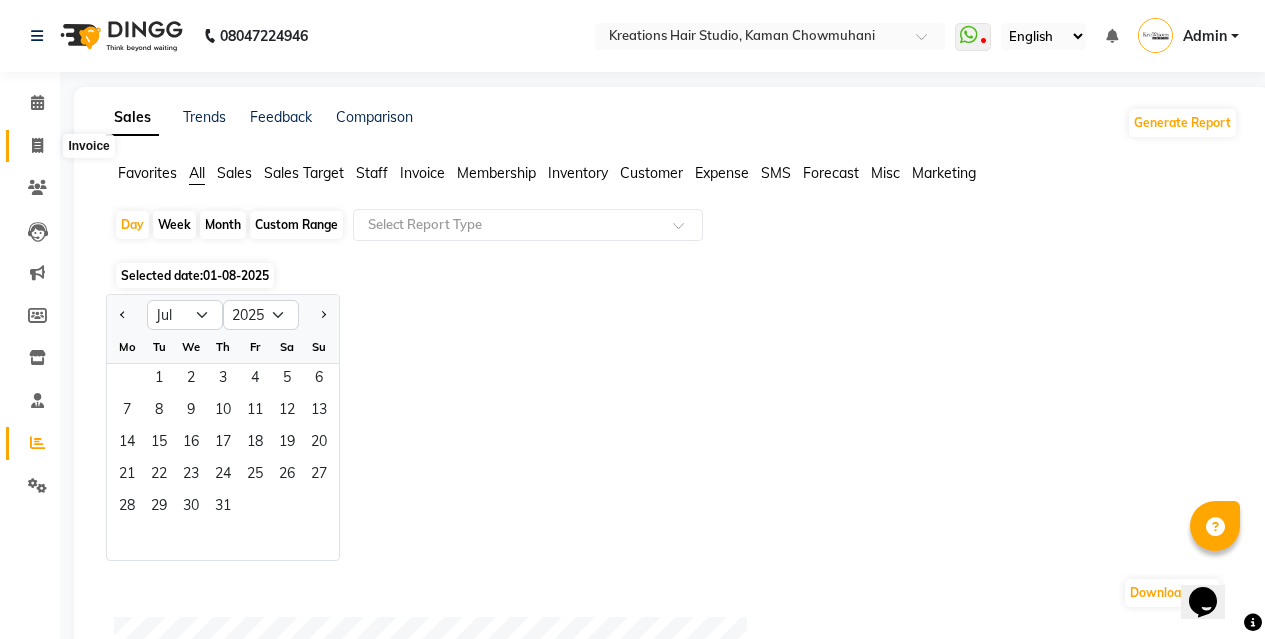 click 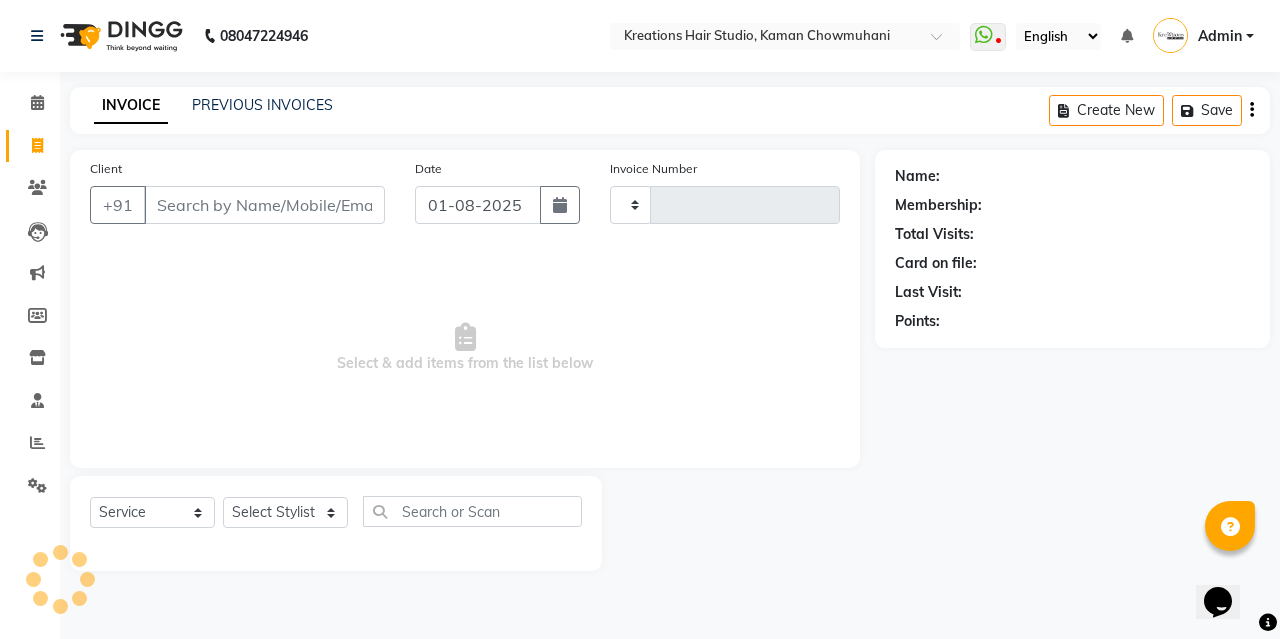 type on "0450" 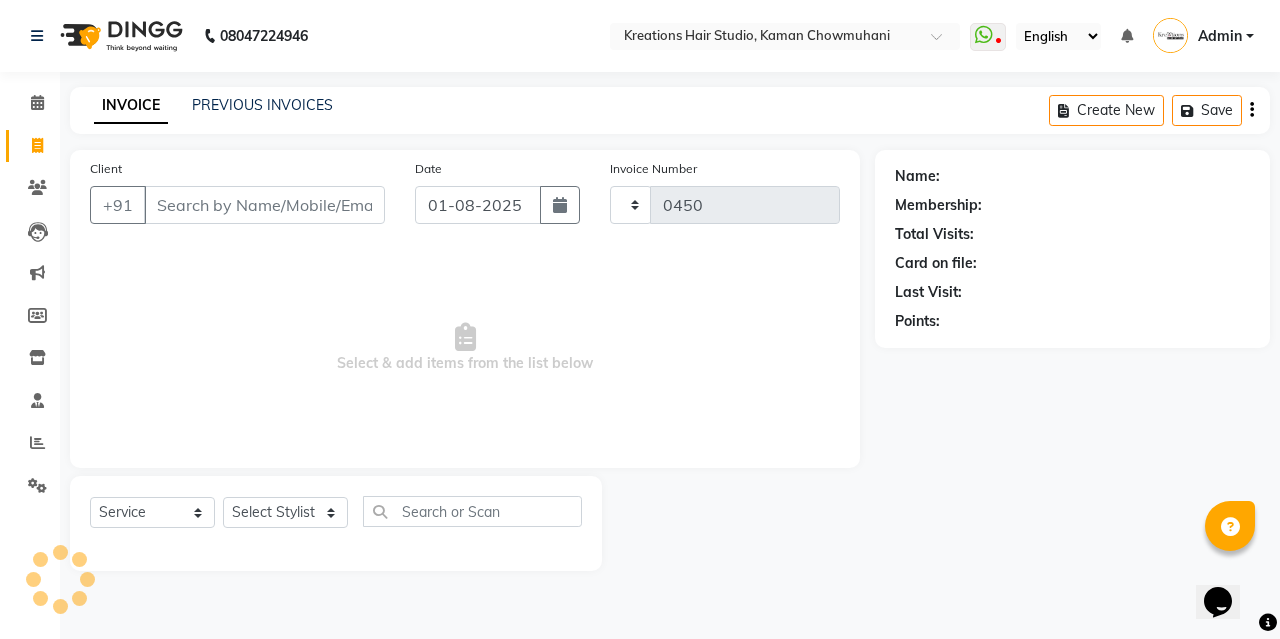 select on "4656" 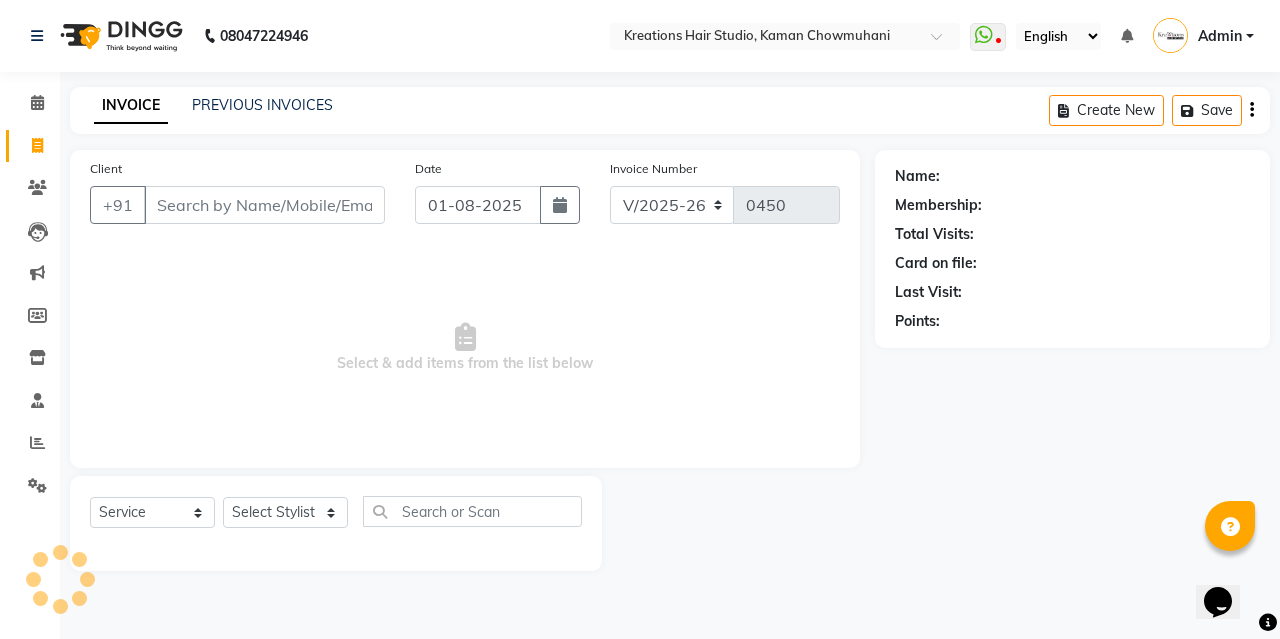 click on "Client" at bounding box center (264, 205) 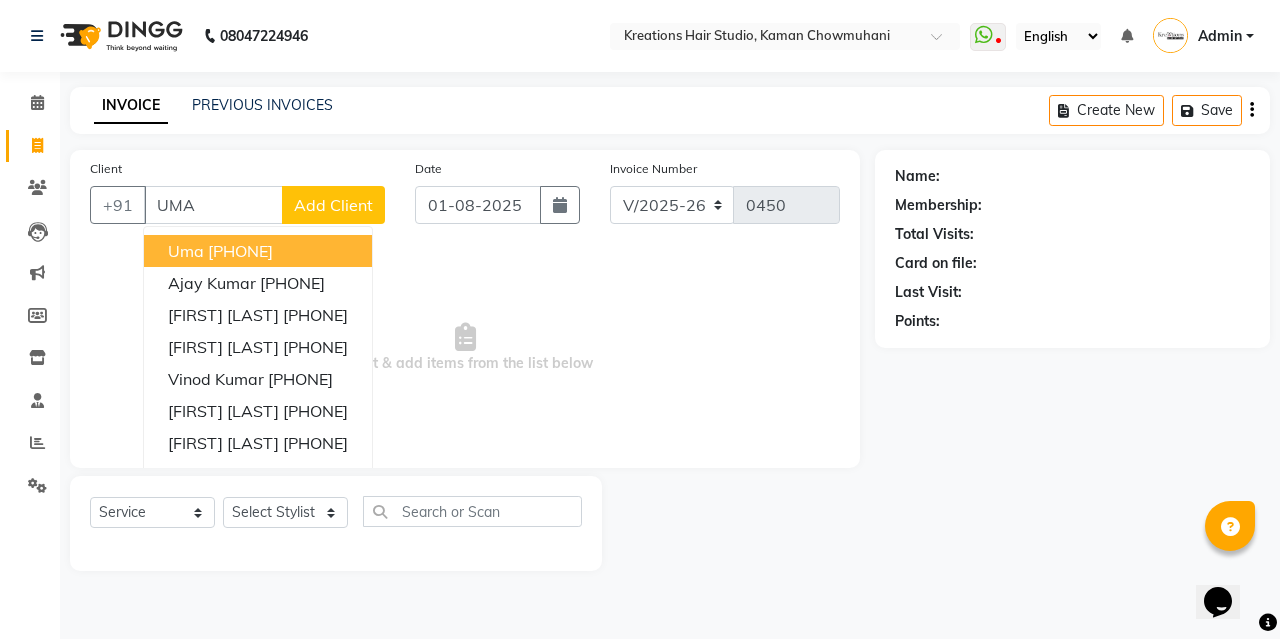click on "[FIRST]  [PHONE]" at bounding box center [258, 251] 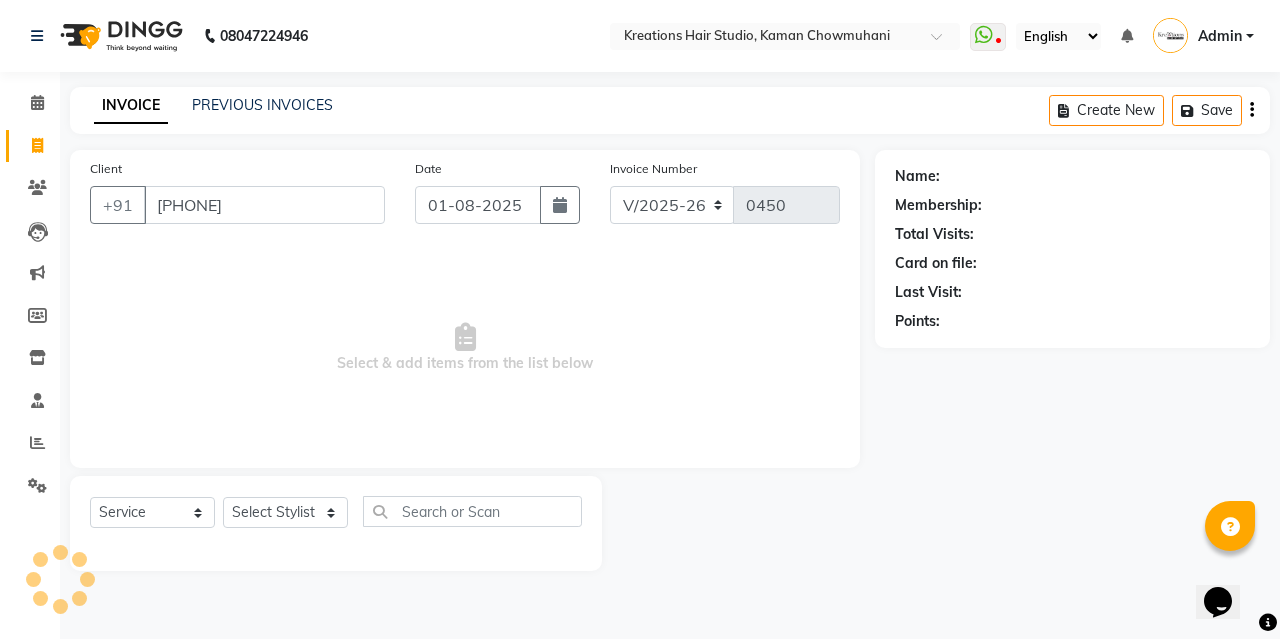 type on "[PHONE]" 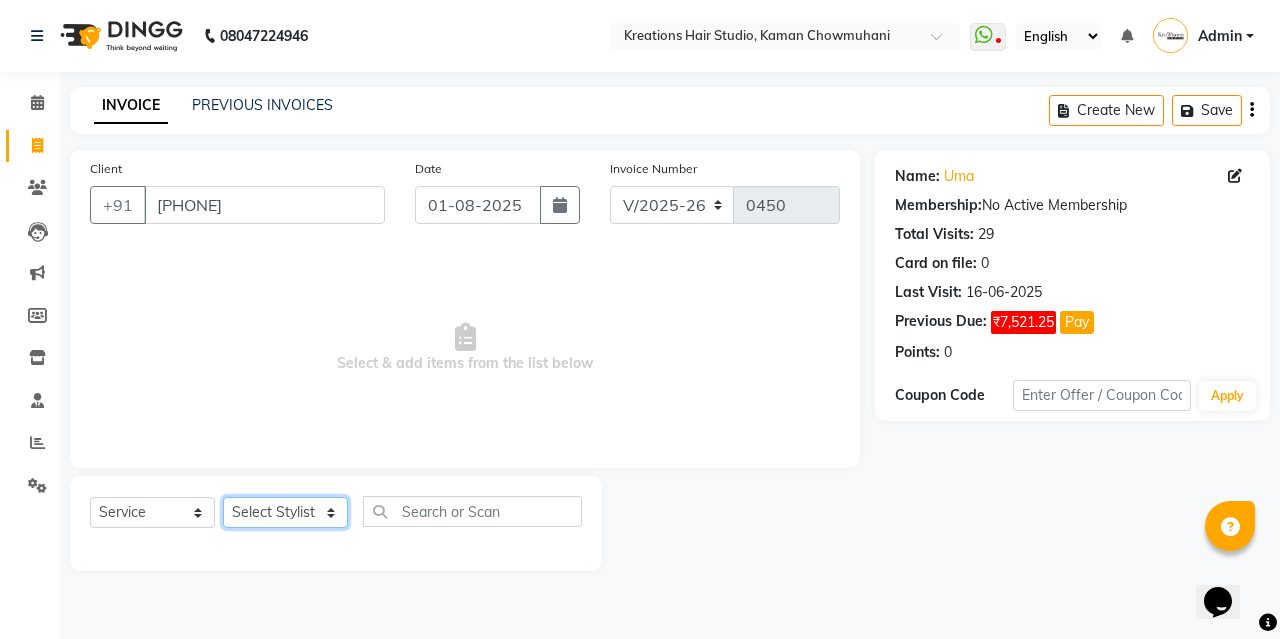 click on "Select Stylist [FIRST] [LAST] [FIRST] [LAST] [FIRST] [LAST] [FIRST] [LAST]  [FIRST] [LAST] [FIRST] [LAST]  [FIRST] [LAST]  [FIRST] [LAST]   [FIRST] [LAST]" 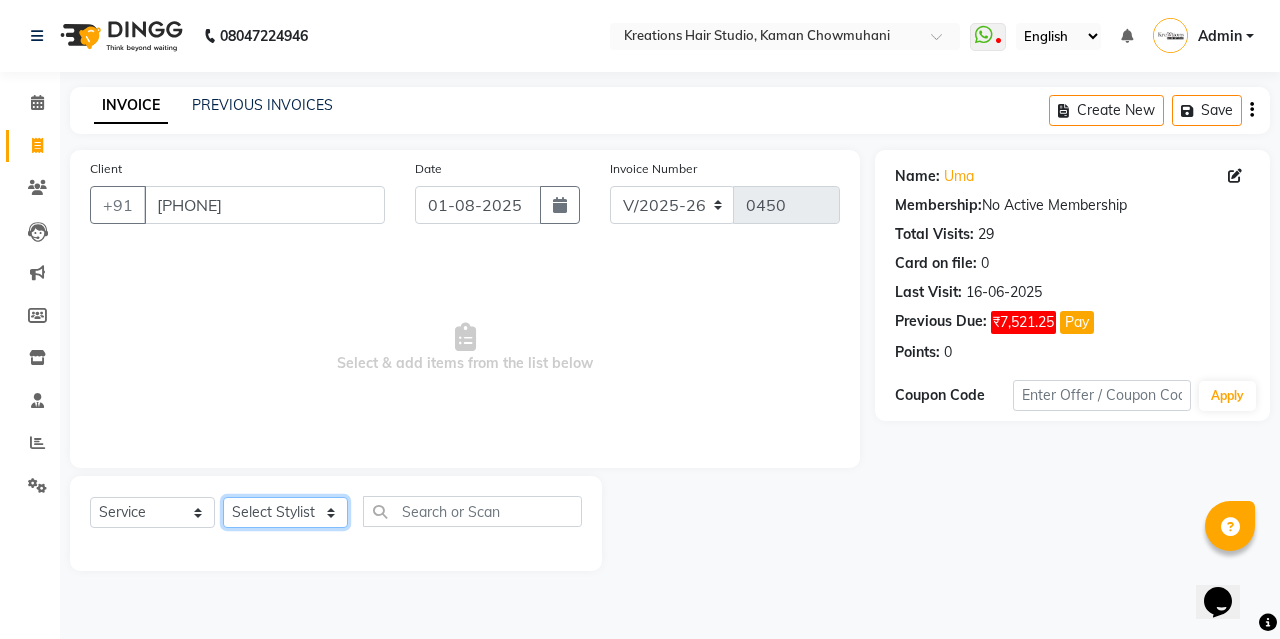 select on "27266" 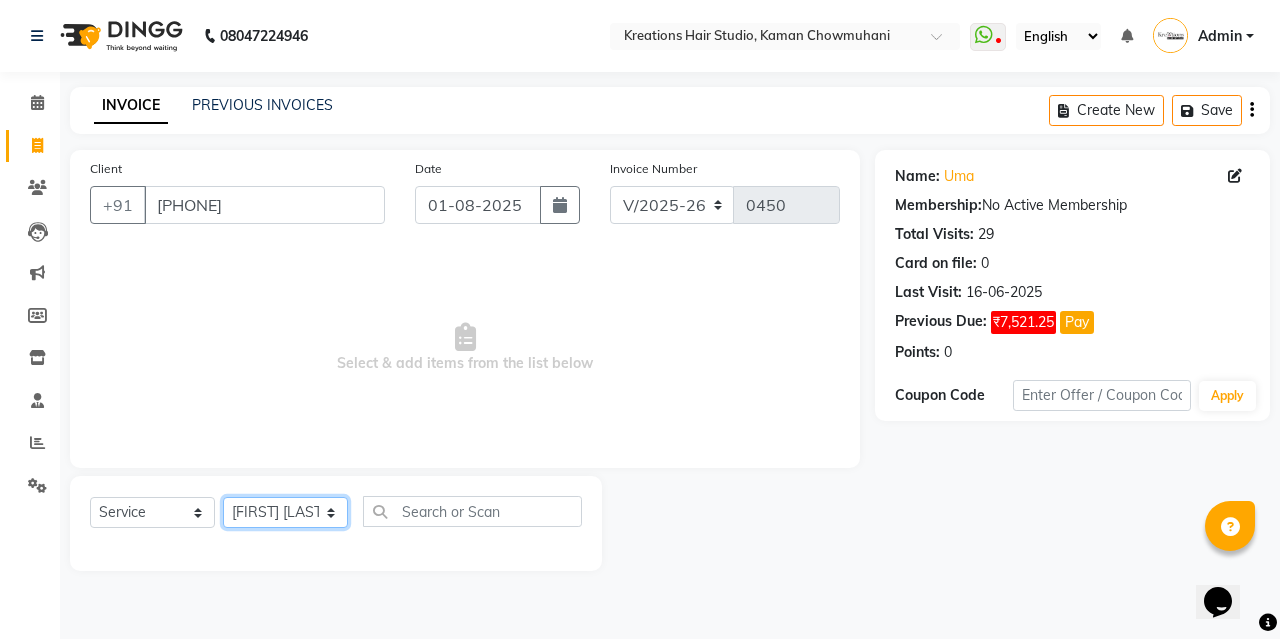 click on "Select Stylist [FIRST] [LAST] [FIRST] [LAST] [FIRST] [LAST] [FIRST] [LAST]  [FIRST] [LAST] [FIRST] [LAST]  [FIRST] [LAST]  [FIRST] [LAST]   [FIRST] [LAST]" 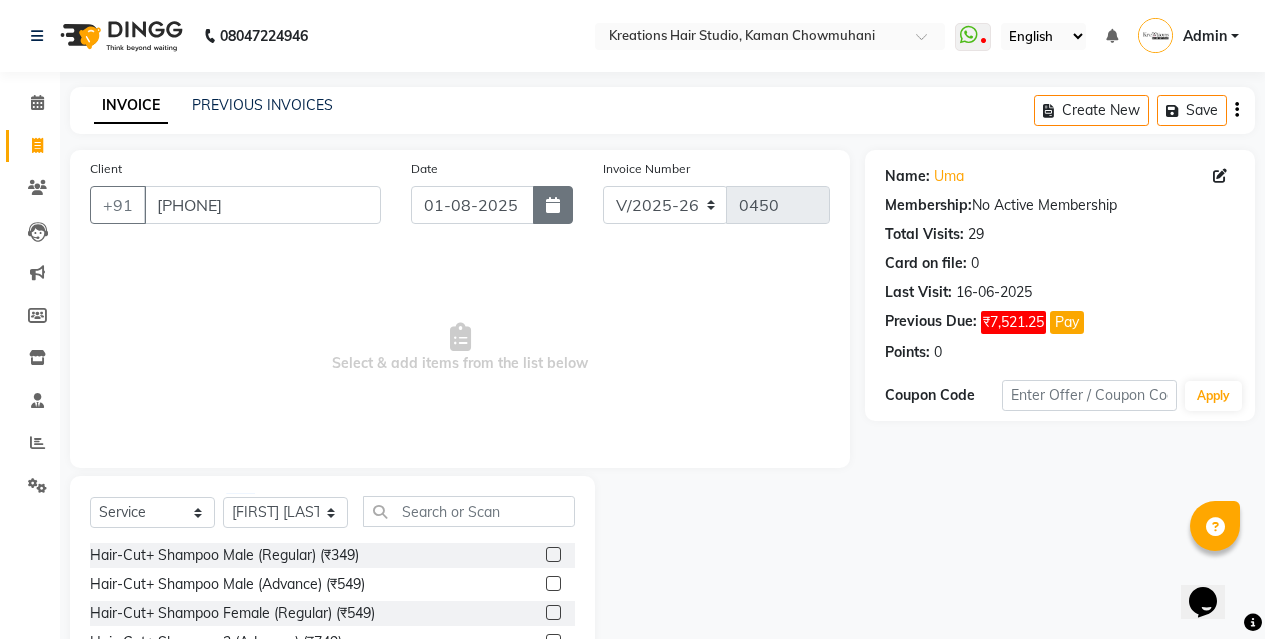 click 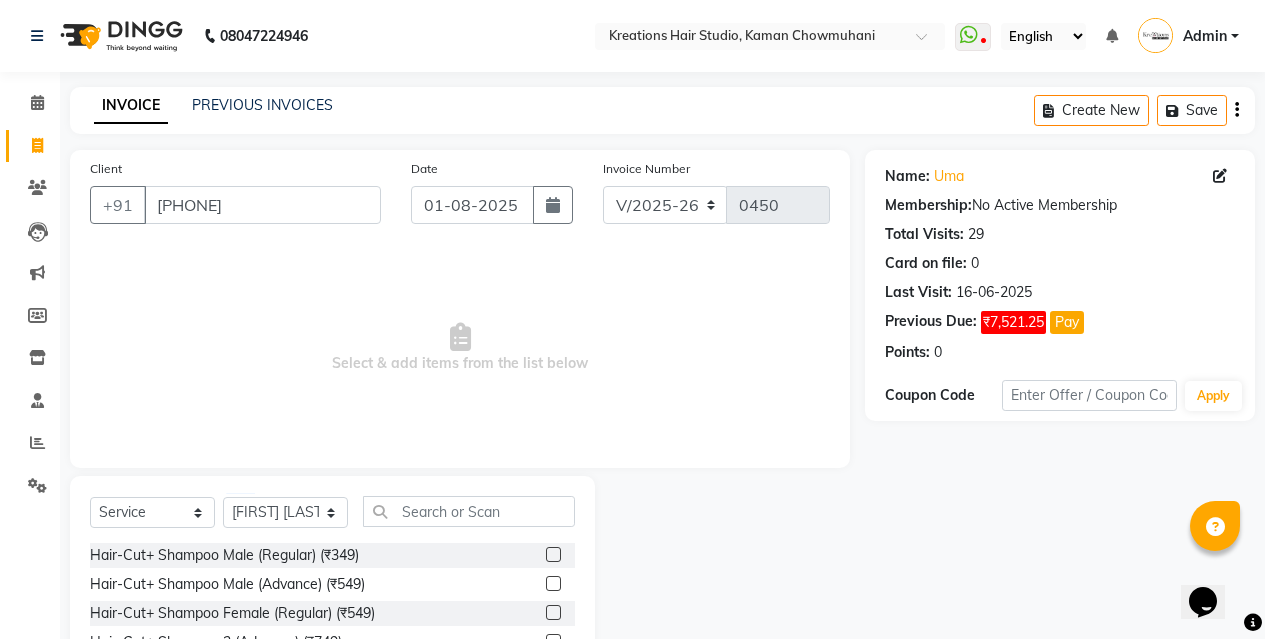 select on "8" 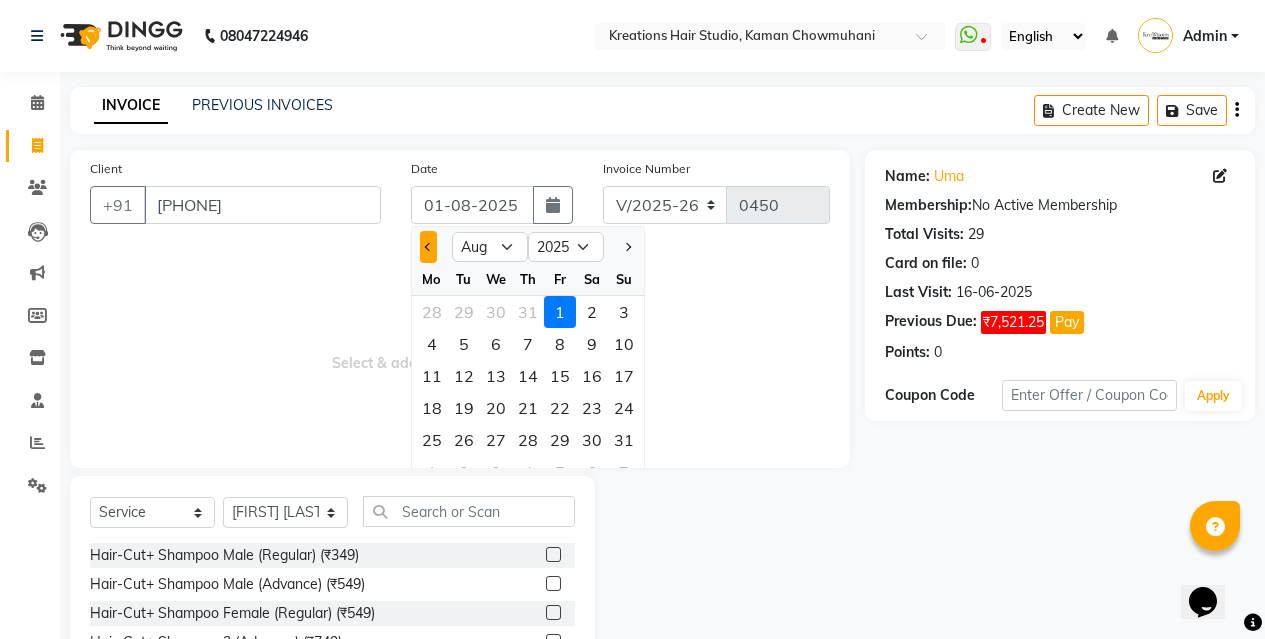click 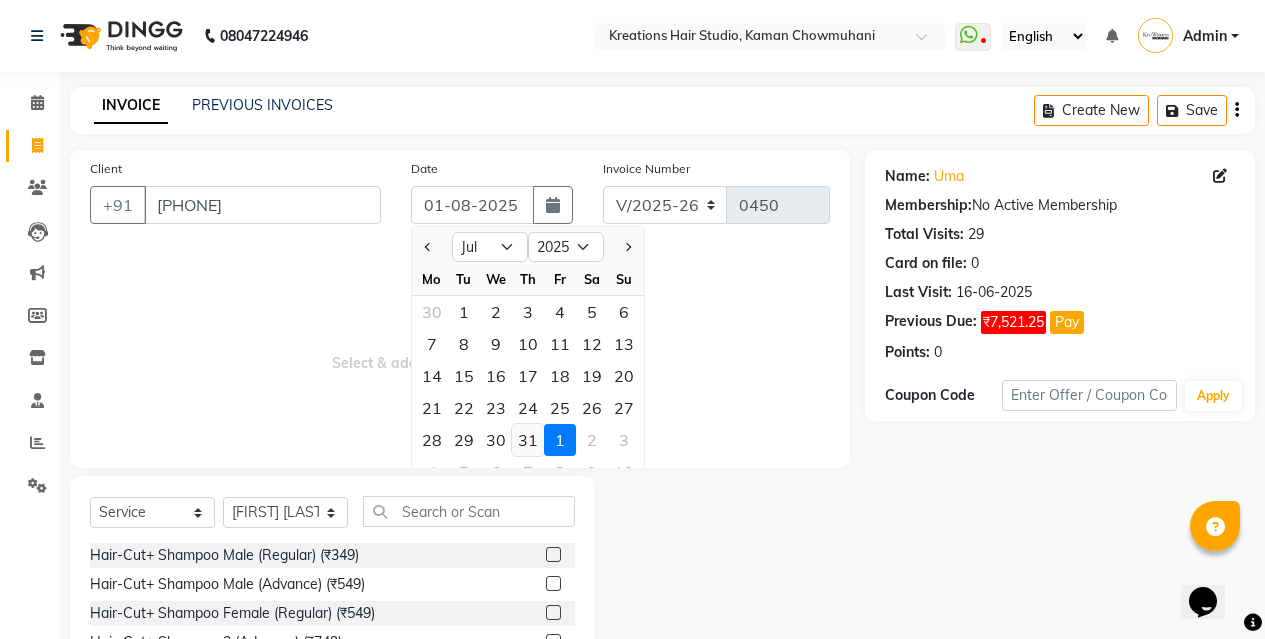 click on "31" 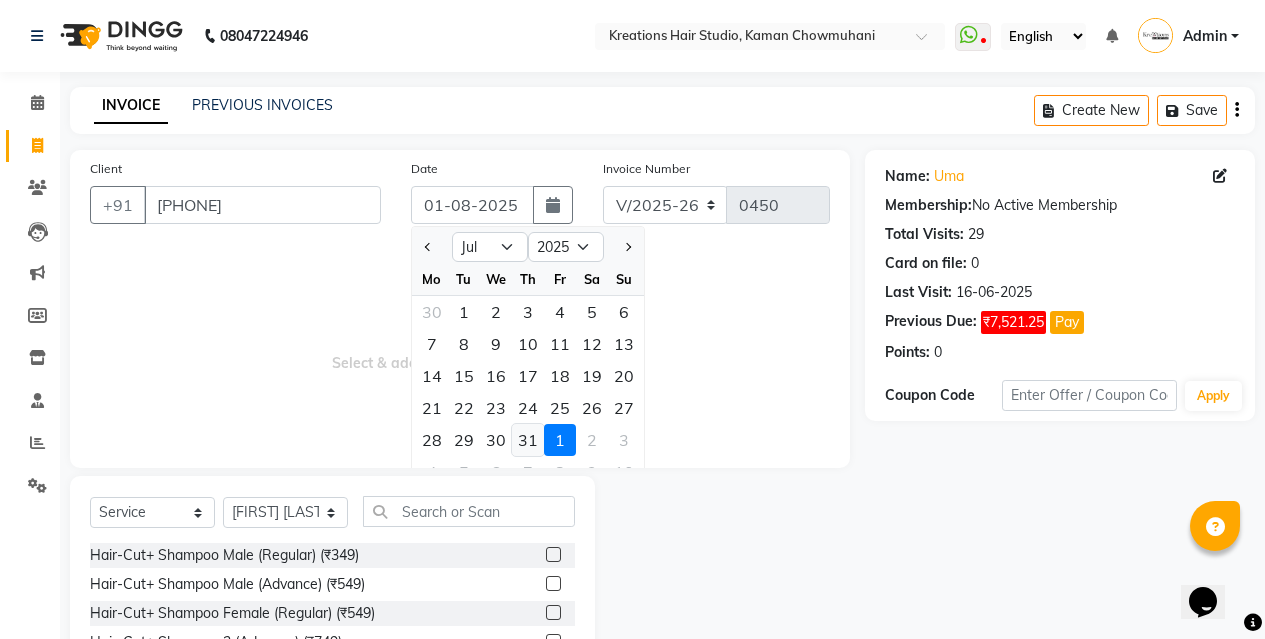 type on "31-07-2025" 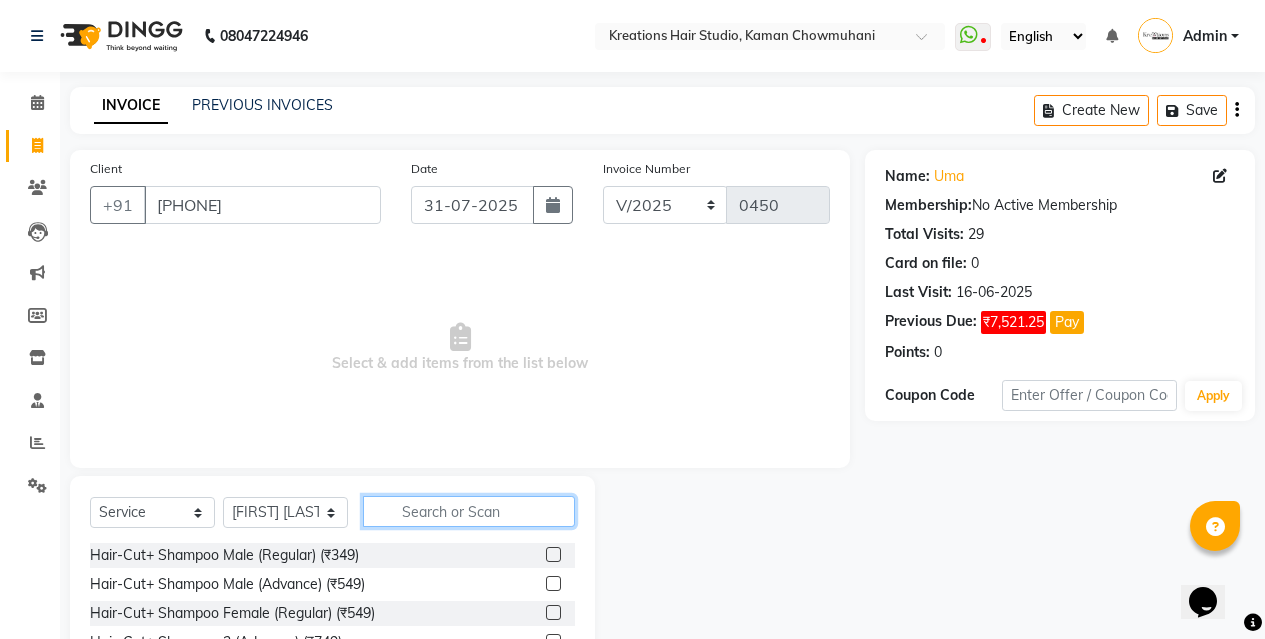 click 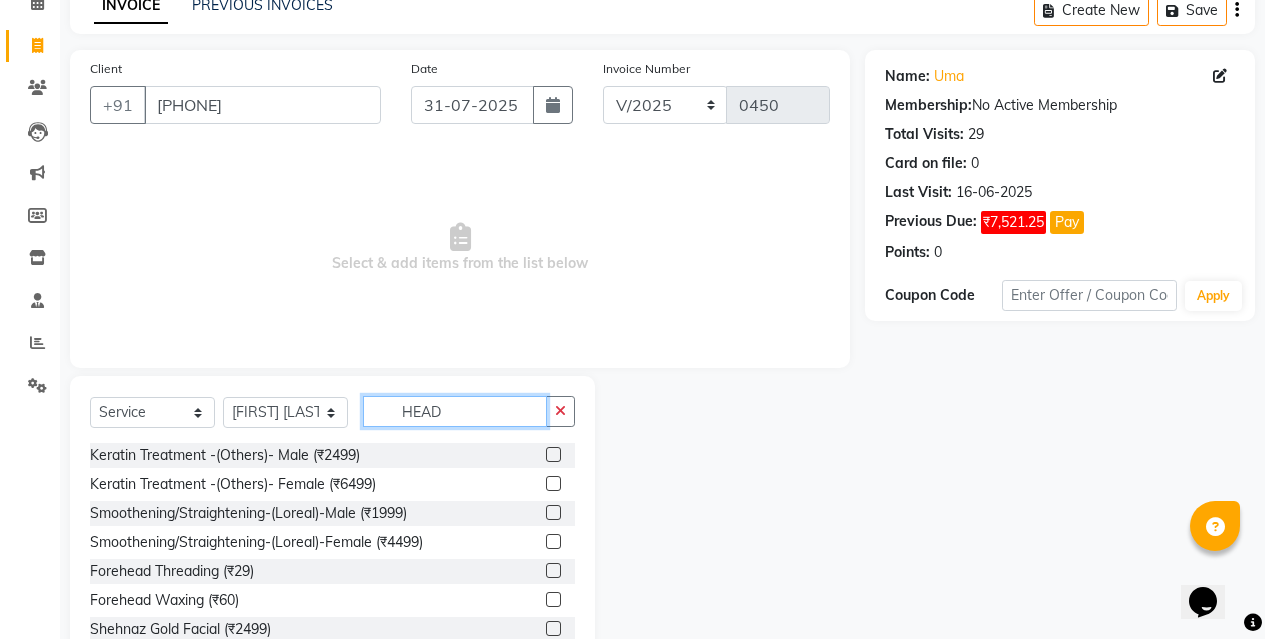 scroll, scrollTop: 49, scrollLeft: 0, axis: vertical 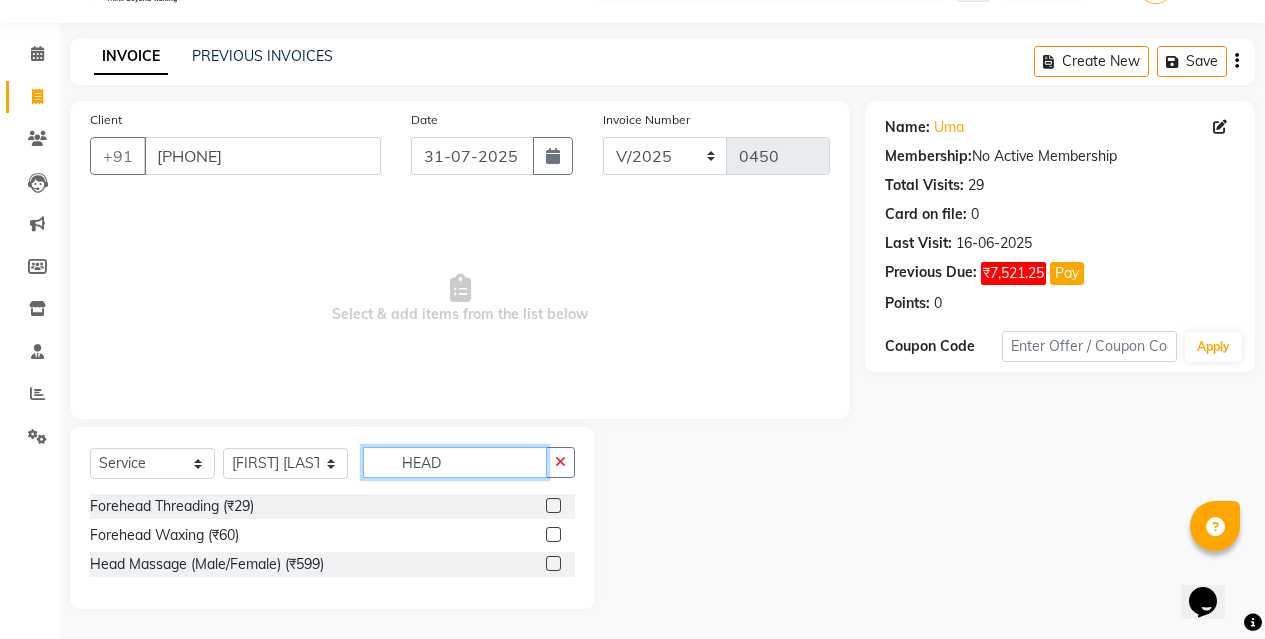 type on "HEAD" 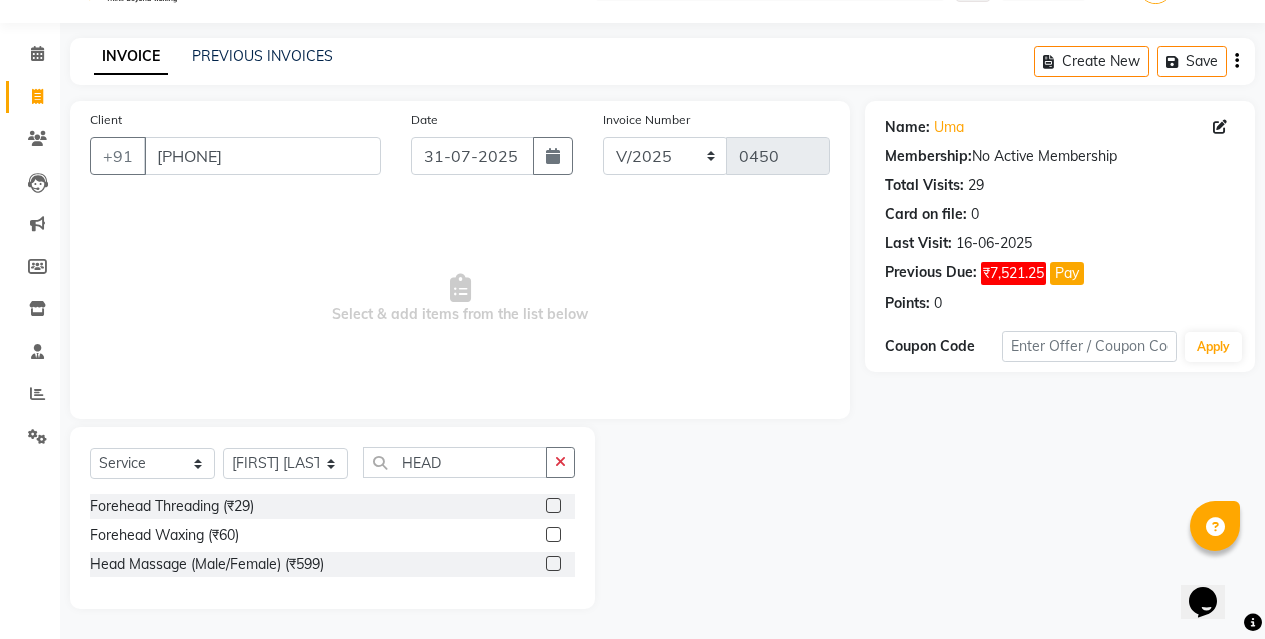 click 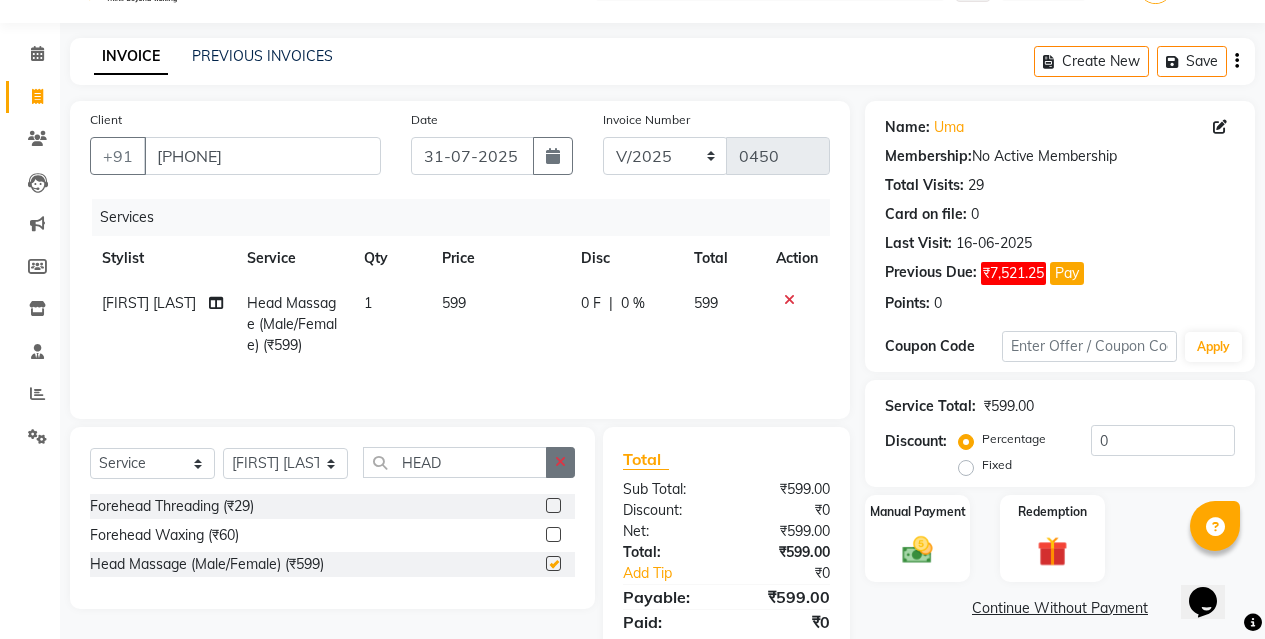 checkbox on "false" 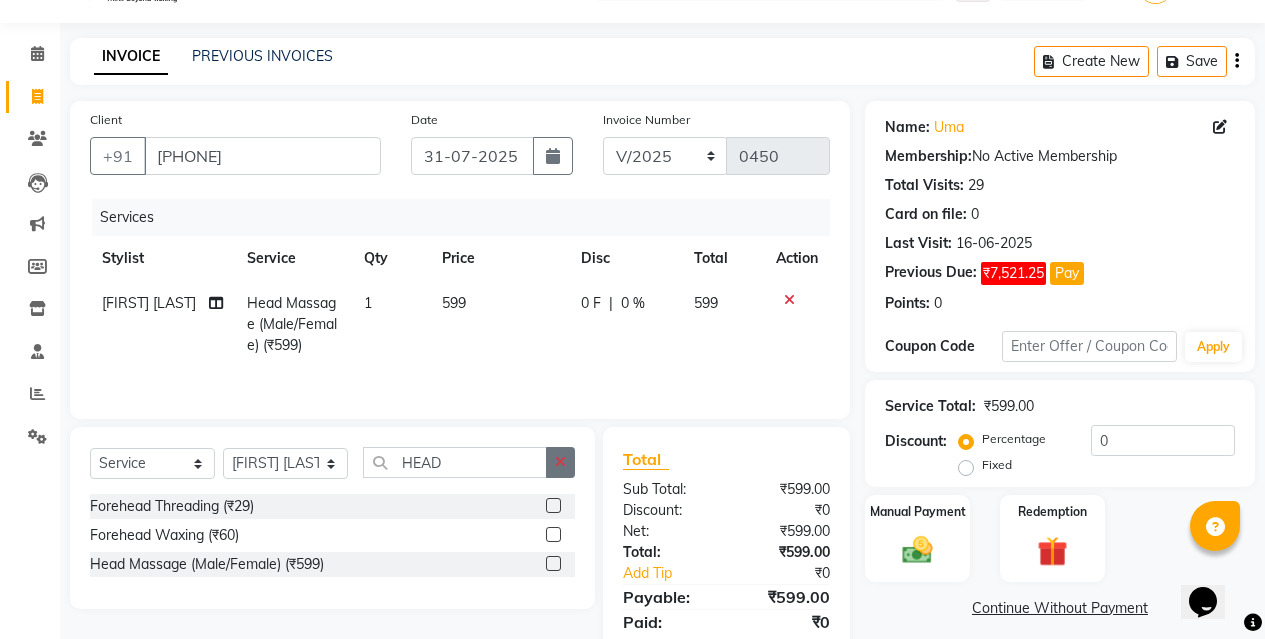 click 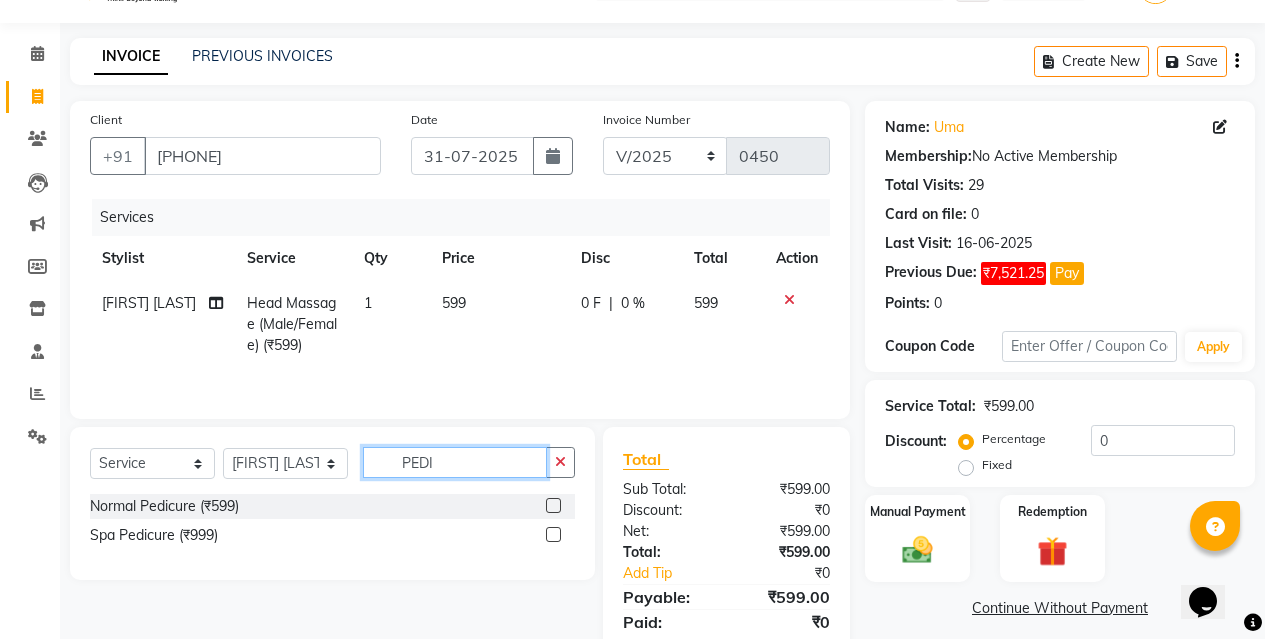 type on "PEDI" 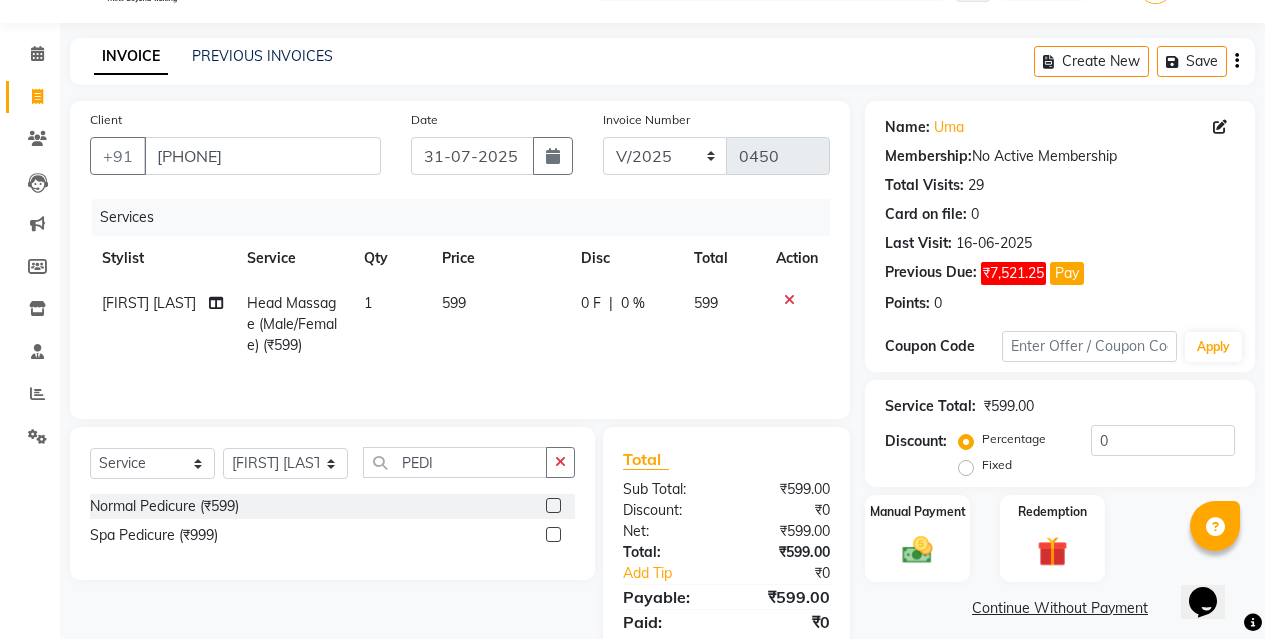 click 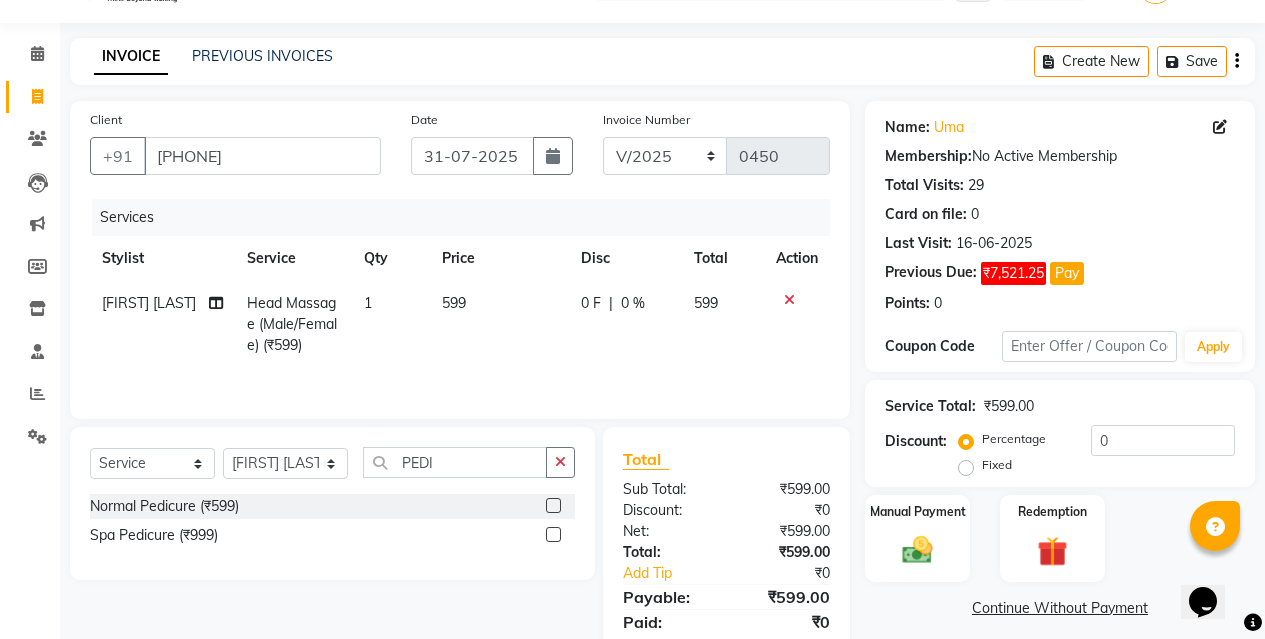 click at bounding box center [552, 506] 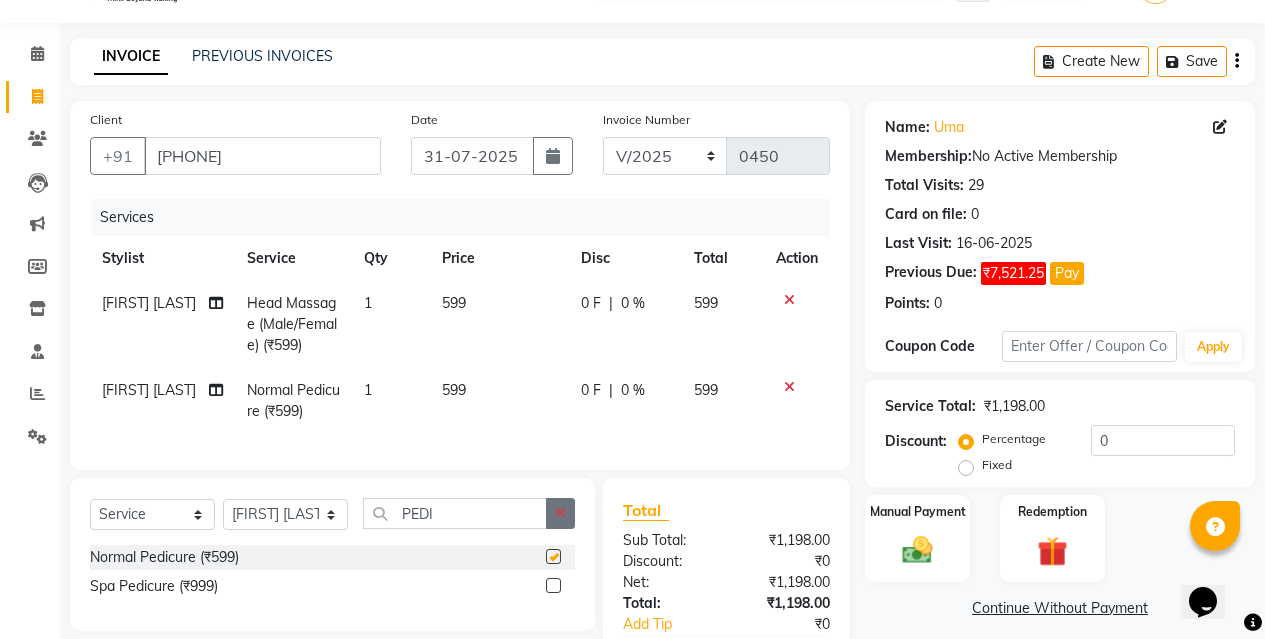 checkbox on "false" 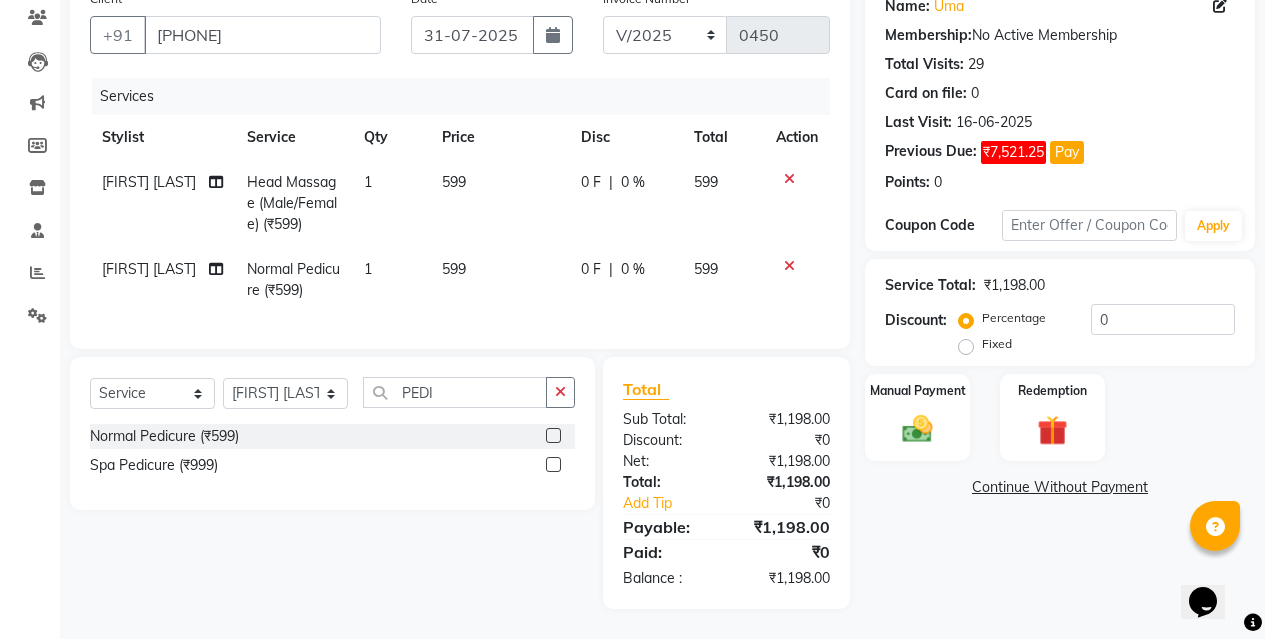 scroll, scrollTop: 185, scrollLeft: 0, axis: vertical 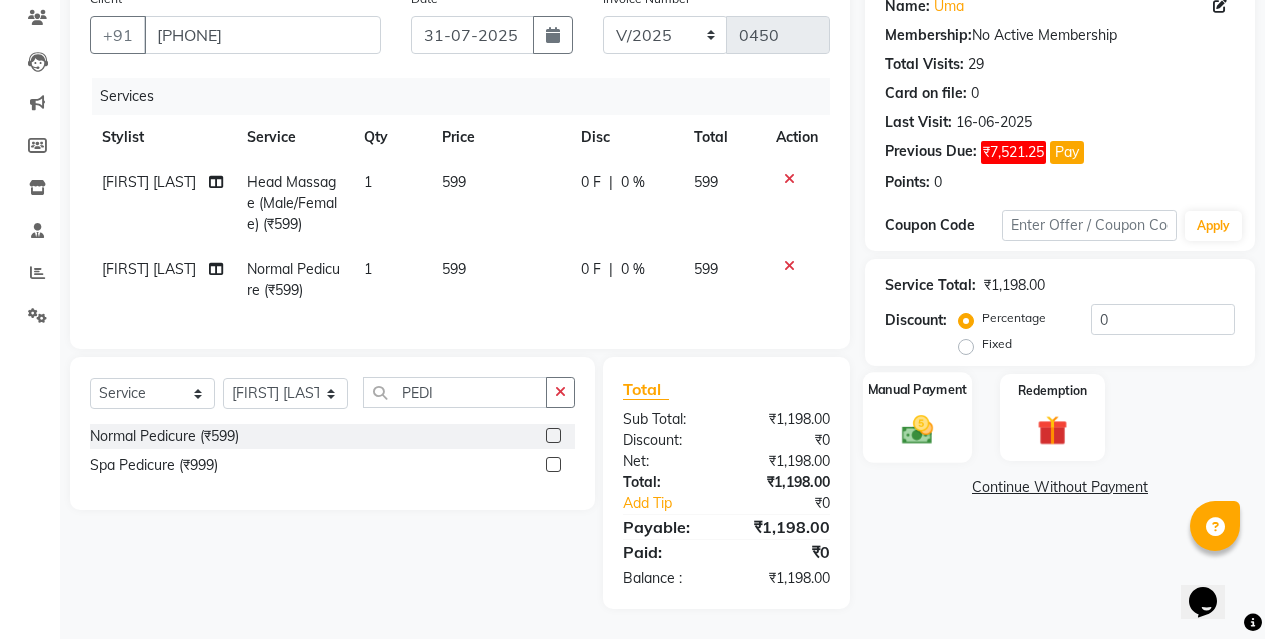 click on "Manual Payment" 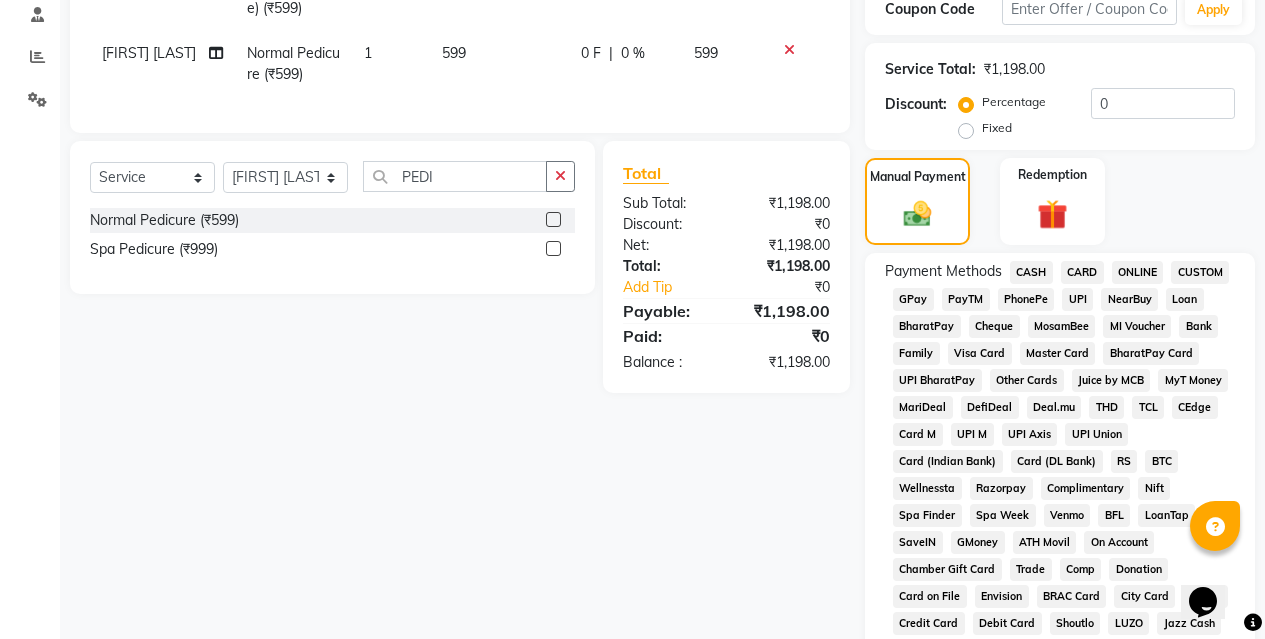 scroll, scrollTop: 385, scrollLeft: 0, axis: vertical 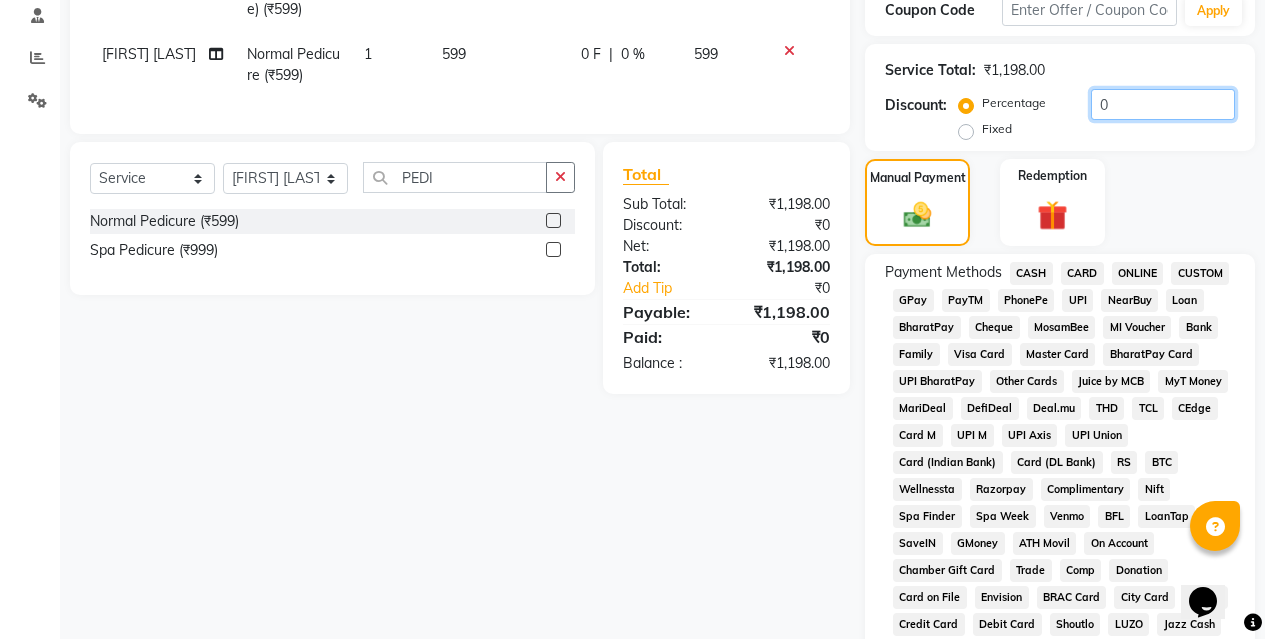 click on "0" 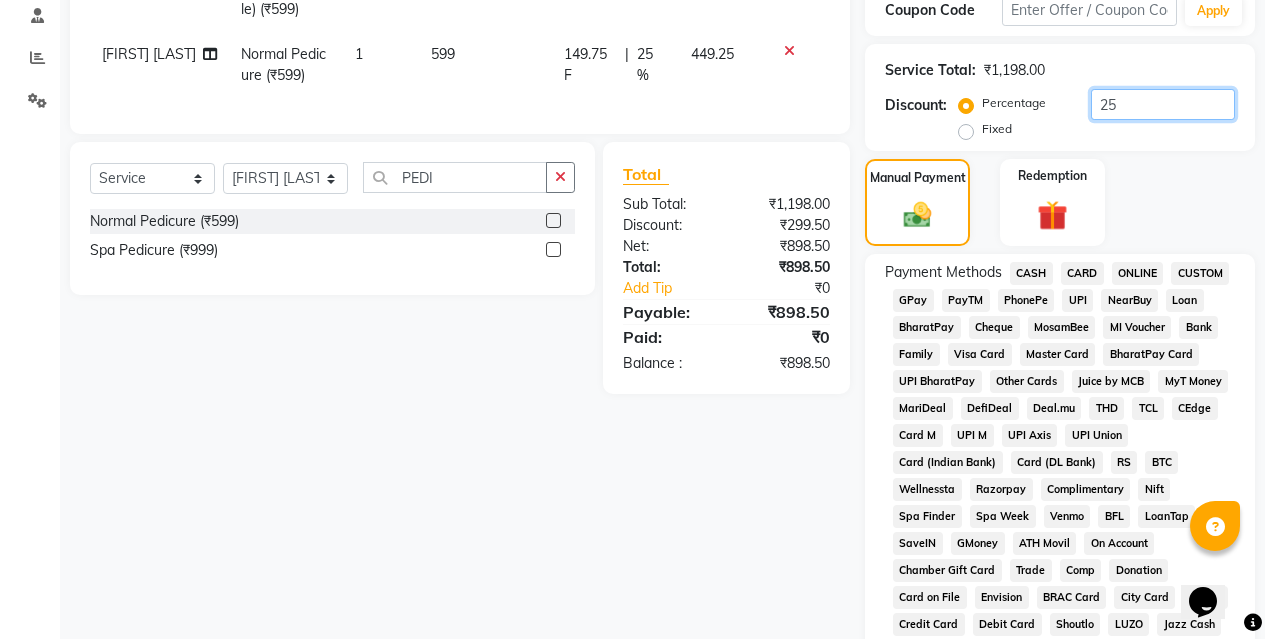 type on "25" 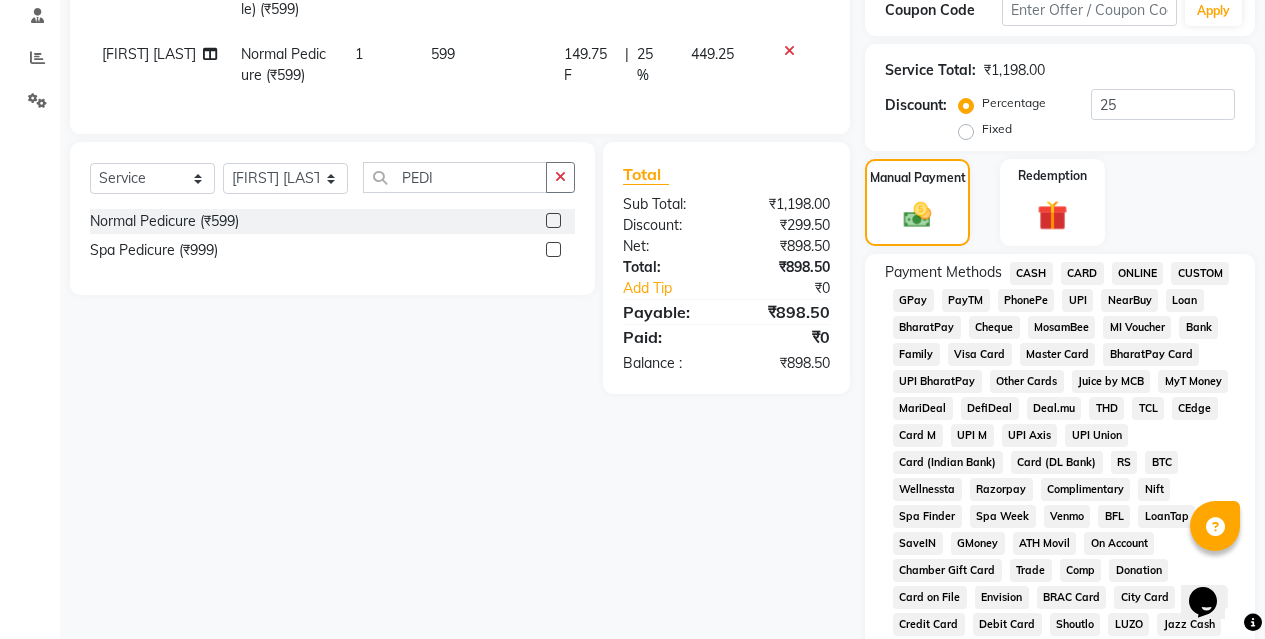 click on "Client +[PHONE] Date [DATE] Invoice Number V/2025 V/2025-26 0450 Services Stylist Service Qty Price Disc Total Action [FIRST] [LAST] Head Massage (Male/Female) (₹599) 1 599 149.75 F | 25 % 449.25 [FIRST] [LAST] Normal Pedicure (₹599) 1 599 149.75 F | 25 % 449.25 Select  Service  Product  Membership  Package Voucher Prepaid Gift Card  Select Stylist [FIRST] [LAST] [FIRST] [LAST] [FIRST] [LAST] [FIRST] [LAST]  [FIRST] [LAST] [FIRST] [LAST]  [FIRST] [LAST]  [FIRST] [LAST]   [FIRST] [LAST]  PEDI Normal Pedicure (₹599)  Spa Pedicure (₹999)  Total Sub Total: ₹1,198.00 Discount: ₹299.50 Net: ₹898.50 Total: ₹898.50 Add Tip ₹0 Payable: ₹898.50 Paid: ₹0 Balance   : ₹898.50" 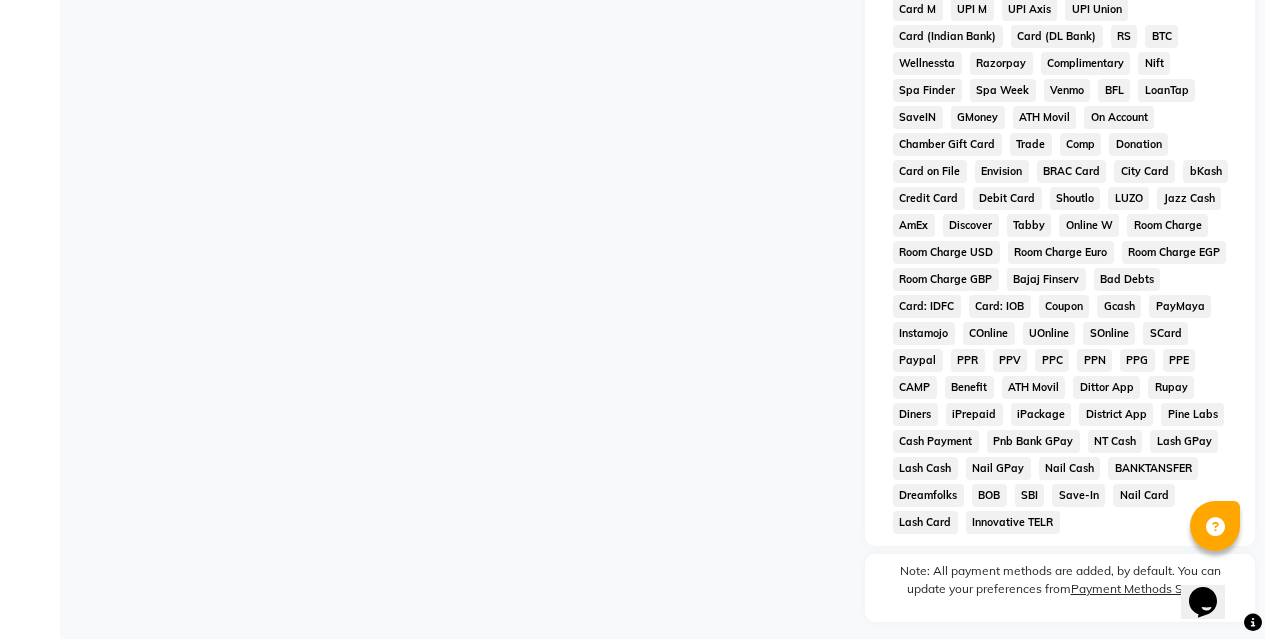 scroll, scrollTop: 865, scrollLeft: 0, axis: vertical 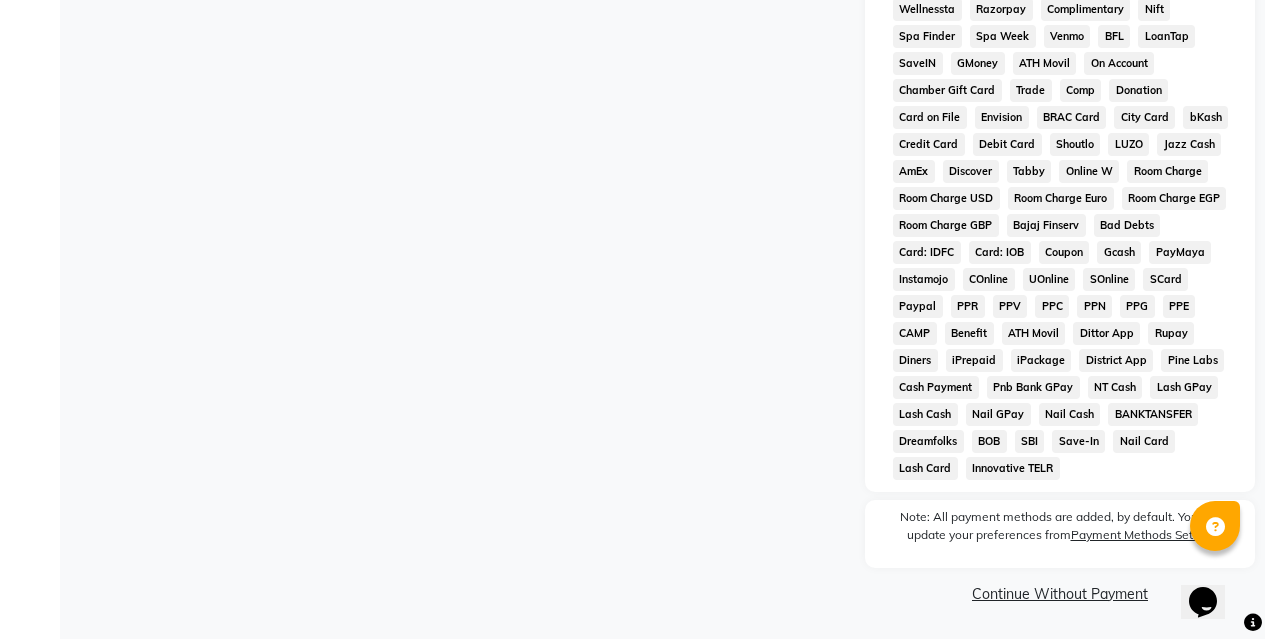 click on "Continue Without Payment" 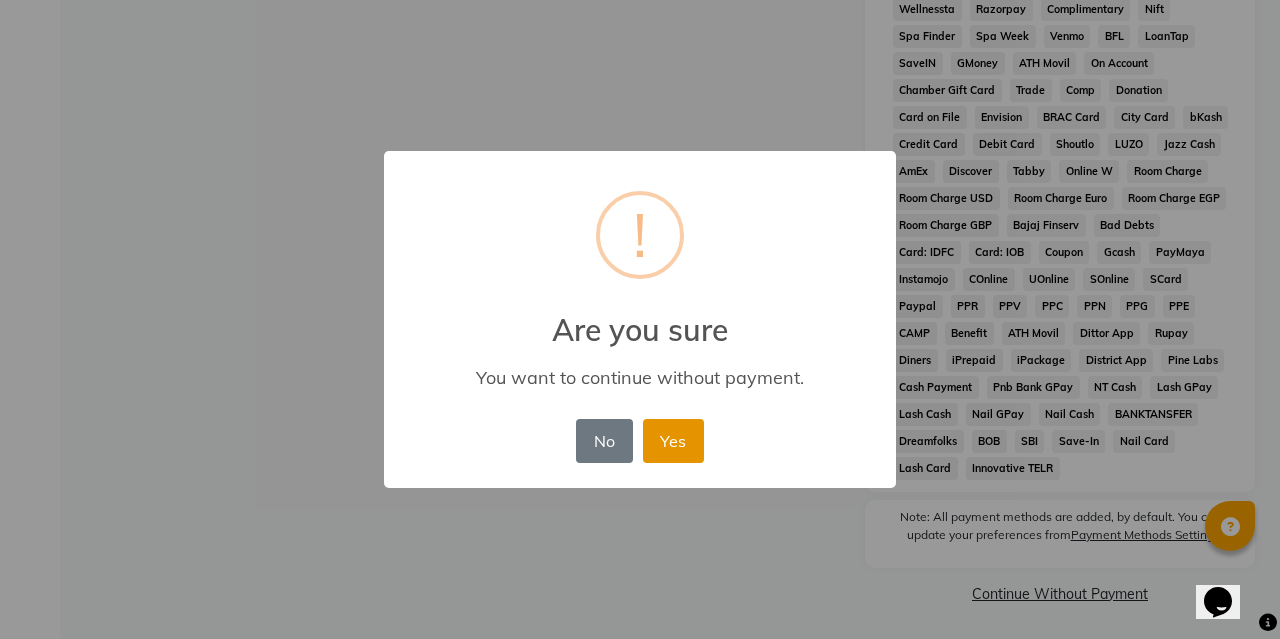 click on "Yes" at bounding box center [673, 441] 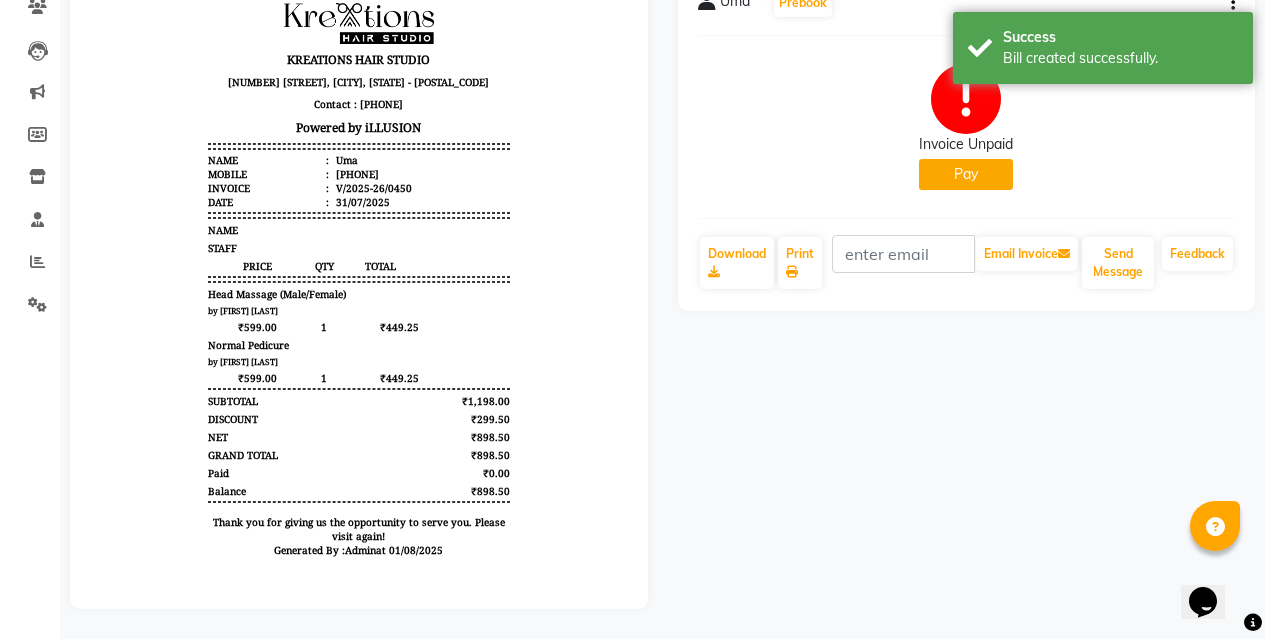 scroll, scrollTop: 0, scrollLeft: 0, axis: both 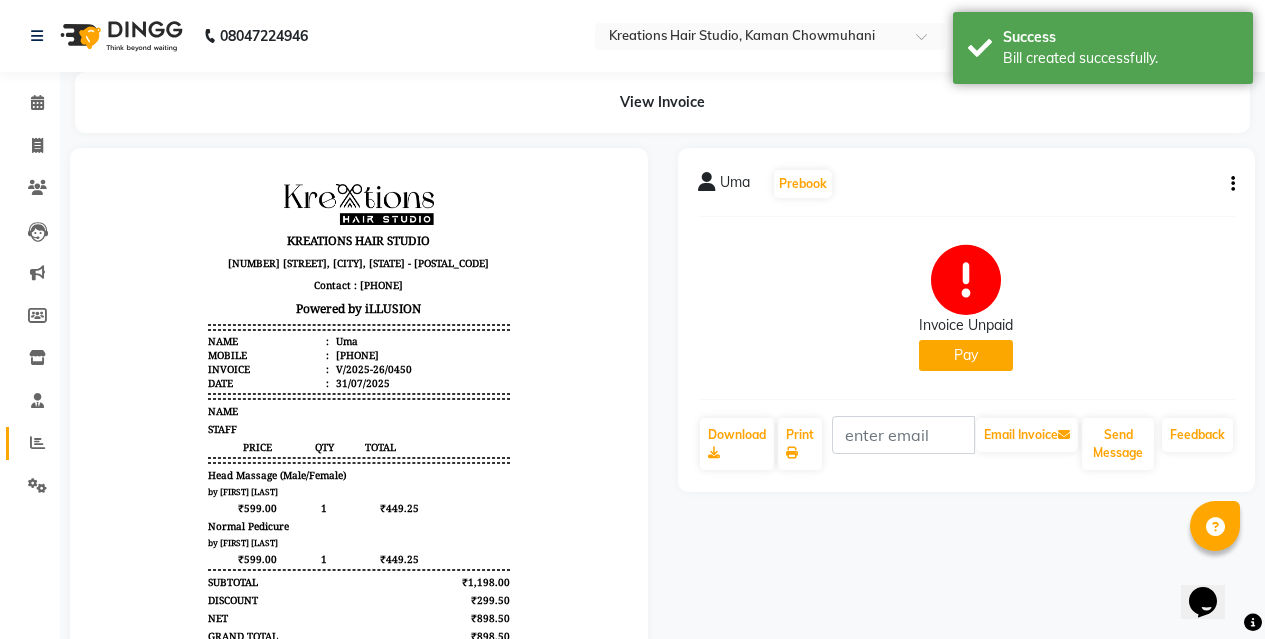 click on "Reports" 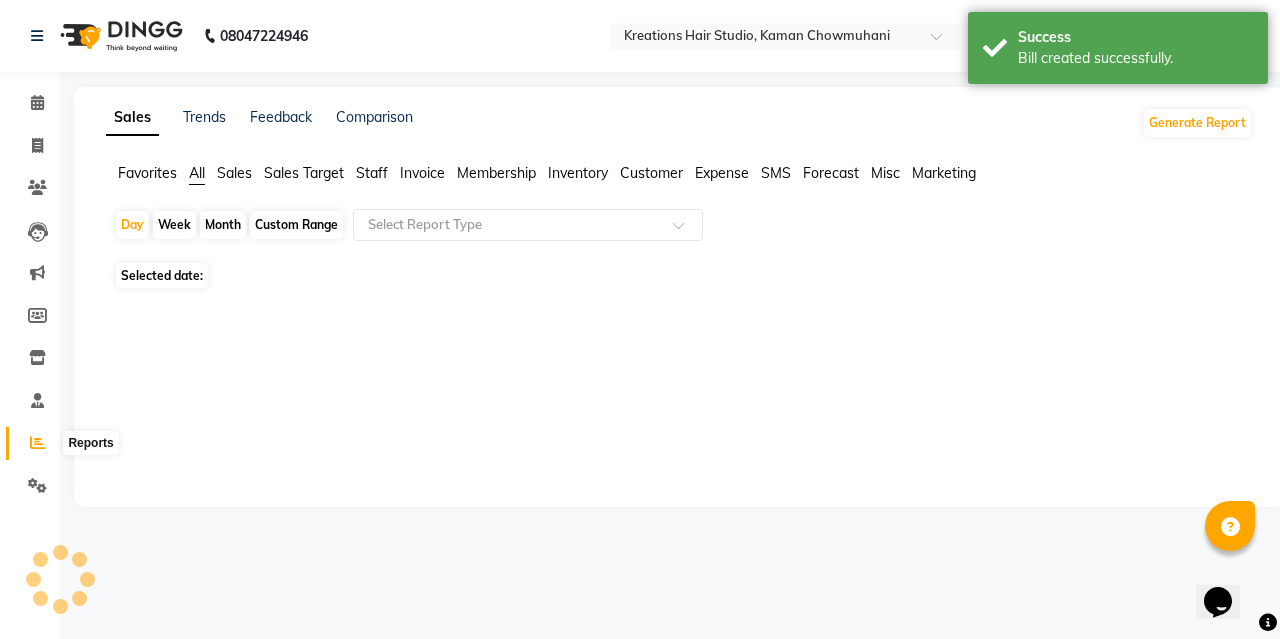 click 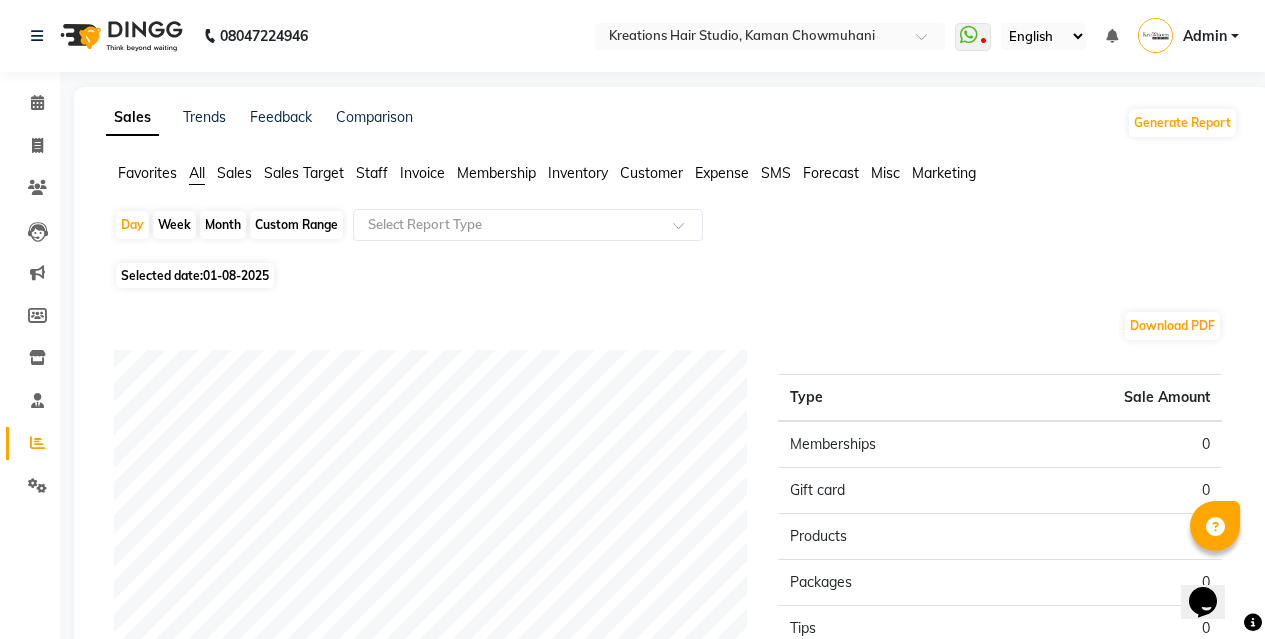 click on "Favorites All Sales Sales Target Staff Invoice Membership Inventory Customer Expense SMS Forecast Misc Marketing  Day   Week   Month   Custom Range  Select Report Type Selected date:  [DATE]  Download PDF Sales summary Type Sale Amount Memberships 0 Gift card 0 Products 0 Packages 0 Tips 0 Services 0 Prepaid 0 Vouchers 0 Fee 0 Total 0 ★ Mark as Favorite  Choose how you'd like to save "" report to favorites  Save to Personal Favorites:   Only you can see this report in your favorites tab. Share with Organization:   Everyone in your organization can see this report in their favorites tab.  Save to Favorites" 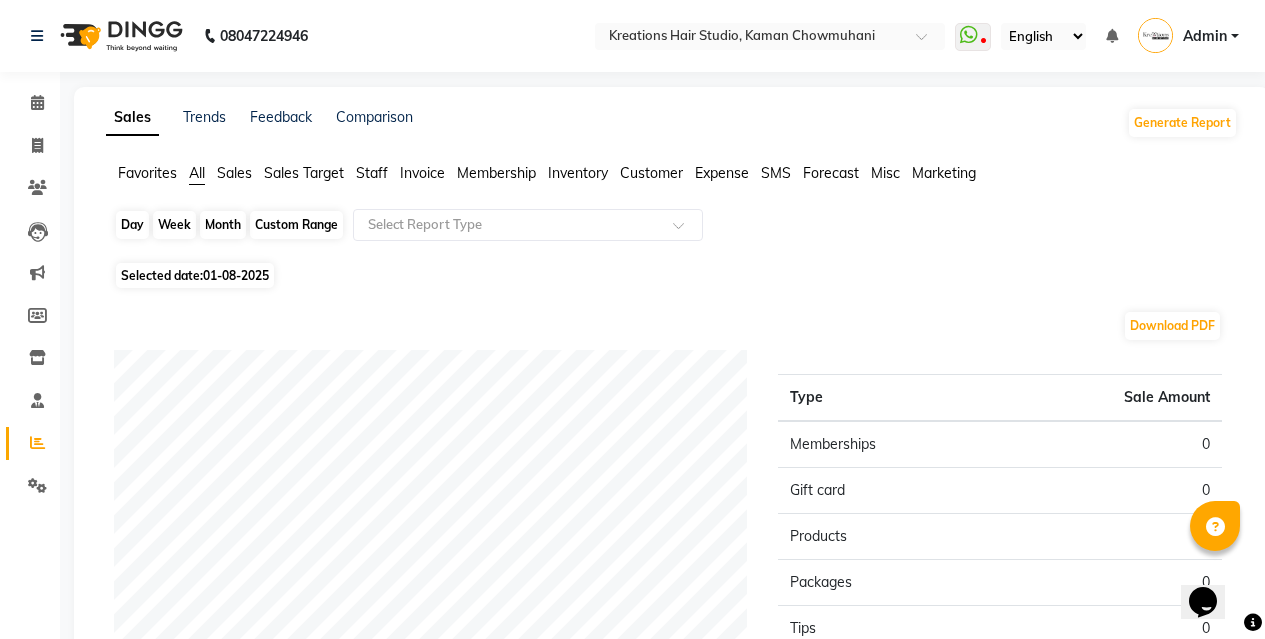 click on "Day" 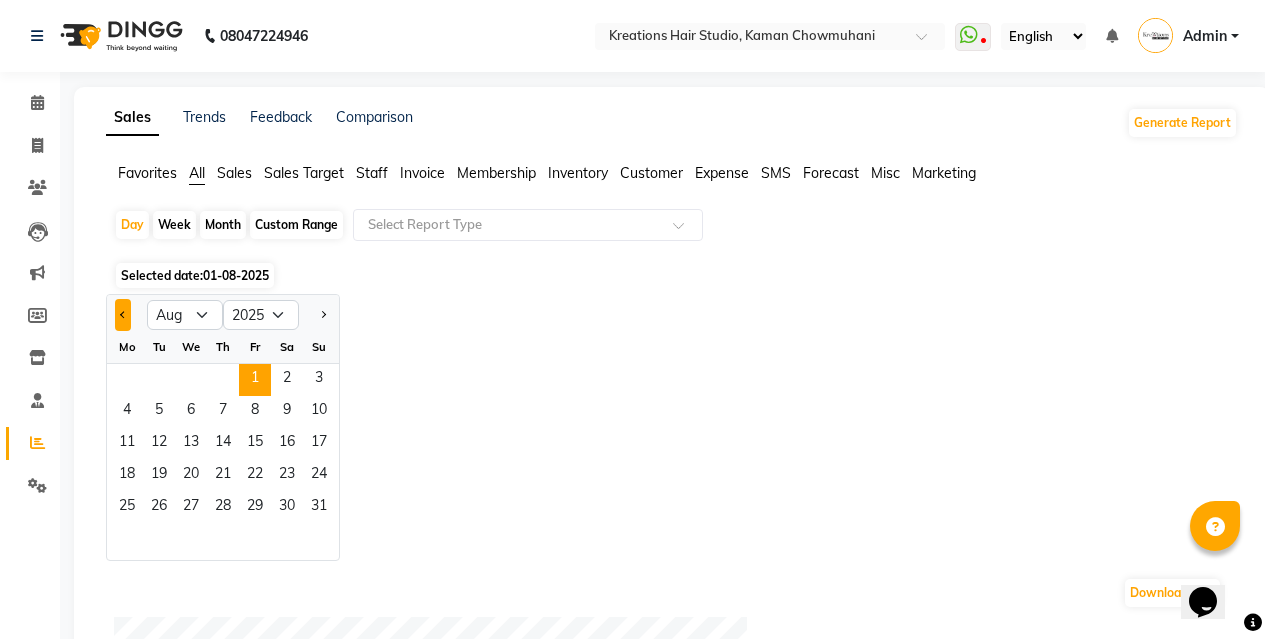 click 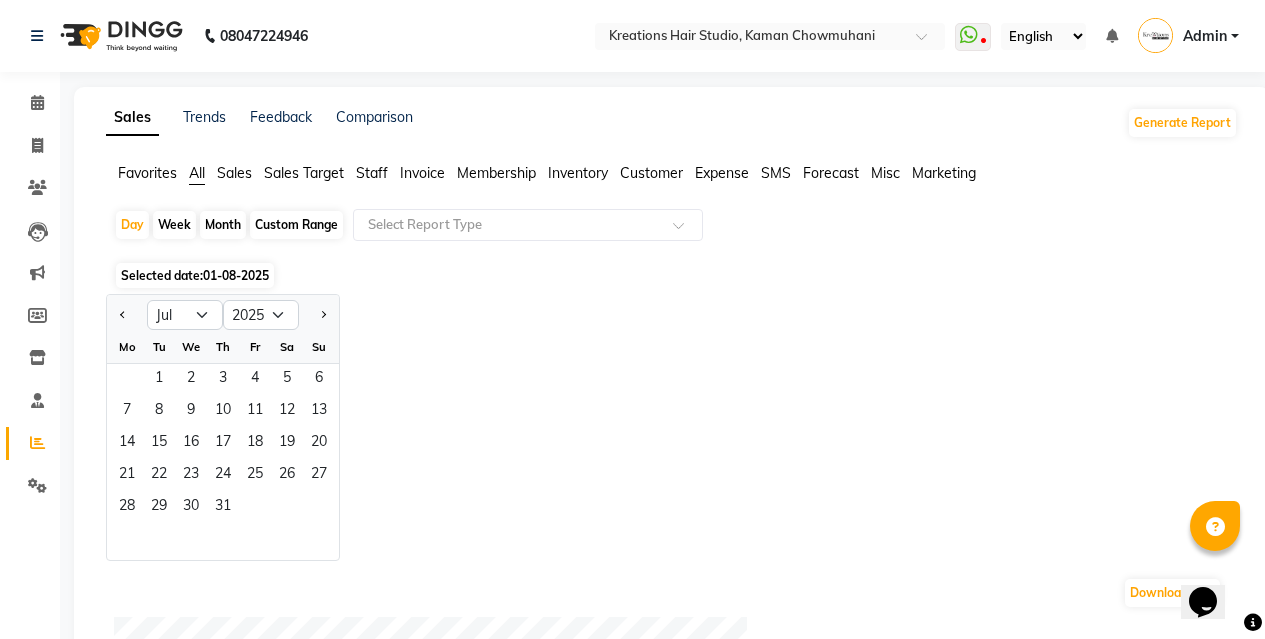 click on "Jan Feb Mar Apr May Jun Jul Aug Sep Oct Nov Dec 2015 2016 2017 2018 2019 2020 2021 2022 2023 2024 2025 2026 2027 2028 2029 2030 2031 2032 2033 2034 2035 Mo Tu We Th Fr Sa Su  1   2   3   4   5   6   7   8   9   10   11   12   13   14   15   16   17   18   19   20   21   22   23   24   25   26   27   28   29   30   31" 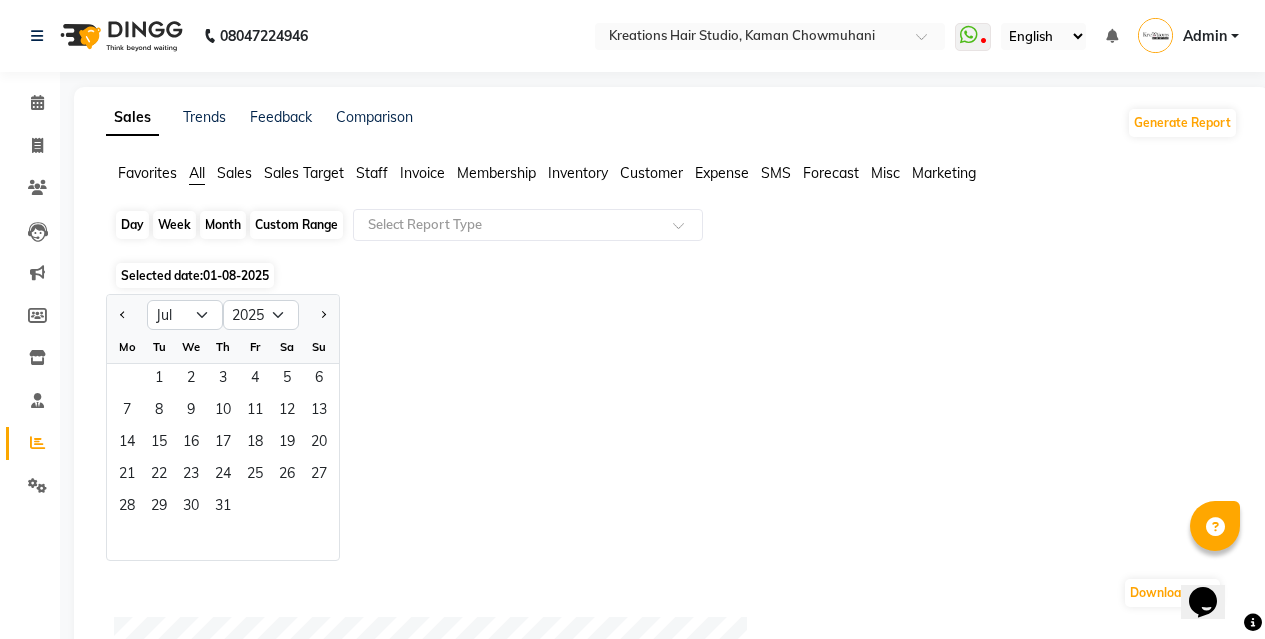 click on "Day" 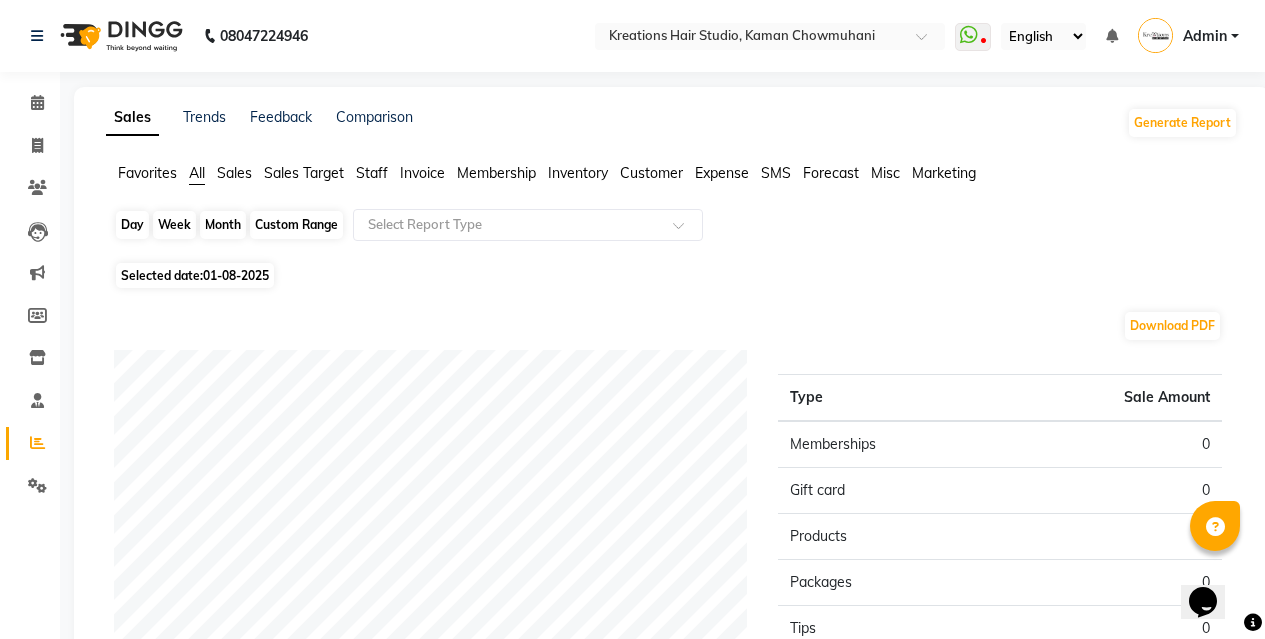 click on "Day" 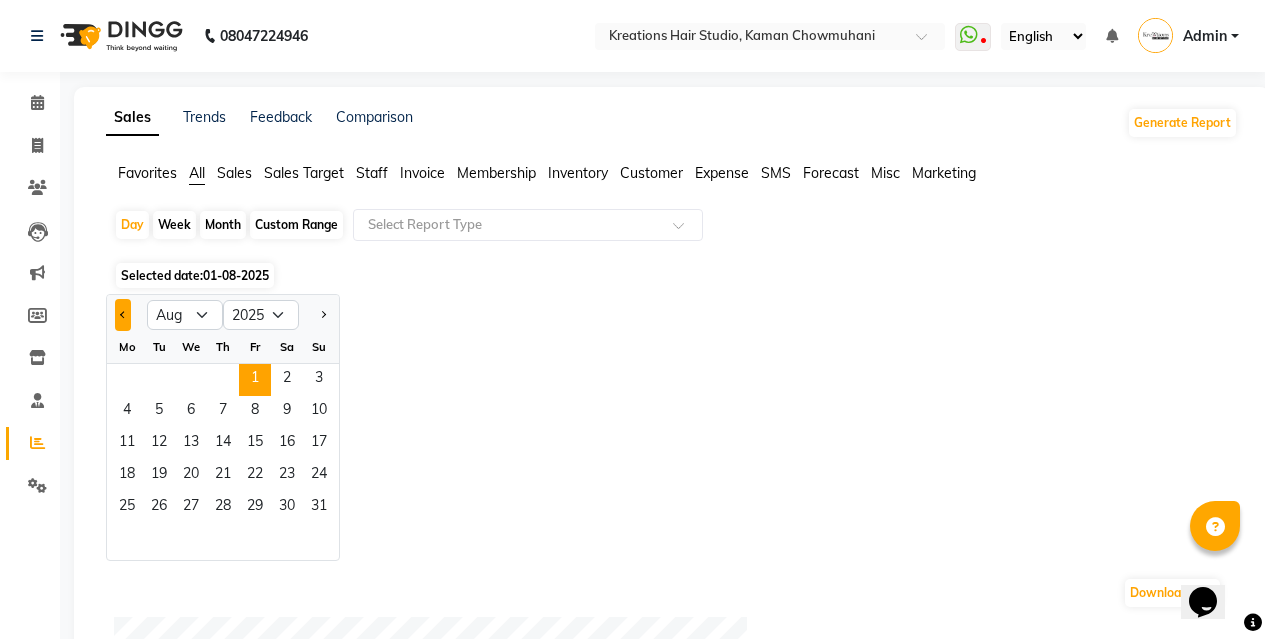 click 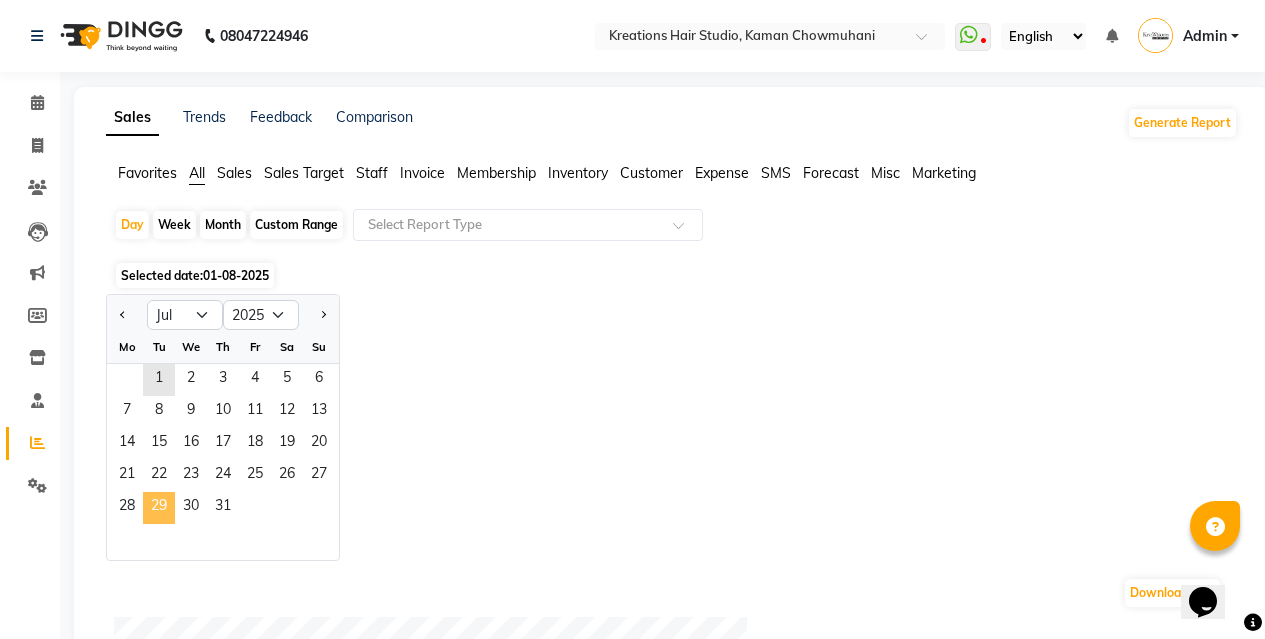 click on "29" 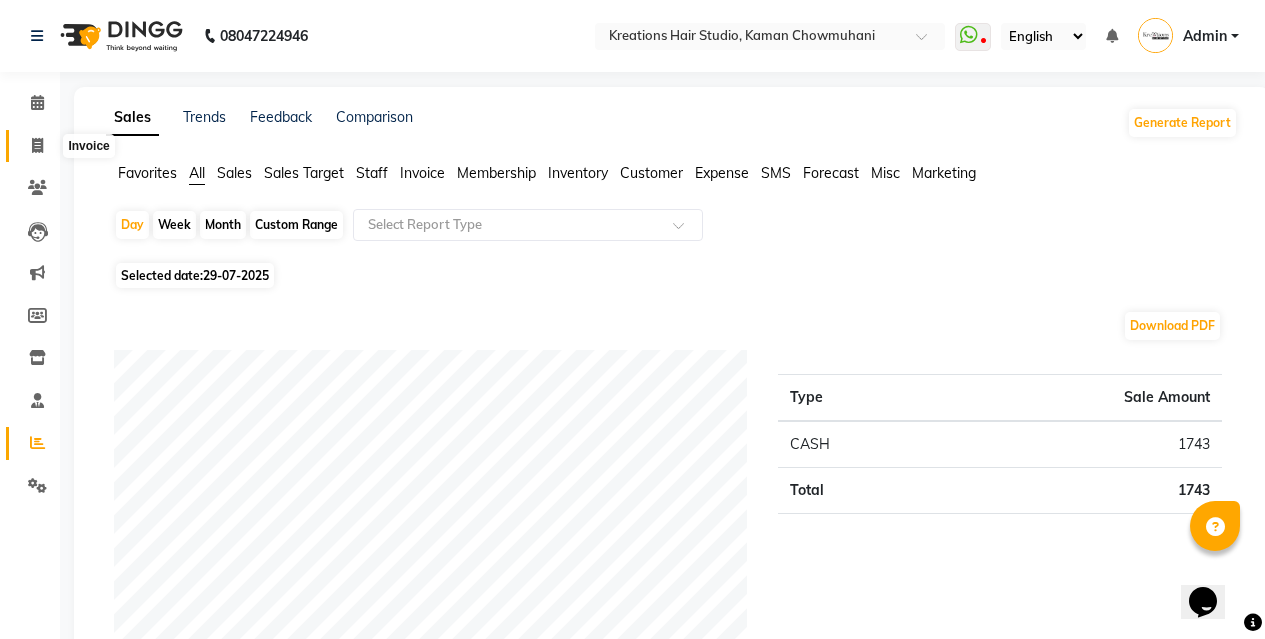 click 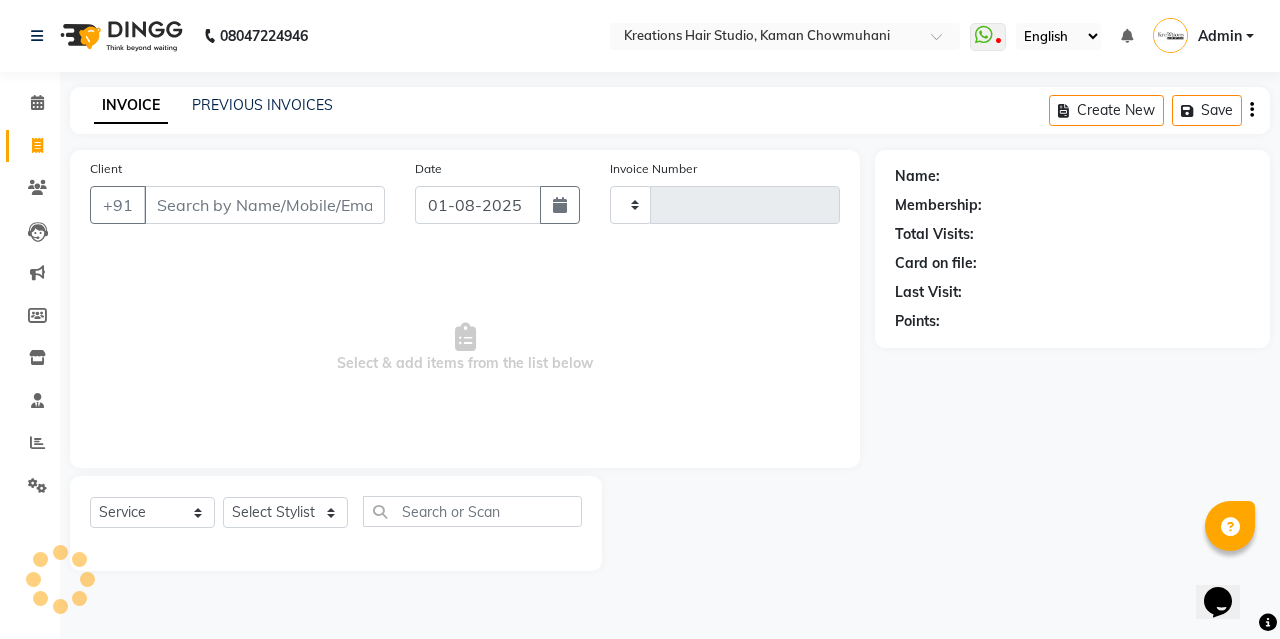 type on "0451" 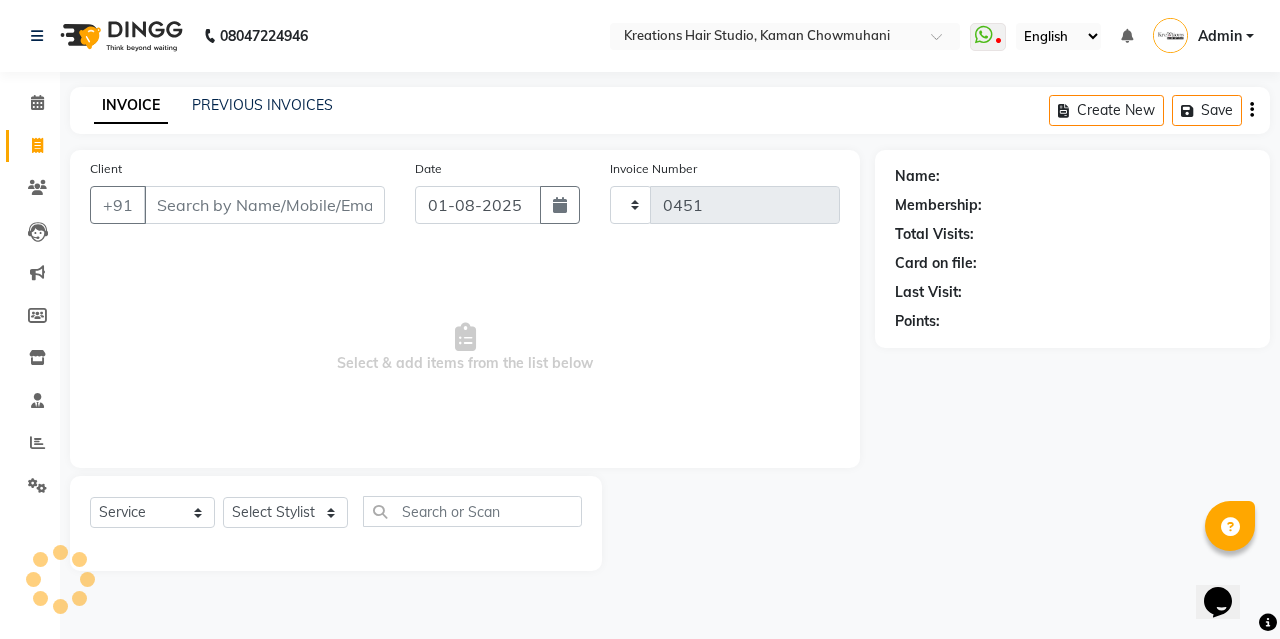 select on "4656" 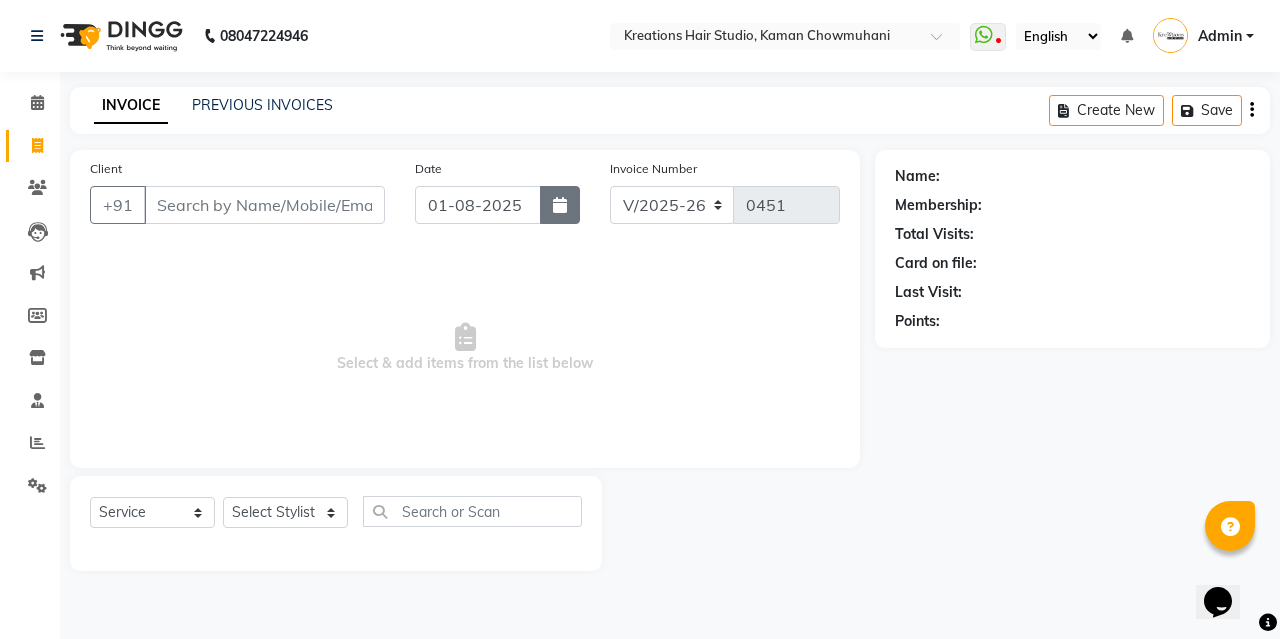 click 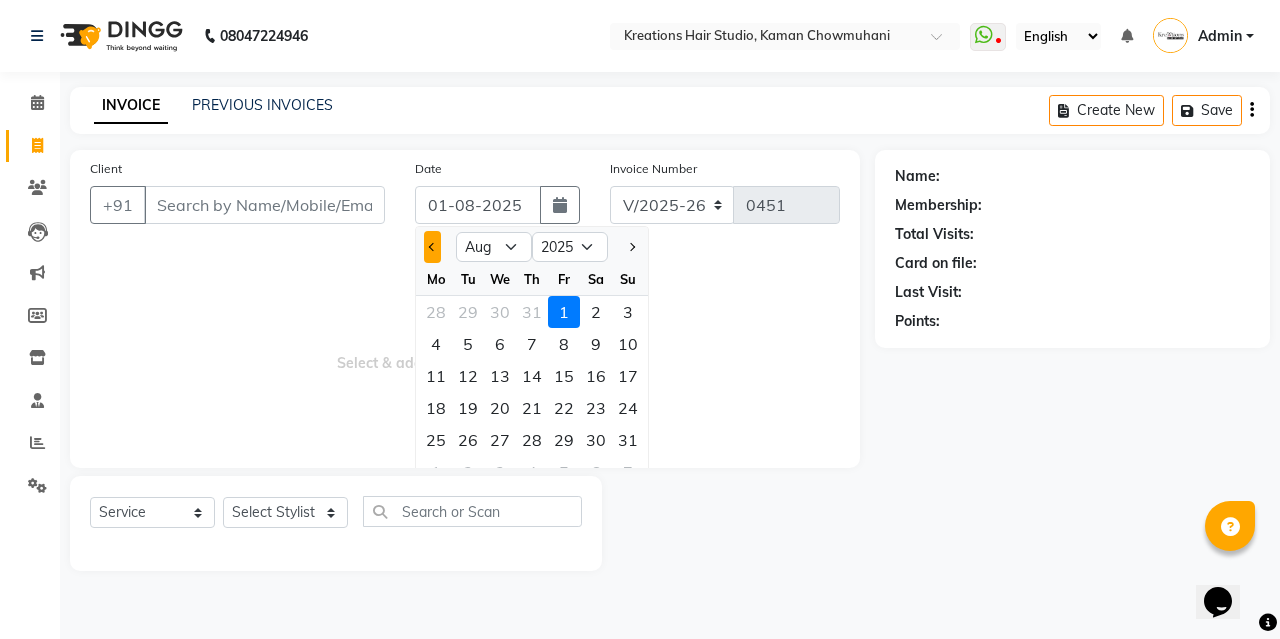 click 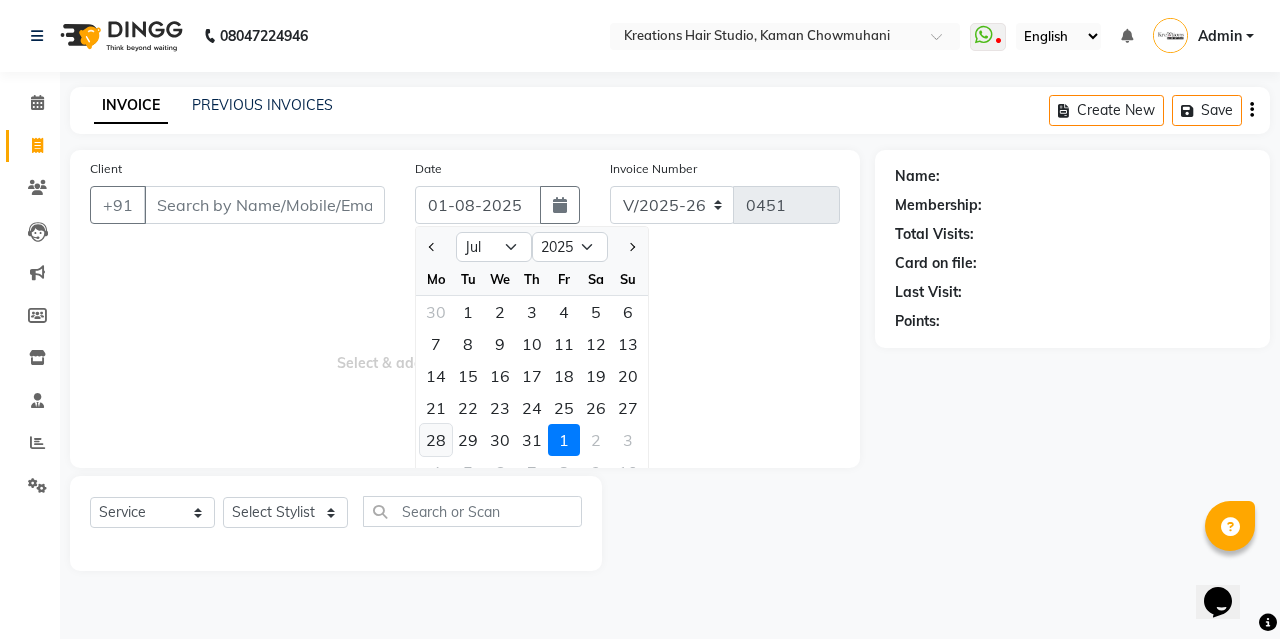 click on "28" 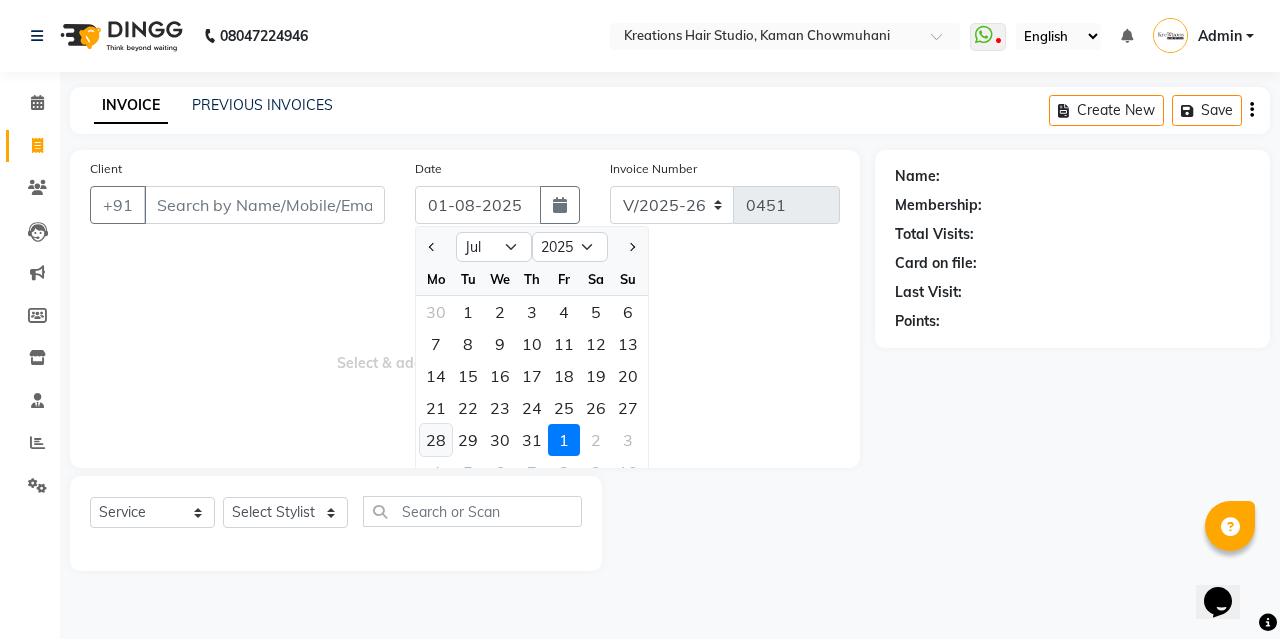 type on "28-07-2025" 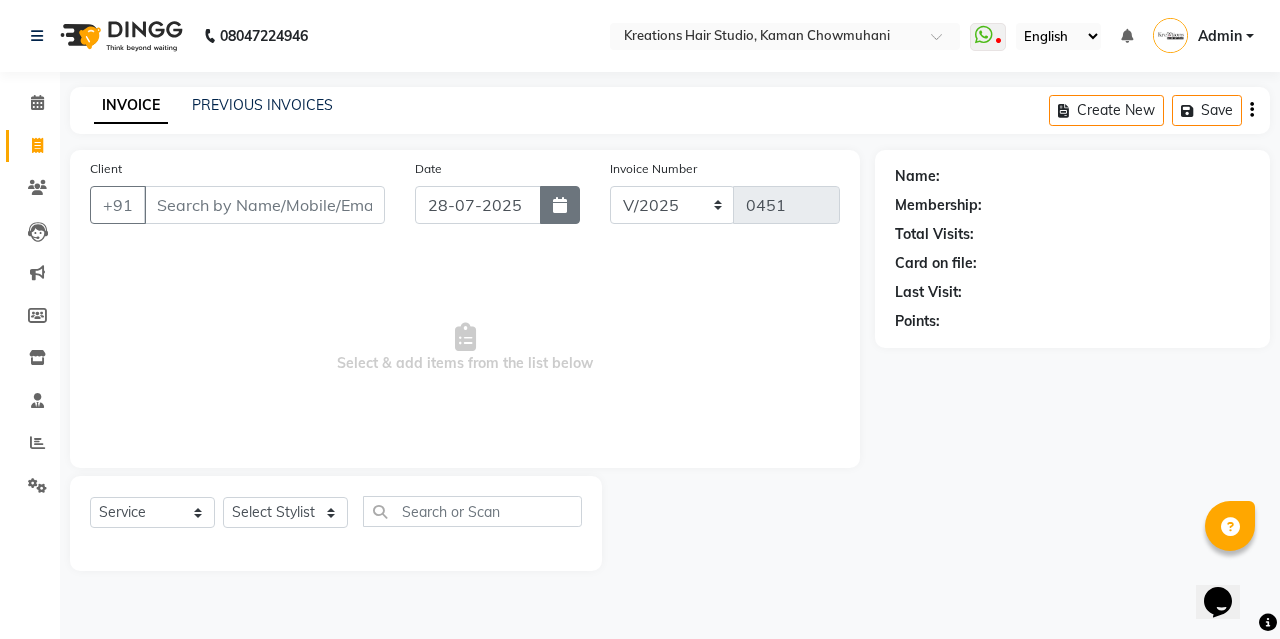 click 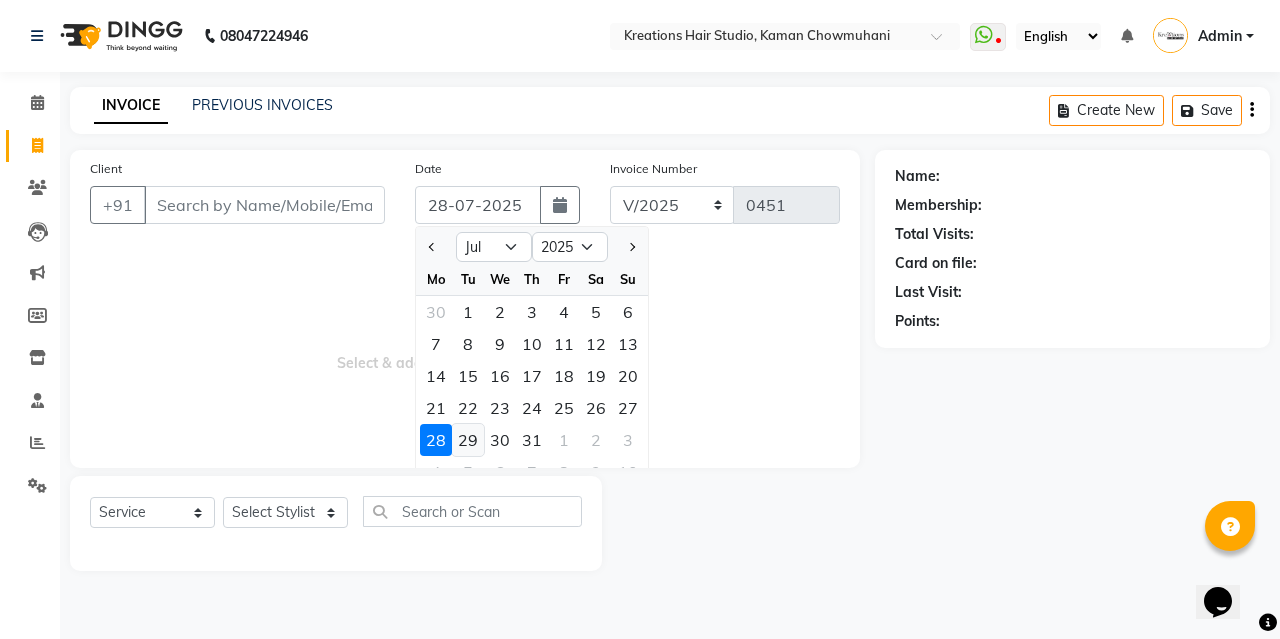 click on "29" 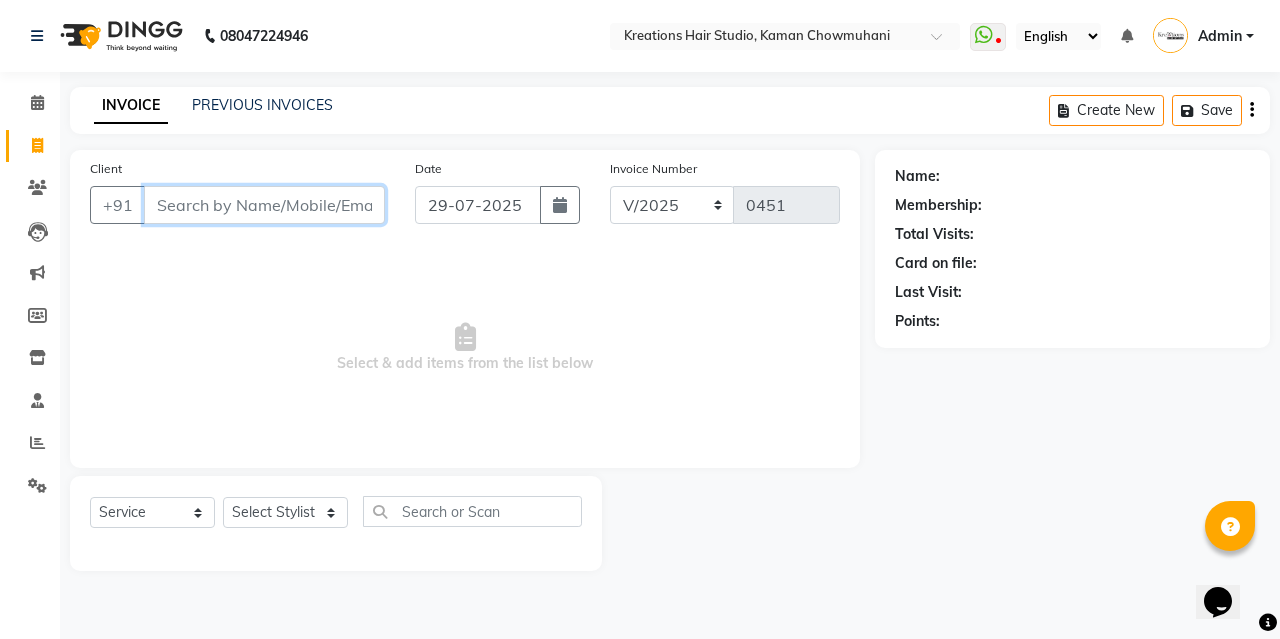 click on "Client" at bounding box center (264, 205) 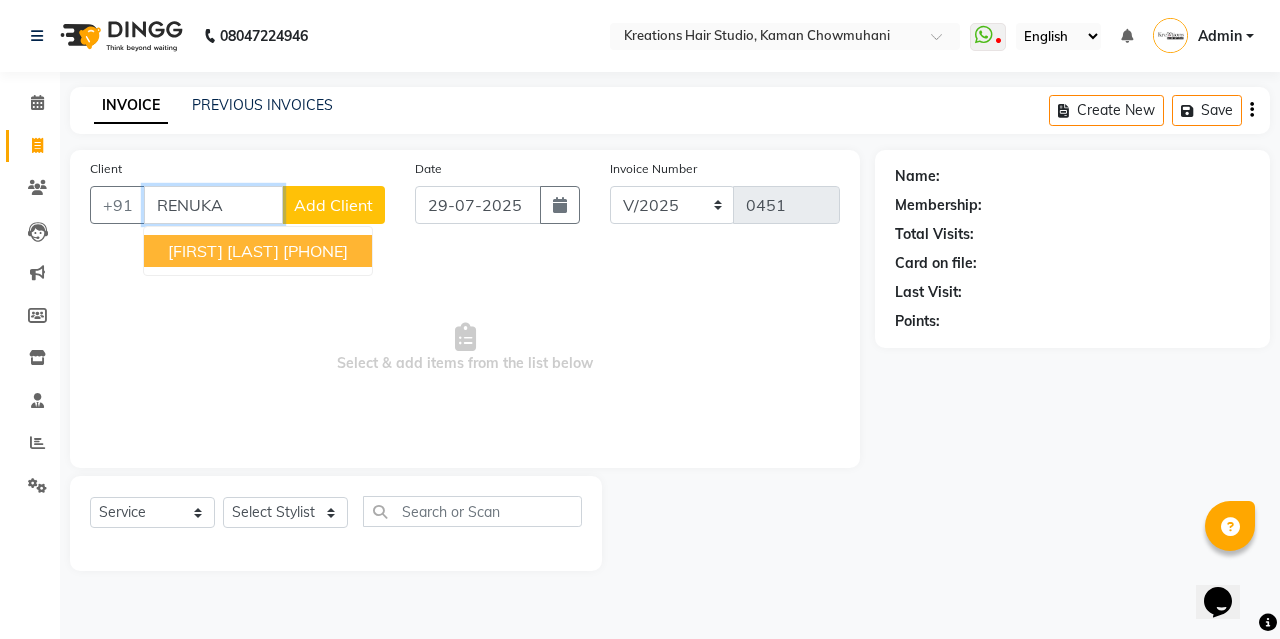 click on "[FIRST] [LAST]" at bounding box center (223, 251) 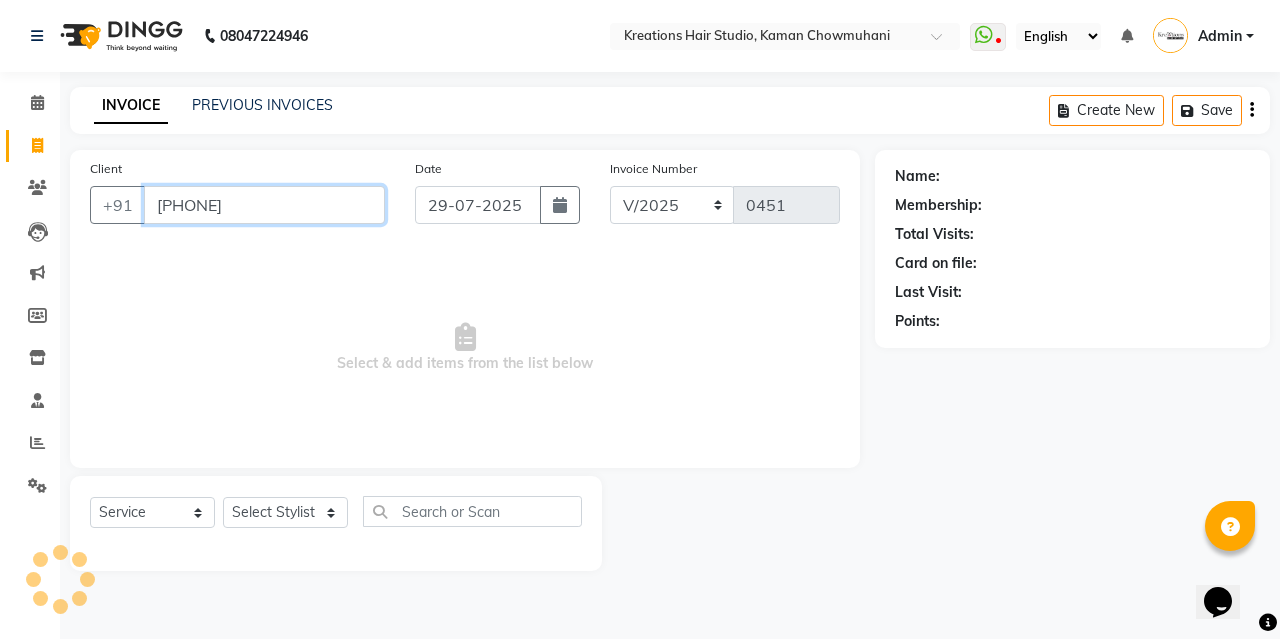 type on "[PHONE]" 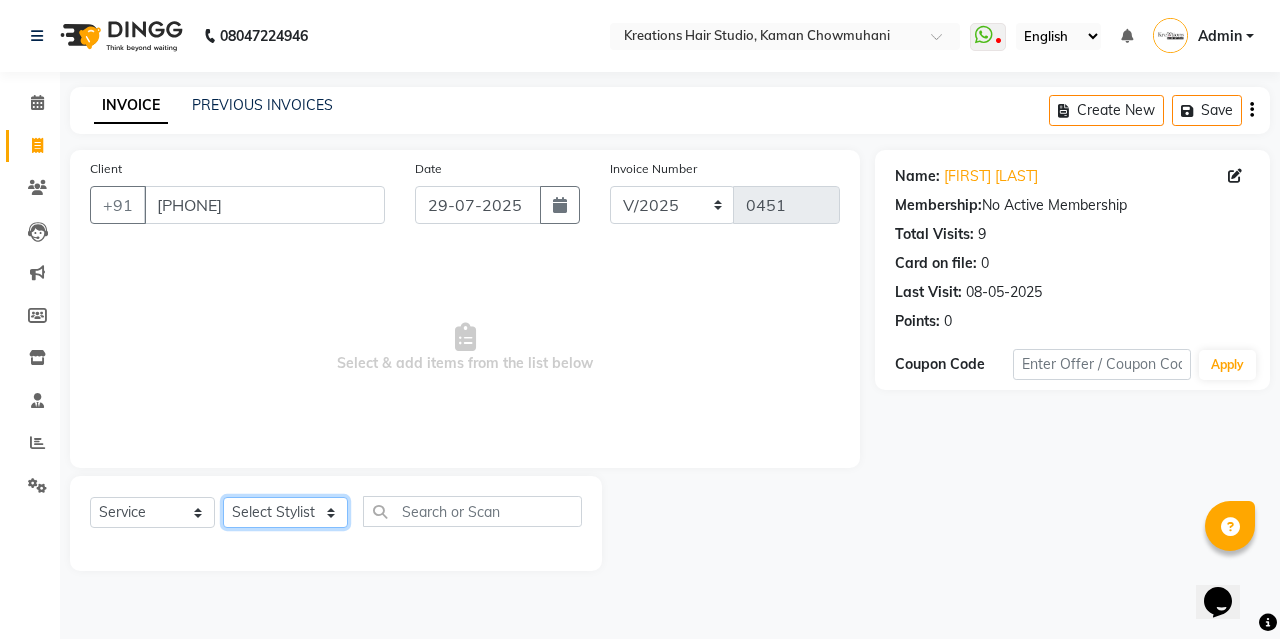 click on "Select Stylist [FIRST] [LAST] [FIRST] [LAST] [FIRST] [LAST] [FIRST] [LAST]  [FIRST] [LAST] [FIRST] [LAST]  [FIRST] [LAST]  [FIRST] [LAST]   [FIRST] [LAST]" 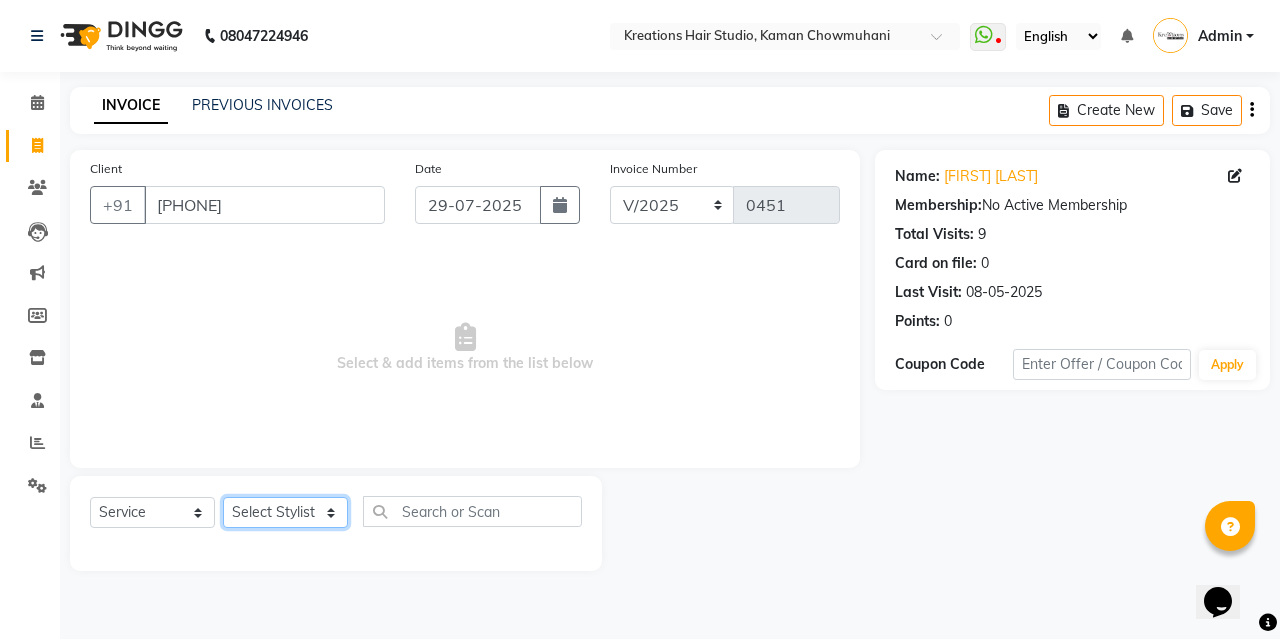 select on "28550" 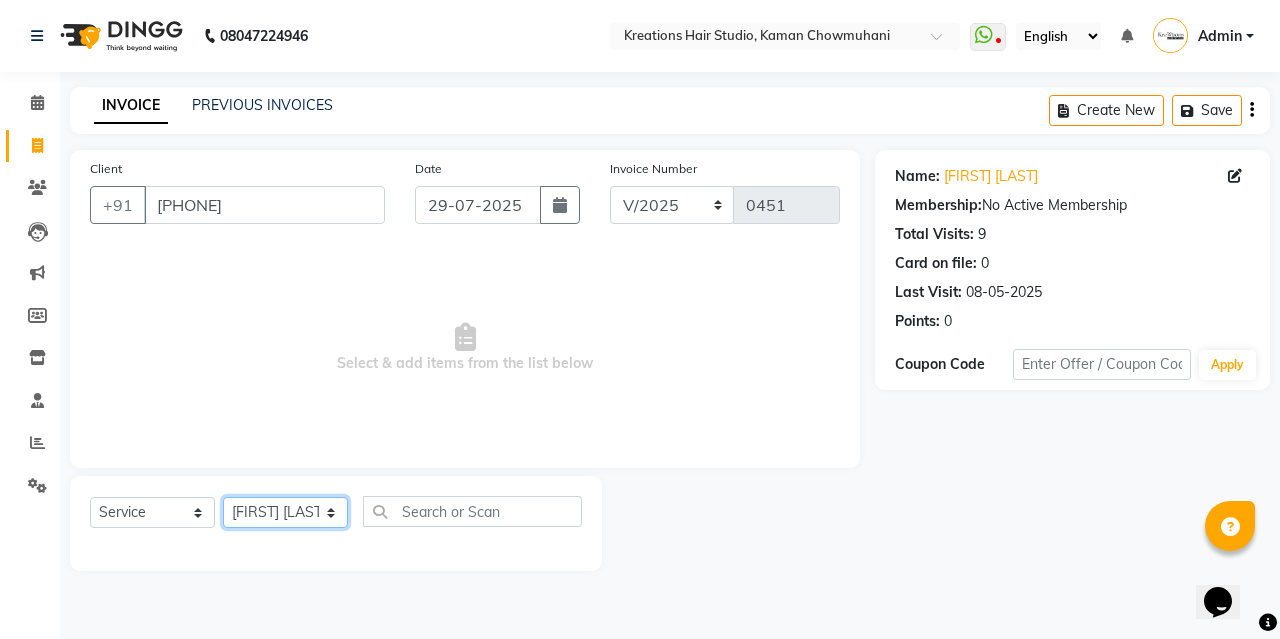 click on "Select Stylist [FIRST] [LAST] [FIRST] [LAST] [FIRST] [LAST] [FIRST] [LAST]  [FIRST] [LAST] [FIRST] [LAST]  [FIRST] [LAST]  [FIRST] [LAST]   [FIRST] [LAST]" 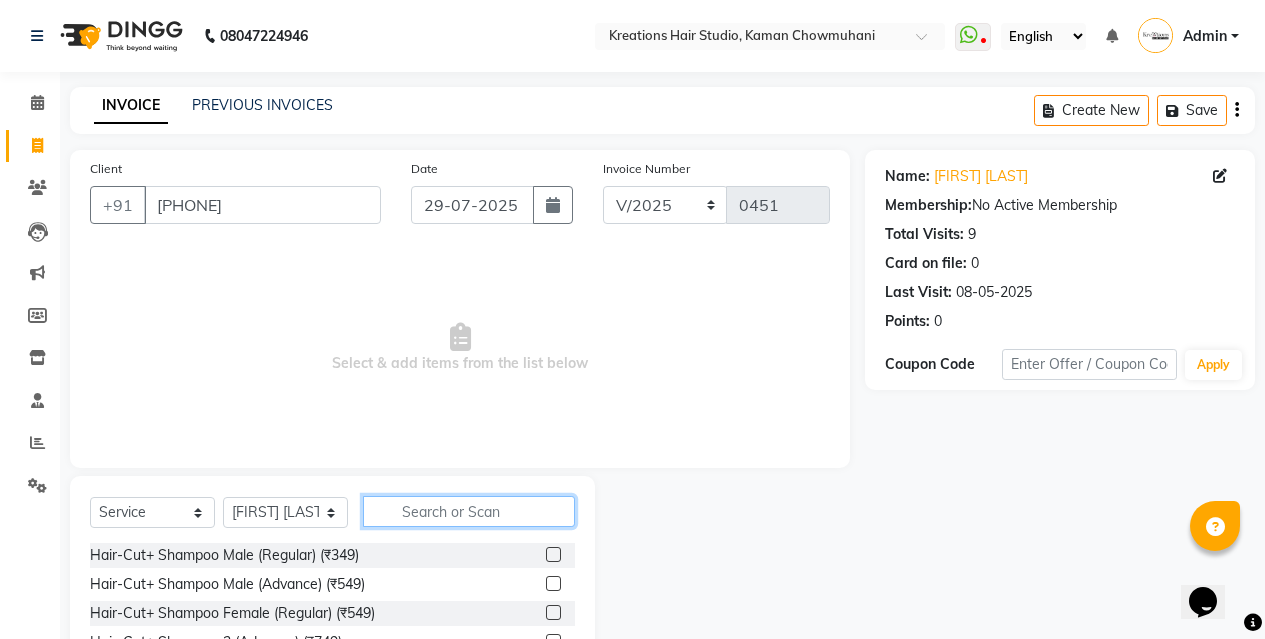 click 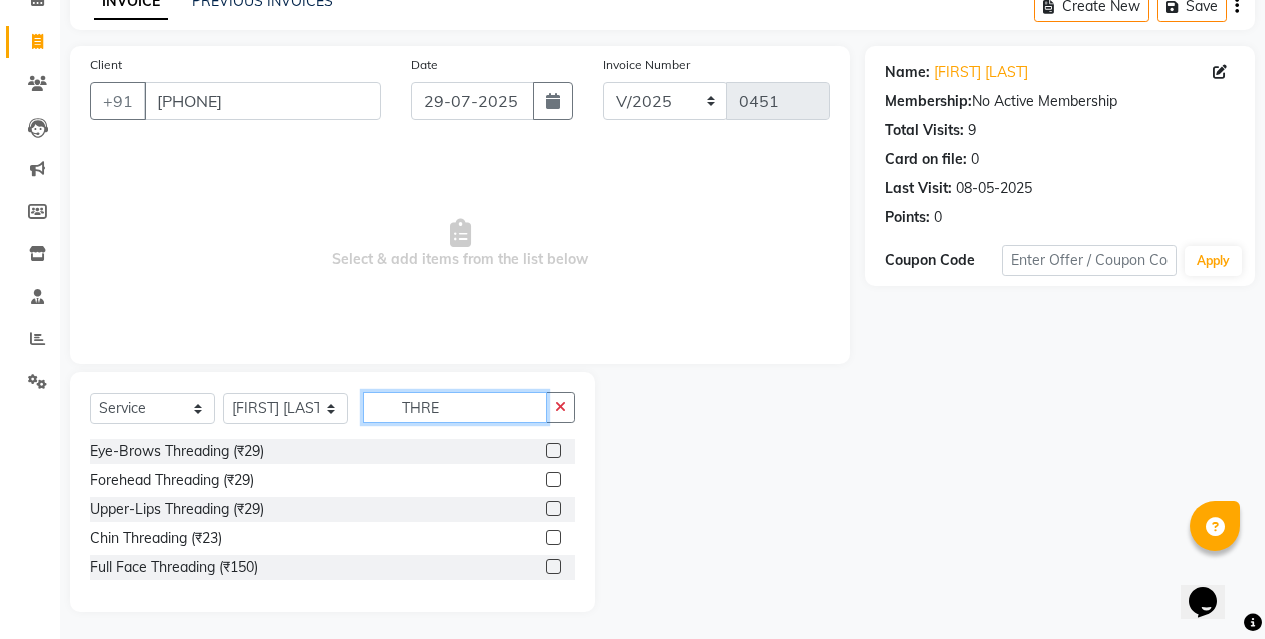 scroll, scrollTop: 107, scrollLeft: 0, axis: vertical 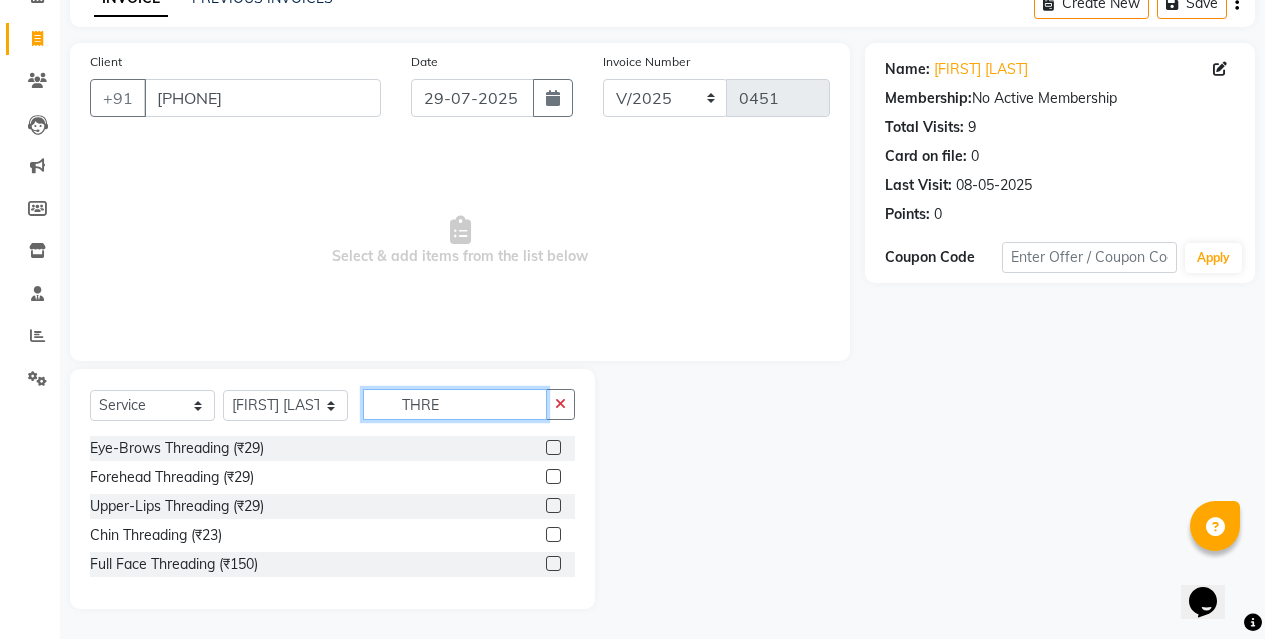 type on "THRE" 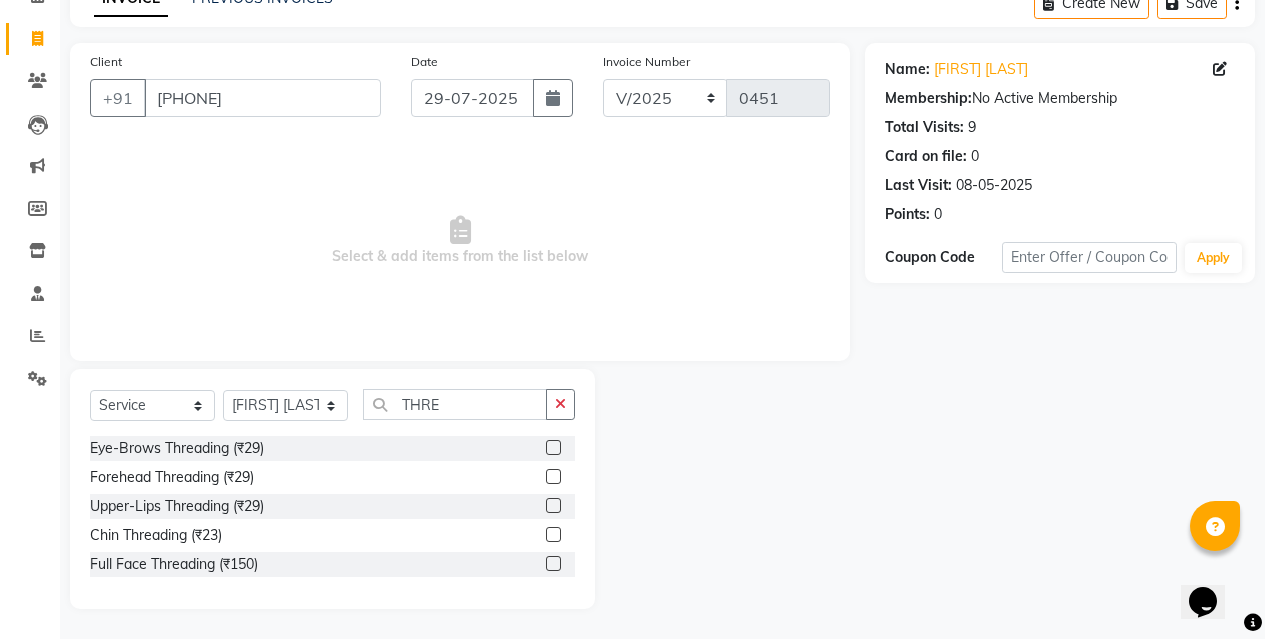 drag, startPoint x: 552, startPoint y: 454, endPoint x: 556, endPoint y: 442, distance: 12.649111 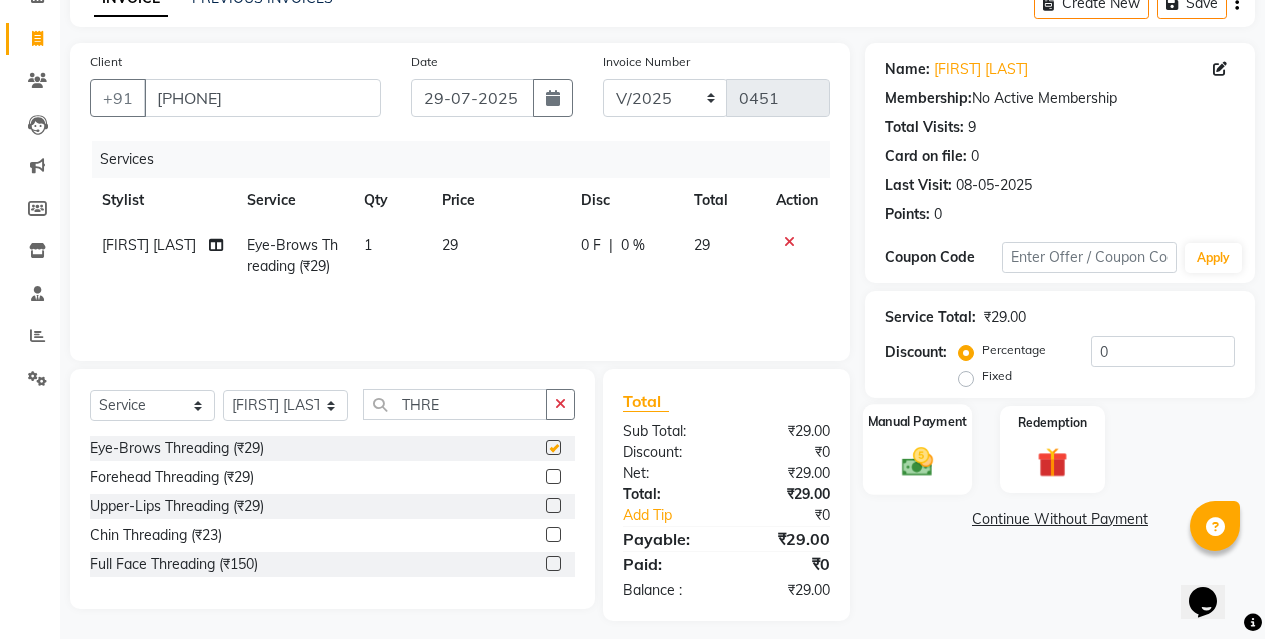 checkbox on "false" 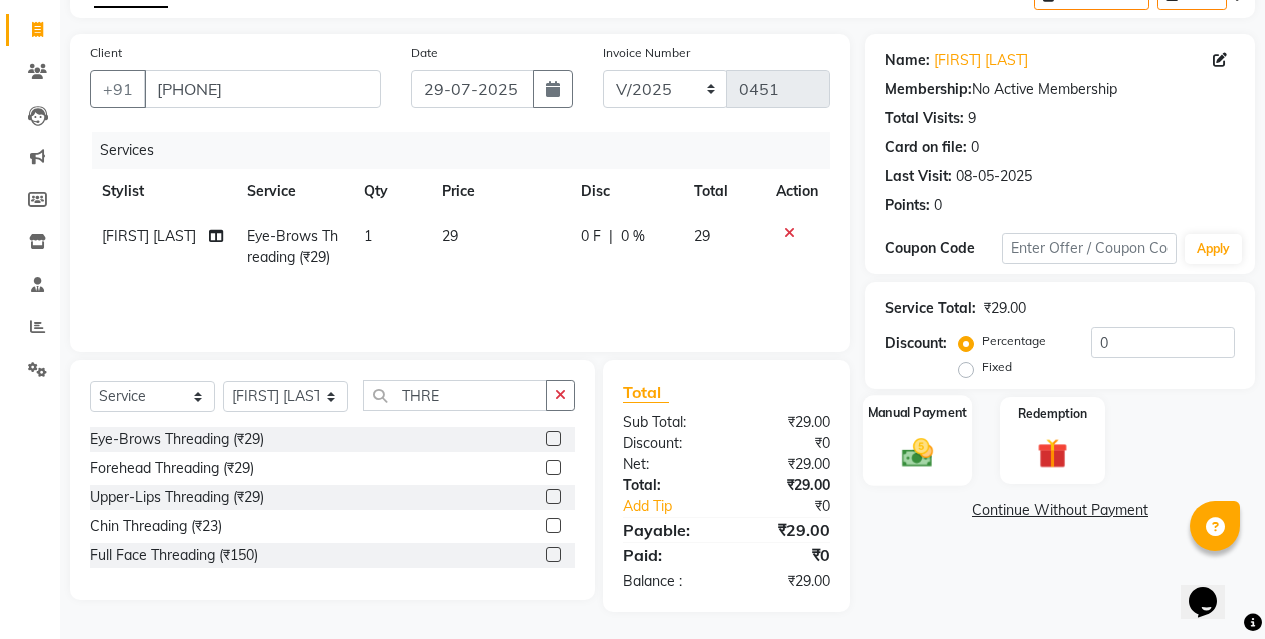 scroll, scrollTop: 119, scrollLeft: 0, axis: vertical 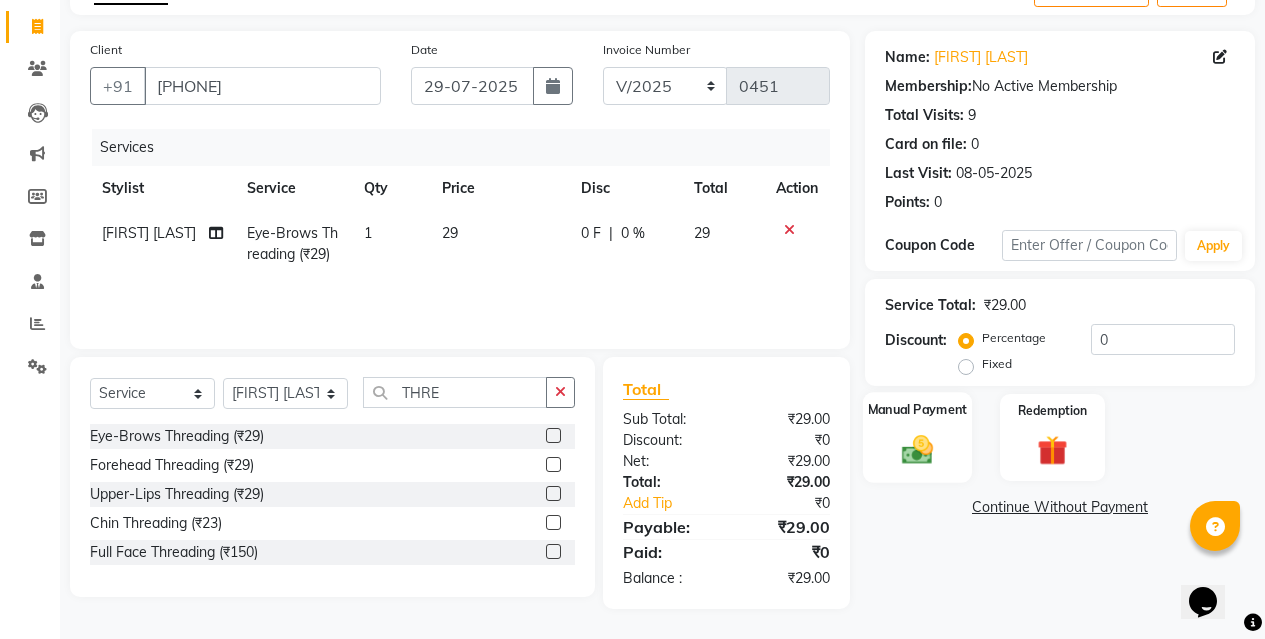 click 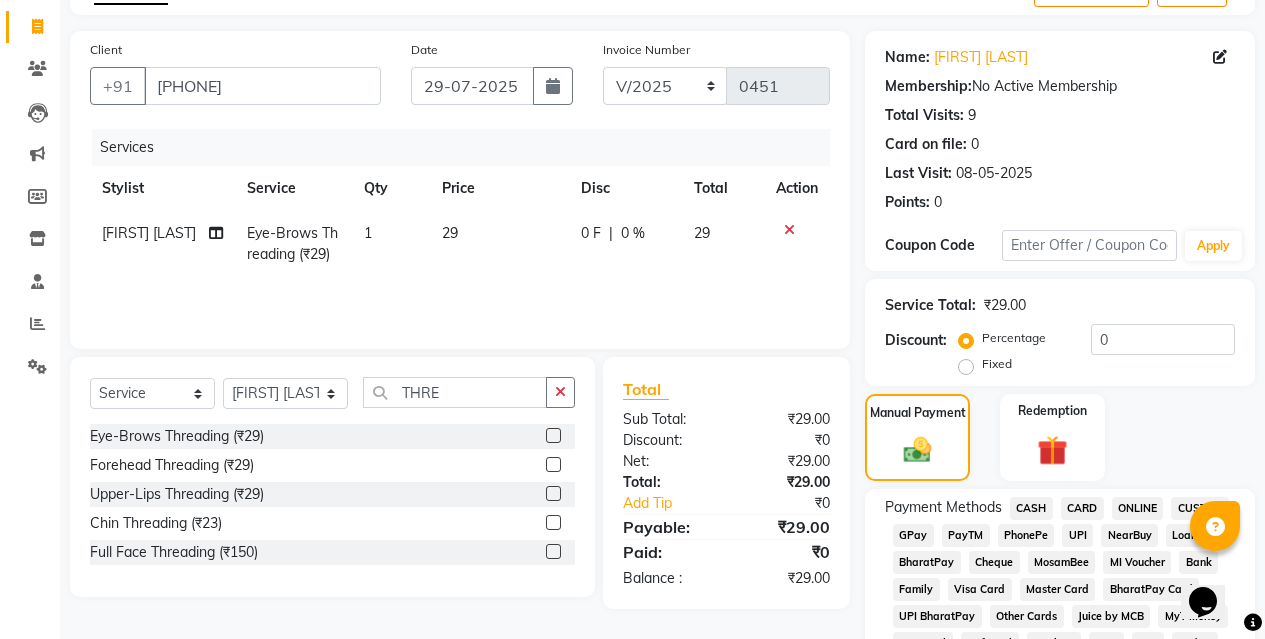 click on "ONLINE" 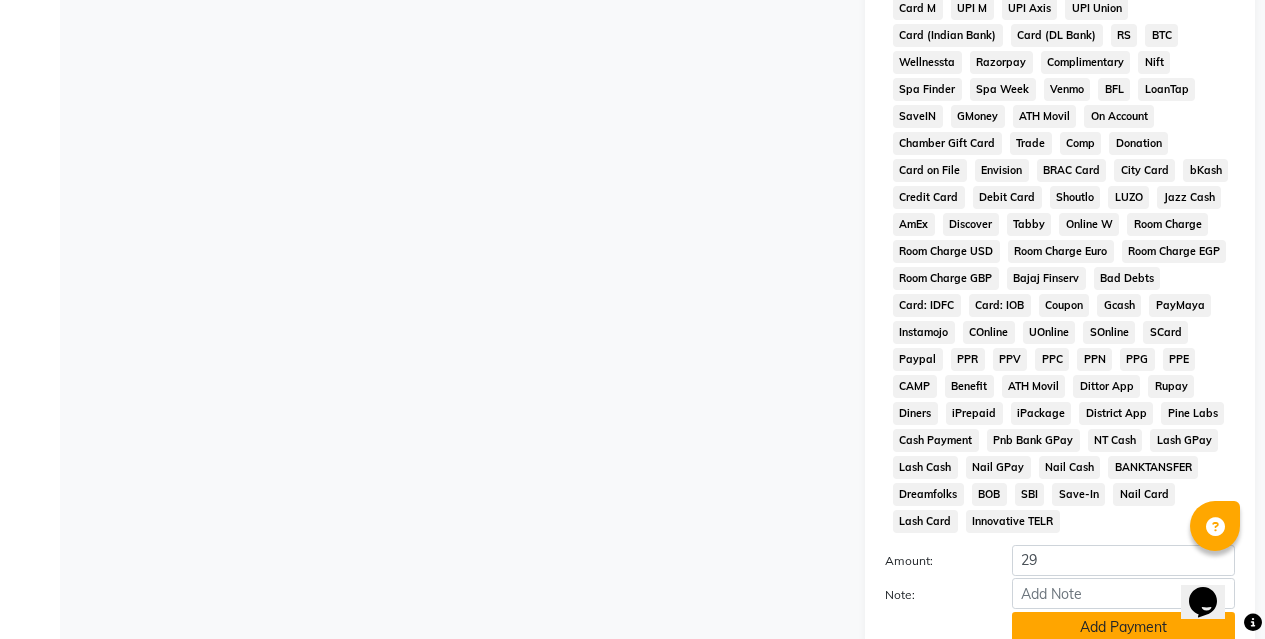 scroll, scrollTop: 940, scrollLeft: 0, axis: vertical 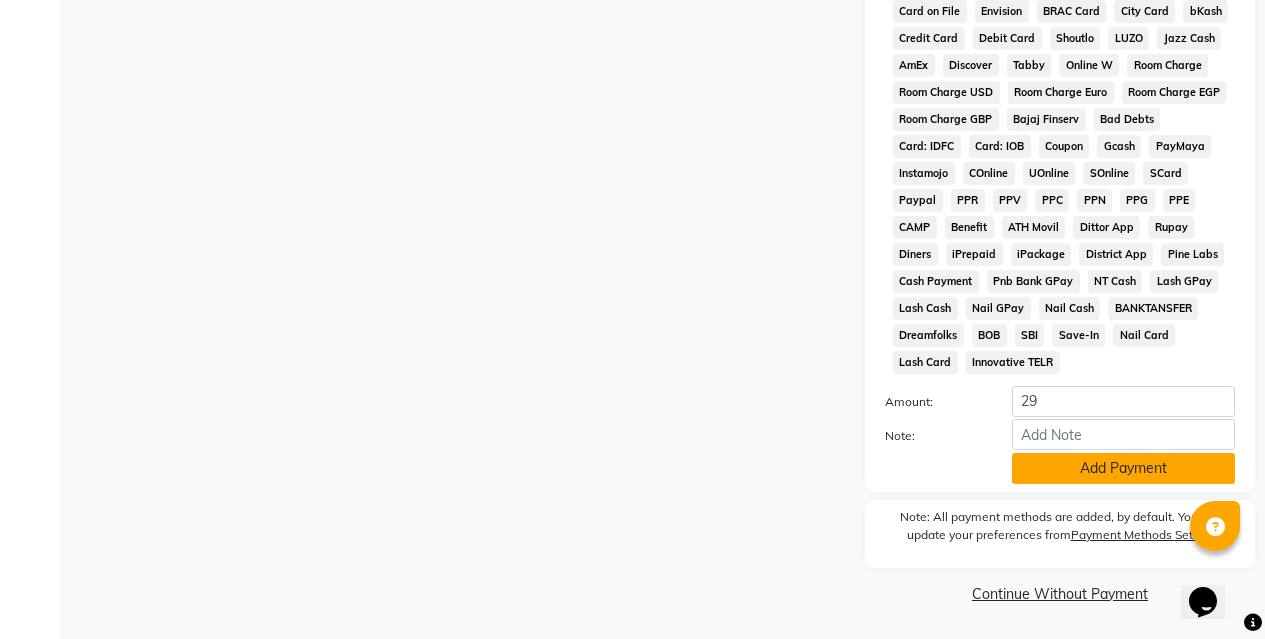 click on "Add Payment" 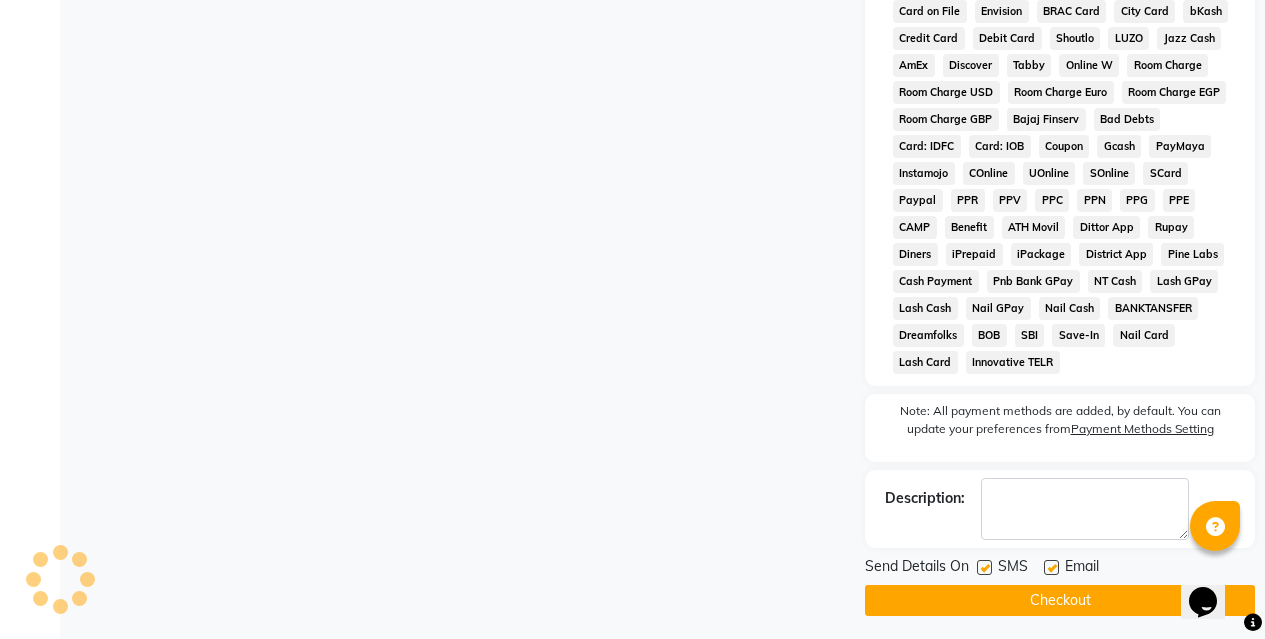 click on "Checkout" 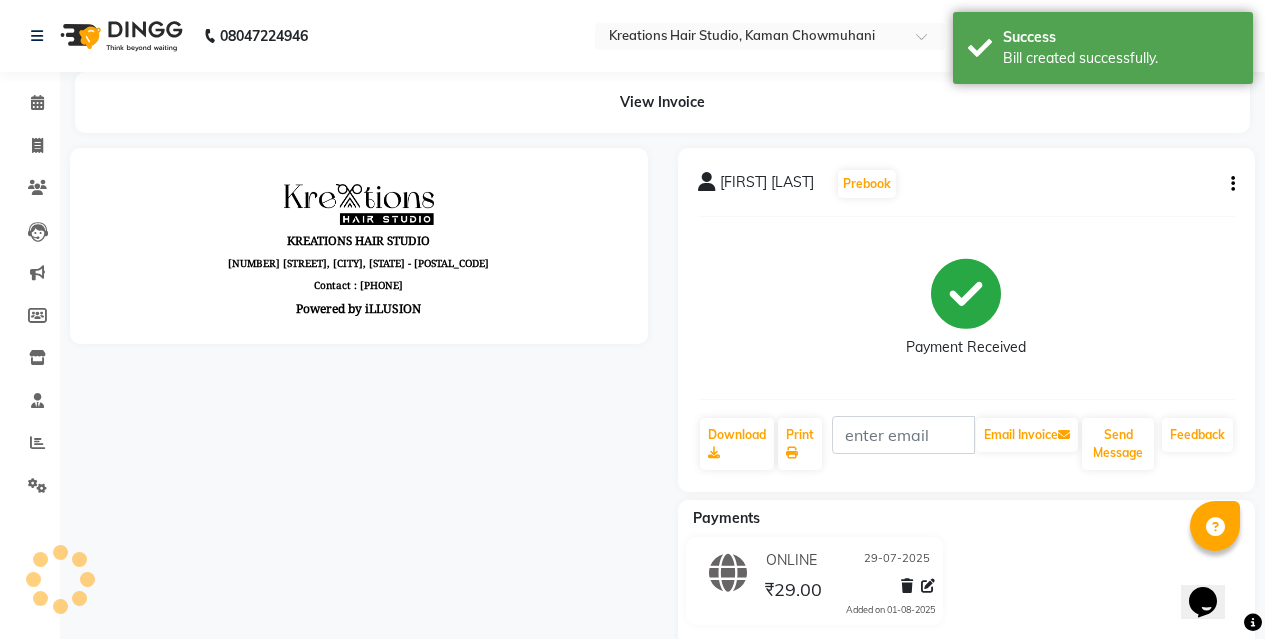 scroll, scrollTop: 0, scrollLeft: 0, axis: both 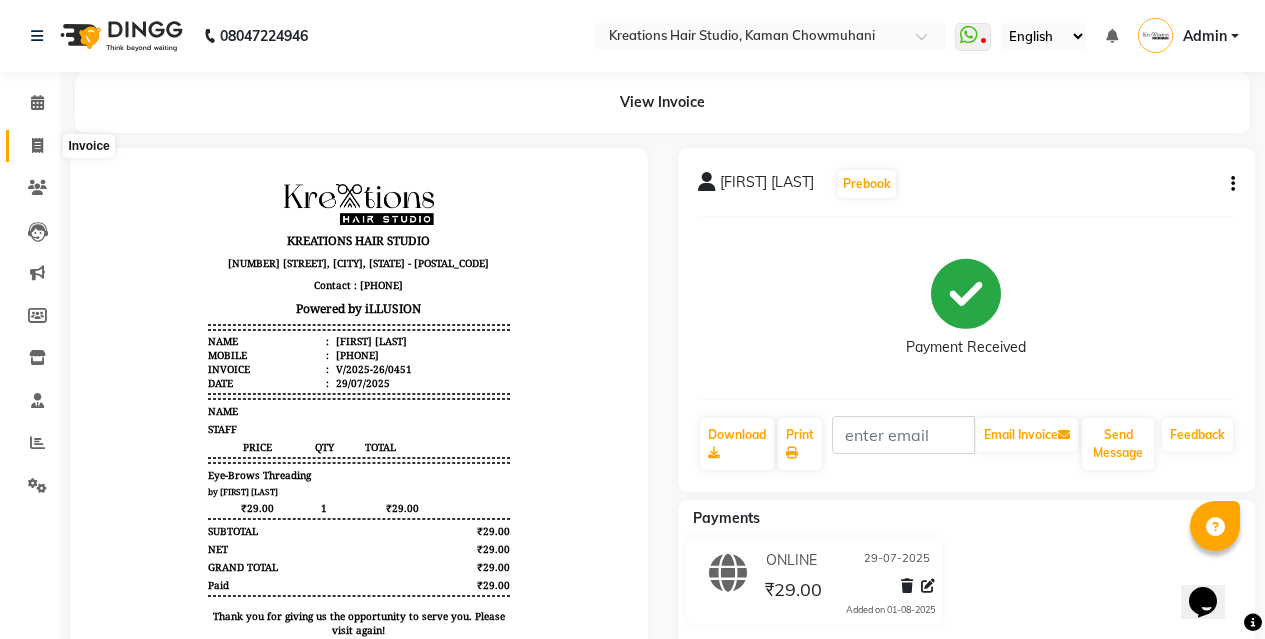 click 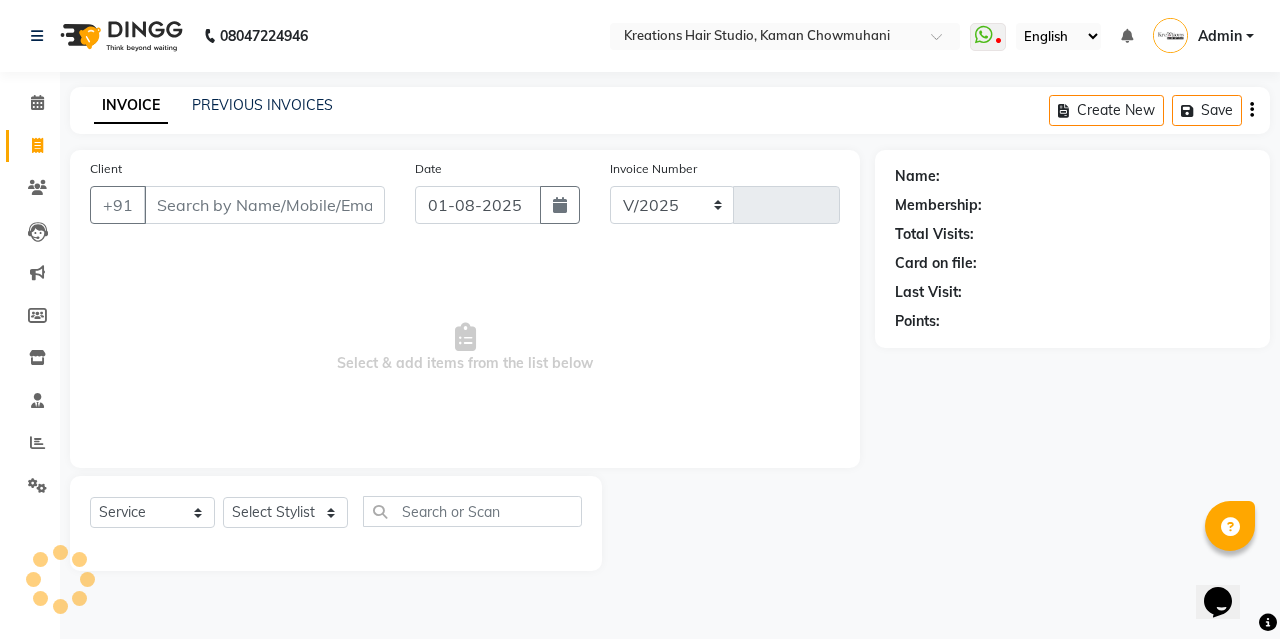 select on "4656" 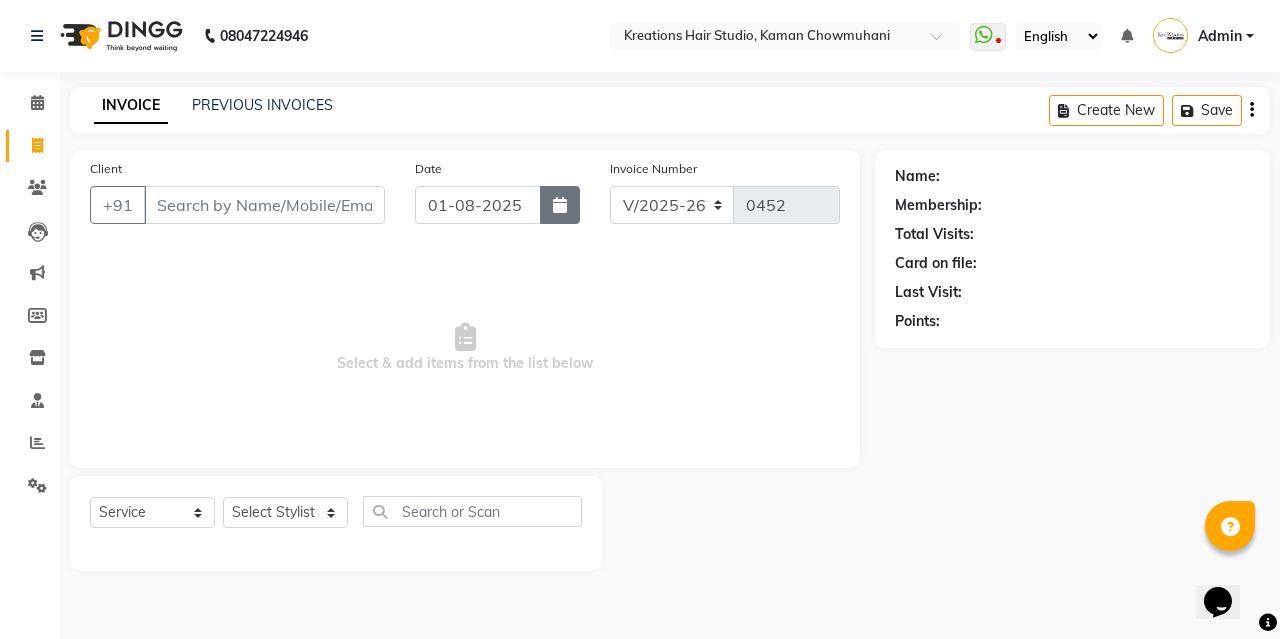 click 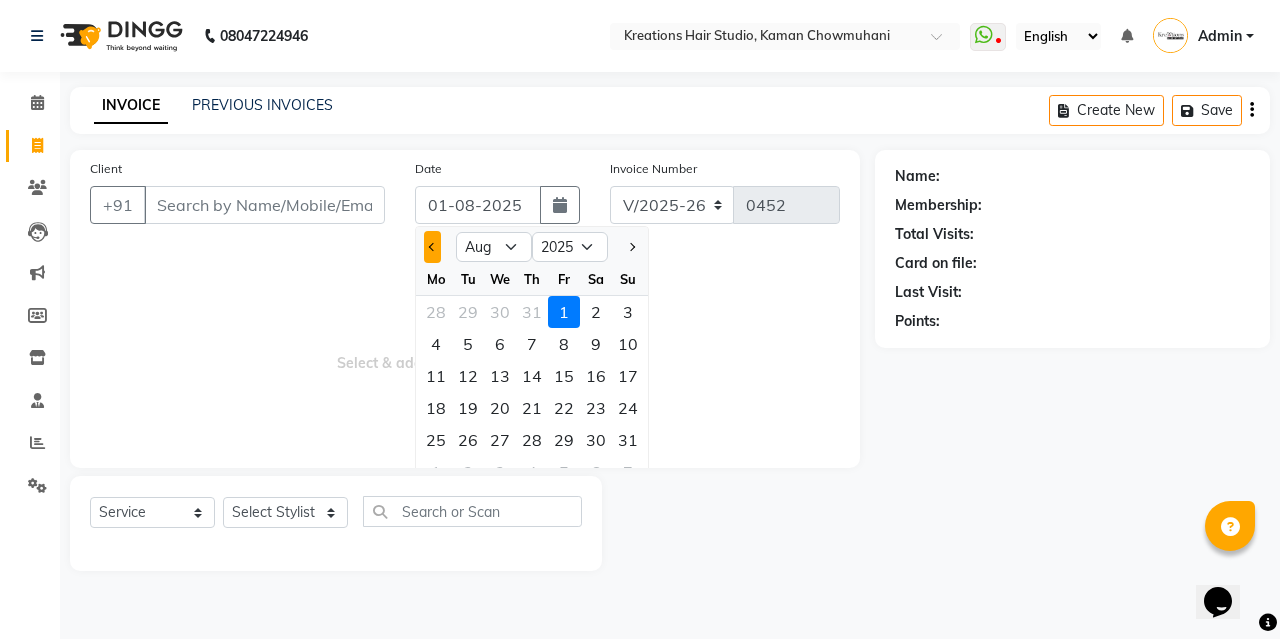 click 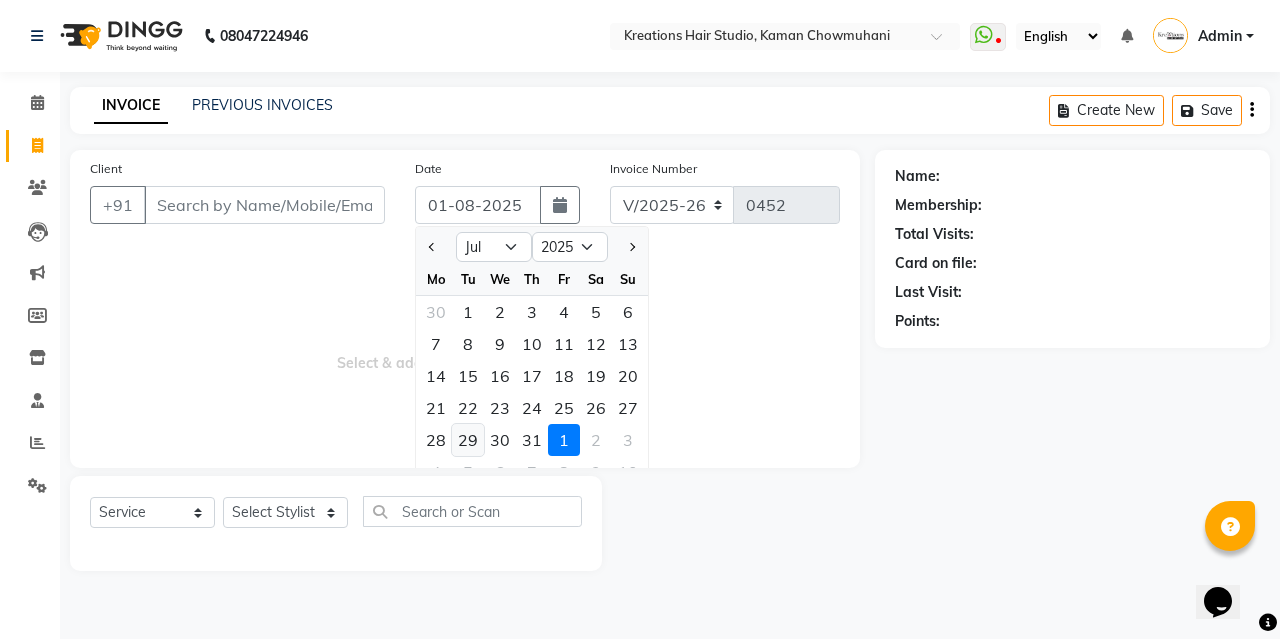 click on "29" 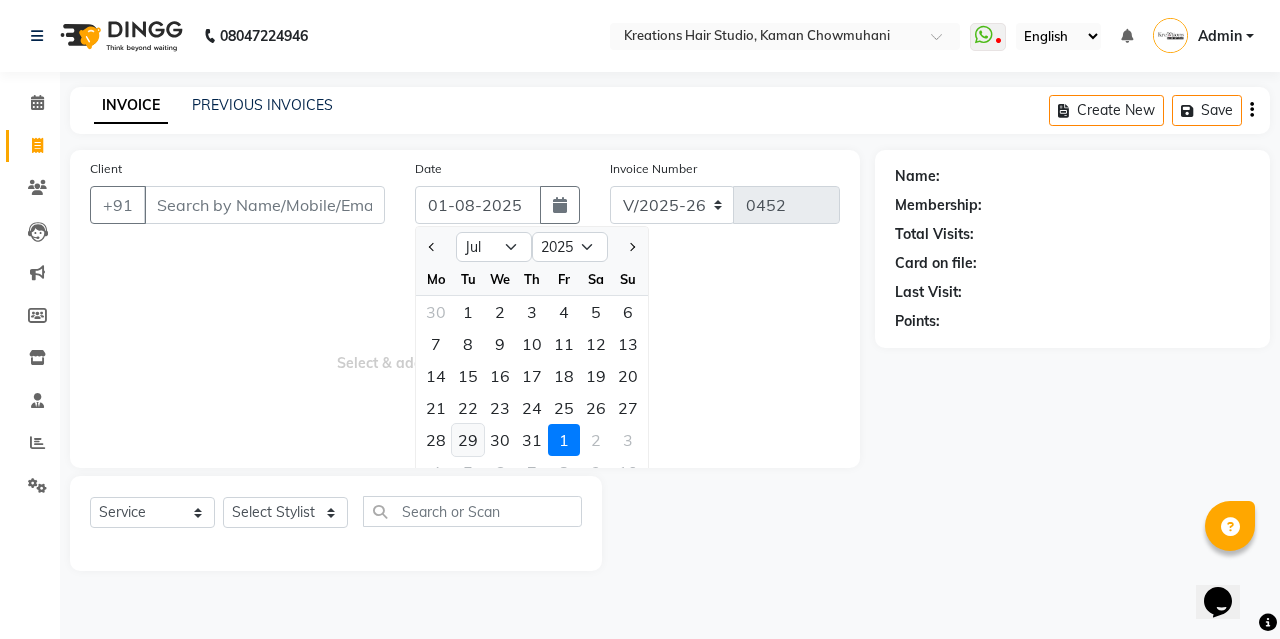 type on "29-07-2025" 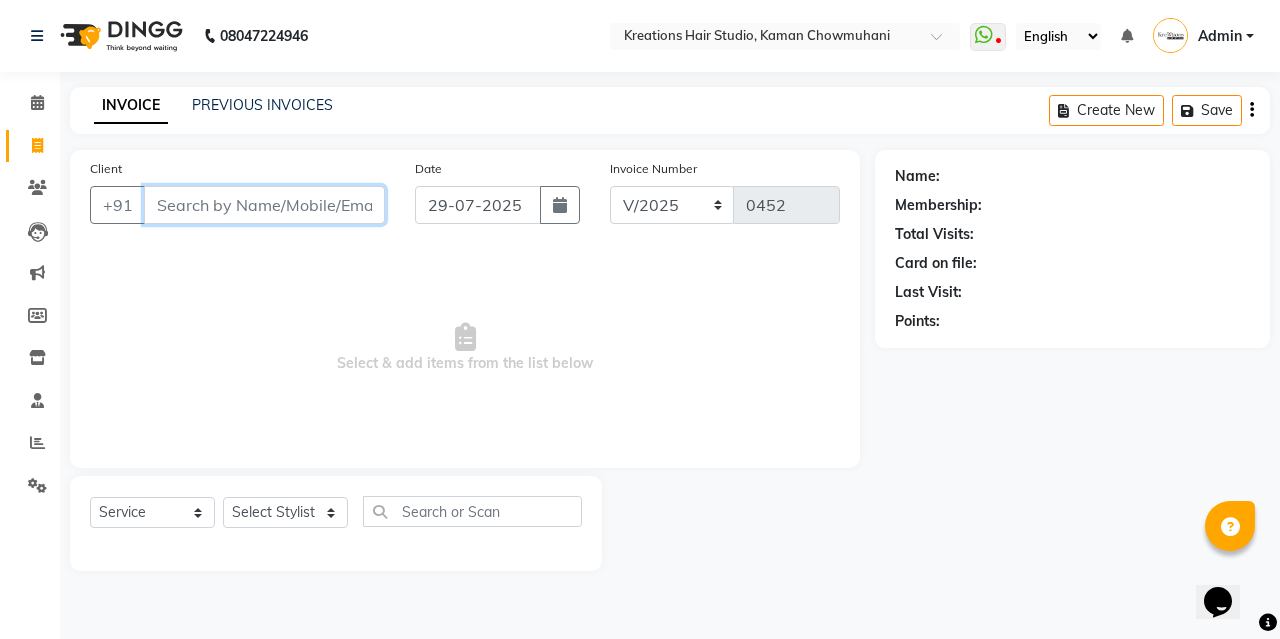 click on "Client" at bounding box center [264, 205] 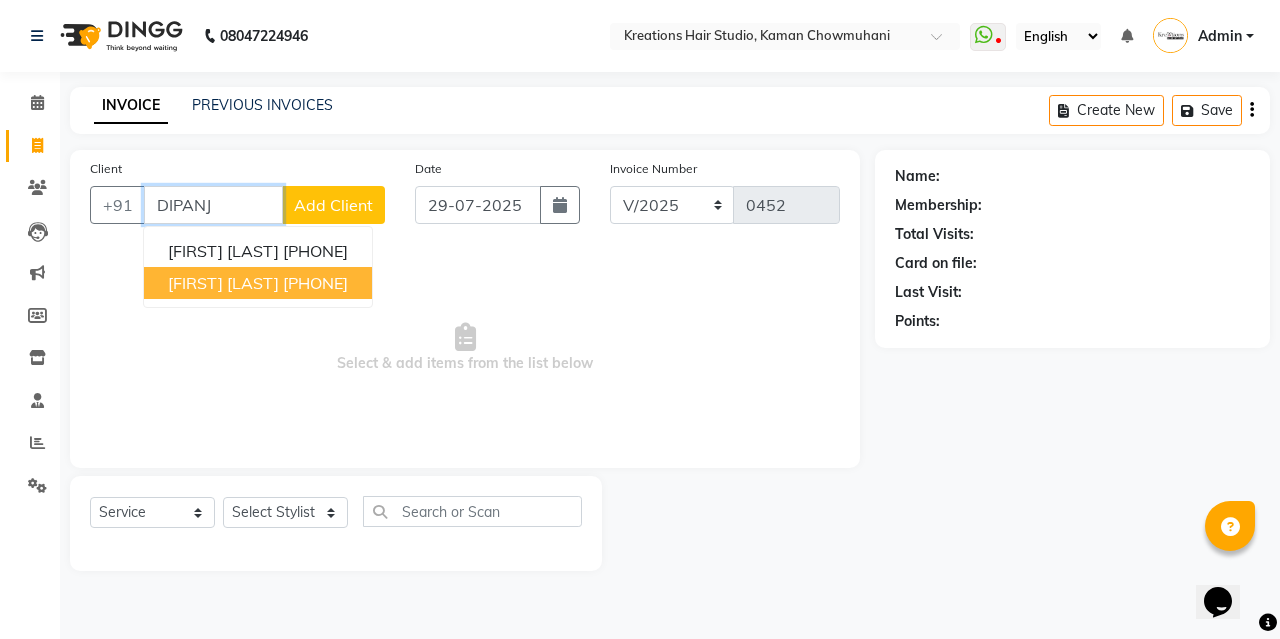 click on "[FIRST] [LAST]" at bounding box center (223, 283) 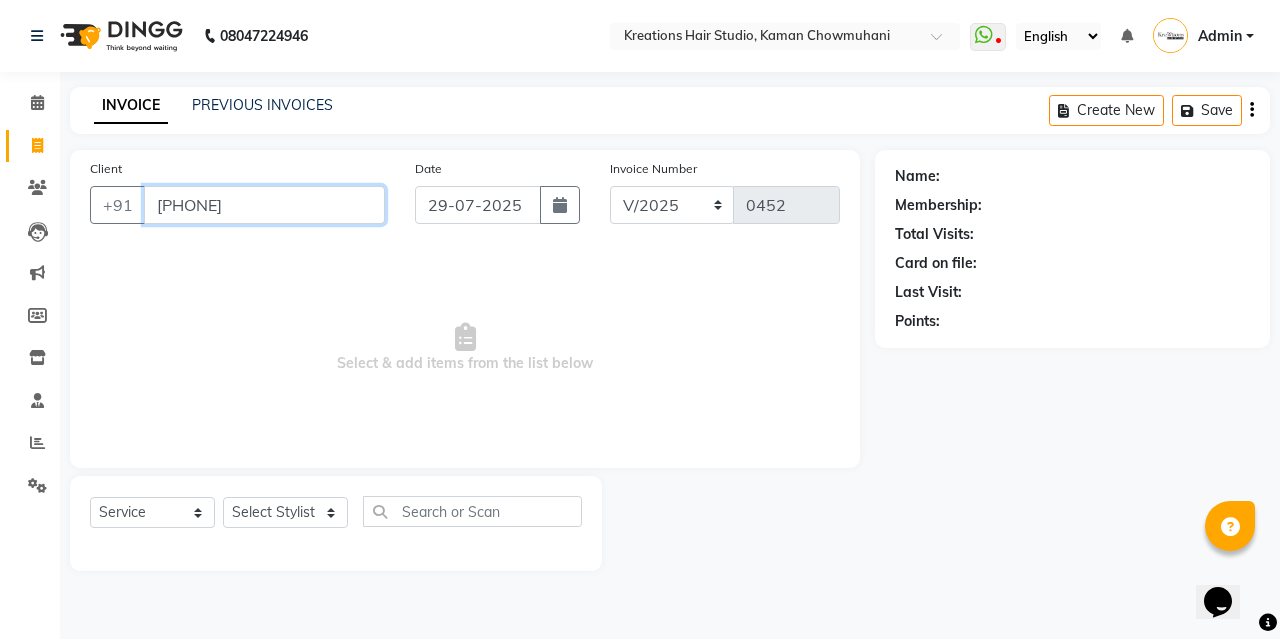 type on "[PHONE]" 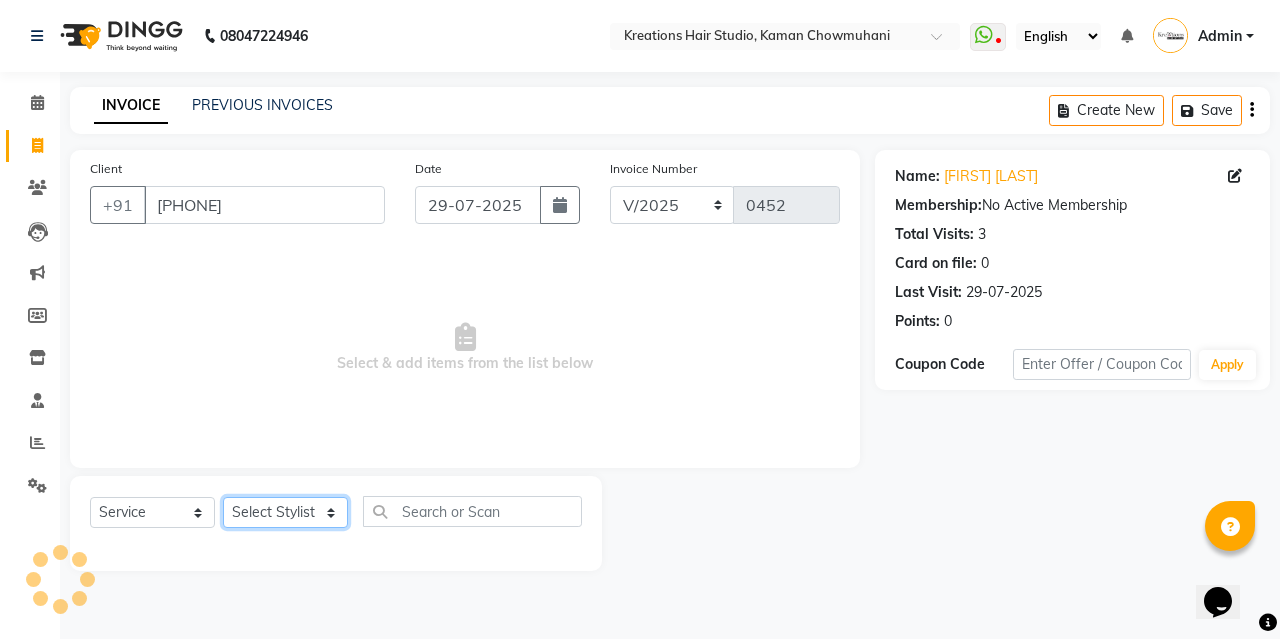 click on "Select Stylist [FIRST] [LAST] [FIRST] [LAST] [FIRST] [LAST] [FIRST] [LAST]  [FIRST] [LAST] [FIRST] [LAST]  [FIRST] [LAST]  [FIRST] [LAST]   [FIRST] [LAST]" 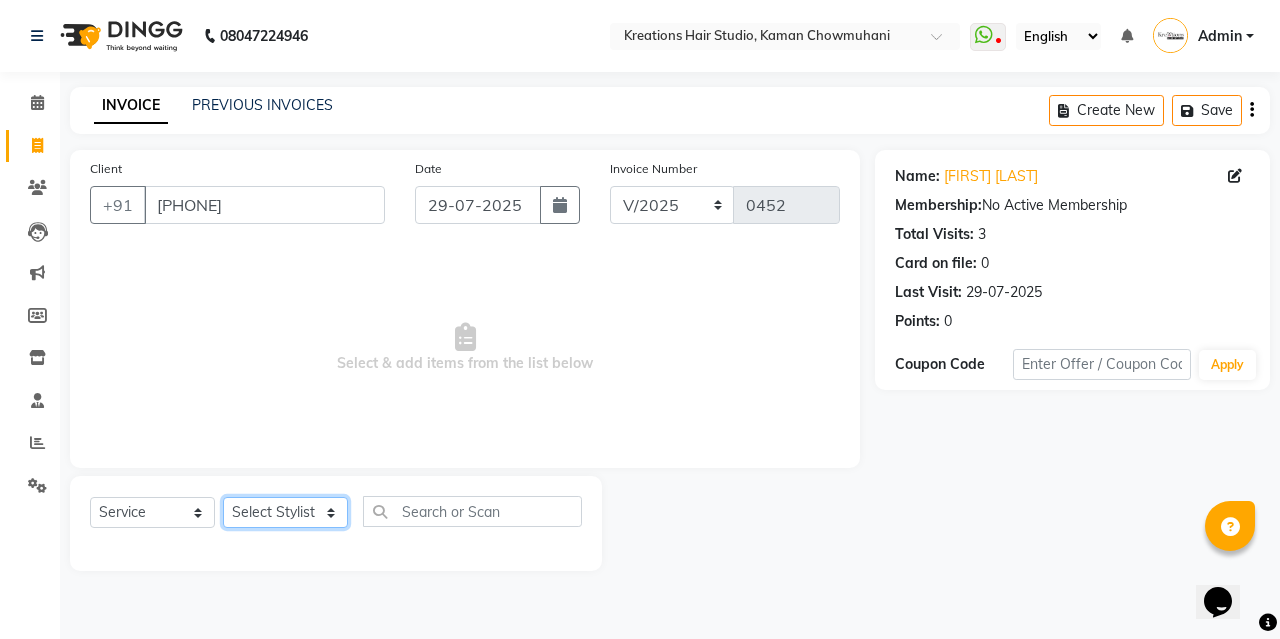 select on "27283" 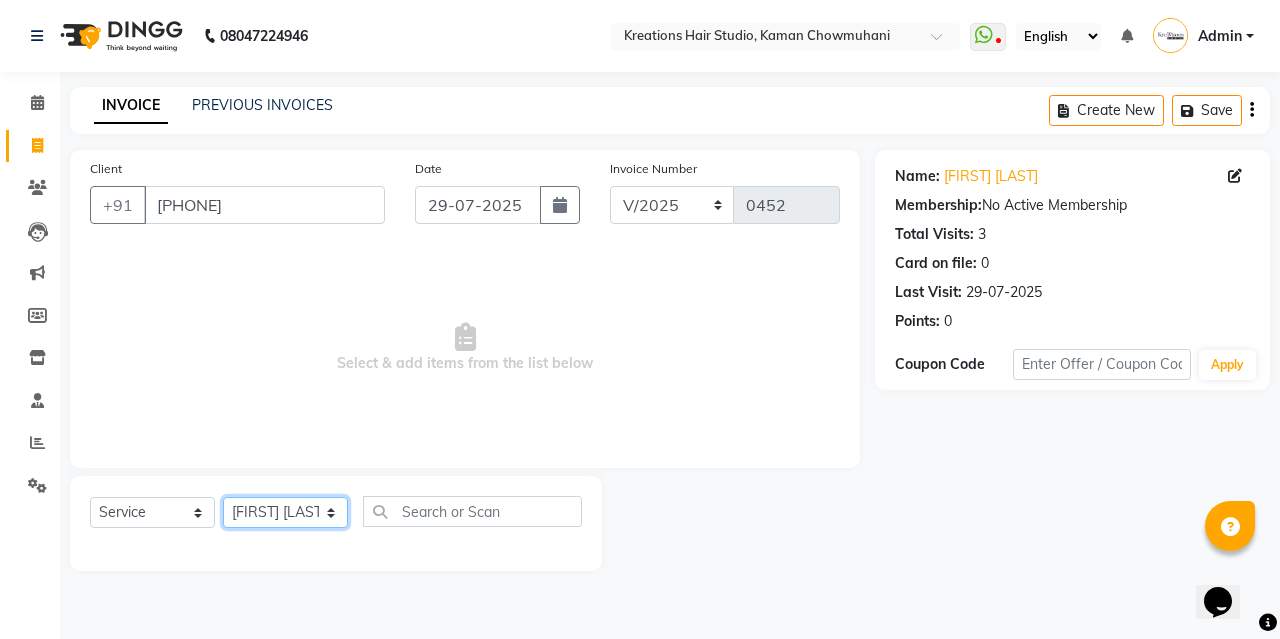 click on "Select Stylist [FIRST] [LAST] [FIRST] [LAST] [FIRST] [LAST] [FIRST] [LAST]  [FIRST] [LAST] [FIRST] [LAST]  [FIRST] [LAST]  [FIRST] [LAST]   [FIRST] [LAST]" 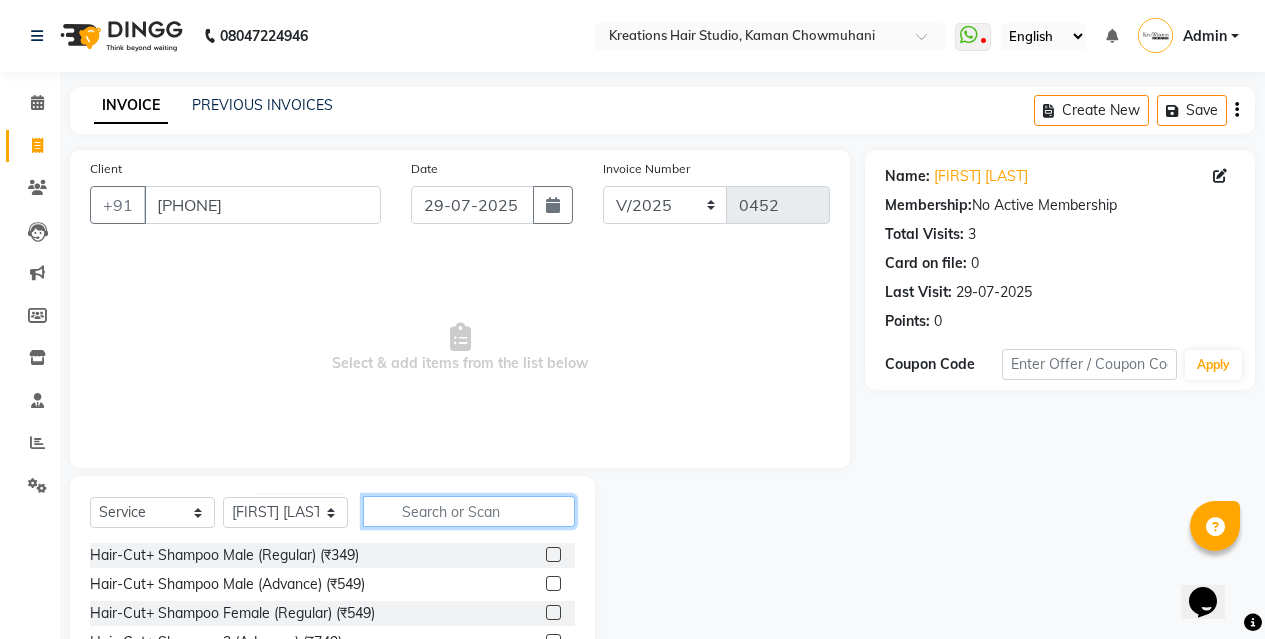 click 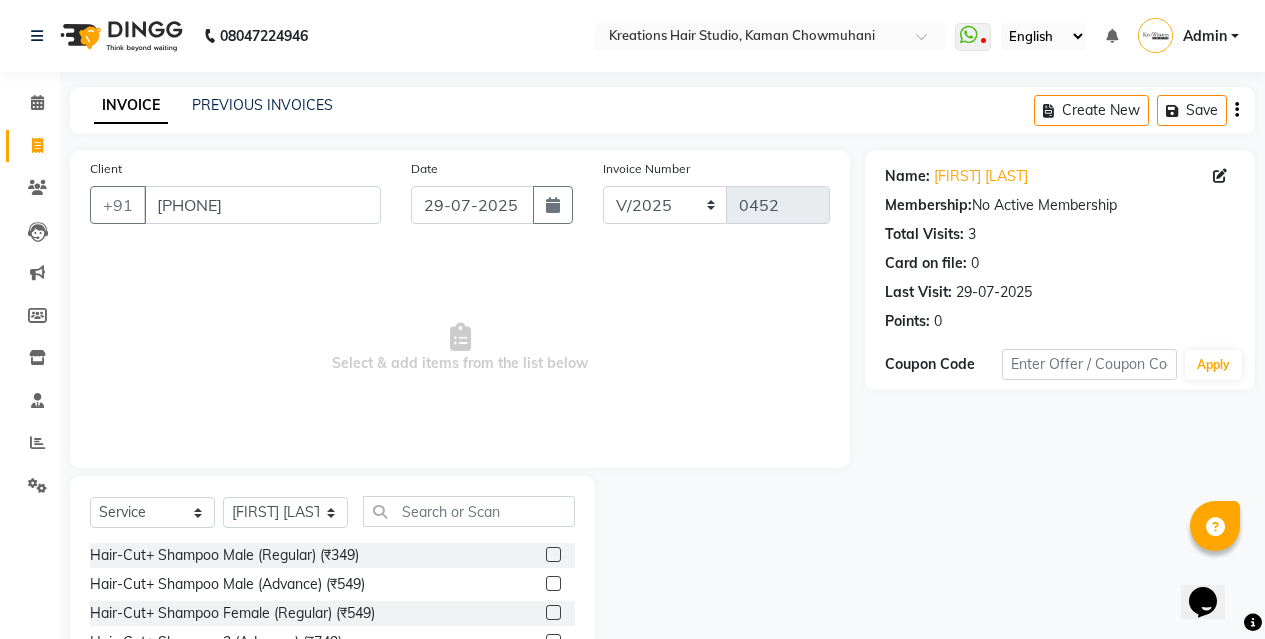 click on "Select  Service  Product  Membership  Package Voucher Prepaid Gift Card  Select Stylist [FIRST] [LAST] [FIRST] [LAST] [FIRST] [LAST] [FIRST] [LAST]  [FIRST] [LAST] [FIRST] [LAST]  [FIRST] [LAST]  [FIRST] [LAST]   [FIRST] [LAST]  Hair-Cut+ Shampoo Male (Regular) (₹349)  Hair-Cut+ Shampoo Male (Advance) (₹549)  Hair-Cut+ Shampoo Female (Regular) (₹549)  Hair-Cut+ Shampoo 2 (Advance) (₹749)  Blow-Dry Setting- Male (₹149)  Blow-Dry Setting- Female (₹349)  Shaving/Trimming (₹99)  Hair-Cut+ Shampoo -Prince (₹199)  Hair-Cut+ Shampoo- Princess (₹299)  Ola Plex Hair Treatment (₹3499)  Kerasmooth (₹7999)  Nenoplastia (₹7999)  Godrej Botox (₹6999)  Hair-Spa Normal- Female (₹1199)  Hair-Spa Normal- Male (₹999)  Keratin Spa- Male (₹1499)  Keratin Spa- Female (₹1999)  Colour Shine (Loreal)- Male (₹600)  Colour Shine (Loreal)- Female (₹1500)  Straight Control (Loreal)-Male (₹600)  Straight Control (Loreal)-Female (₹1500)  Luxurious -Spa (Gk)- Male (₹1000)  Kerasmooth (₹7999)" 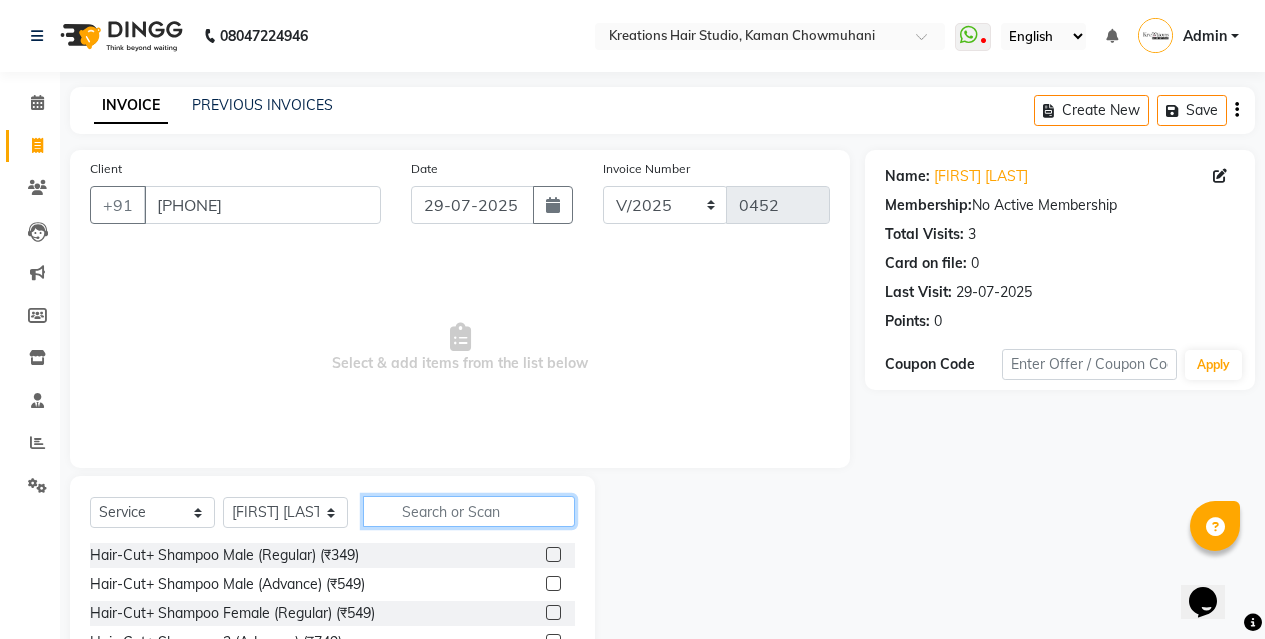 click 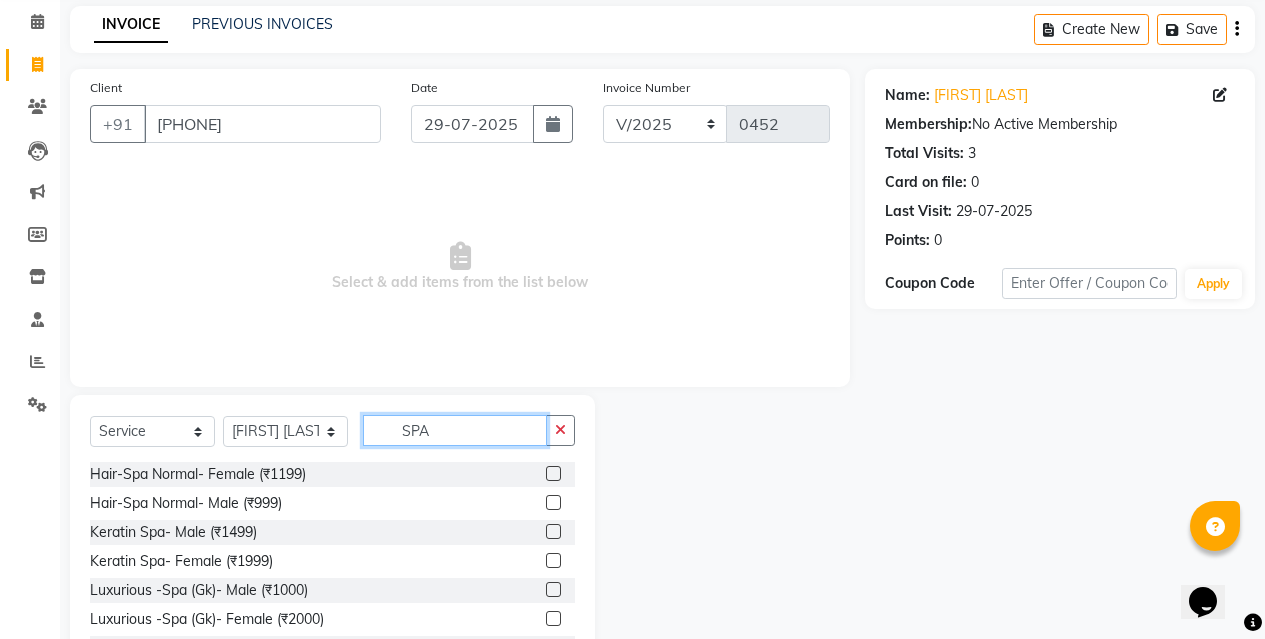 scroll, scrollTop: 162, scrollLeft: 0, axis: vertical 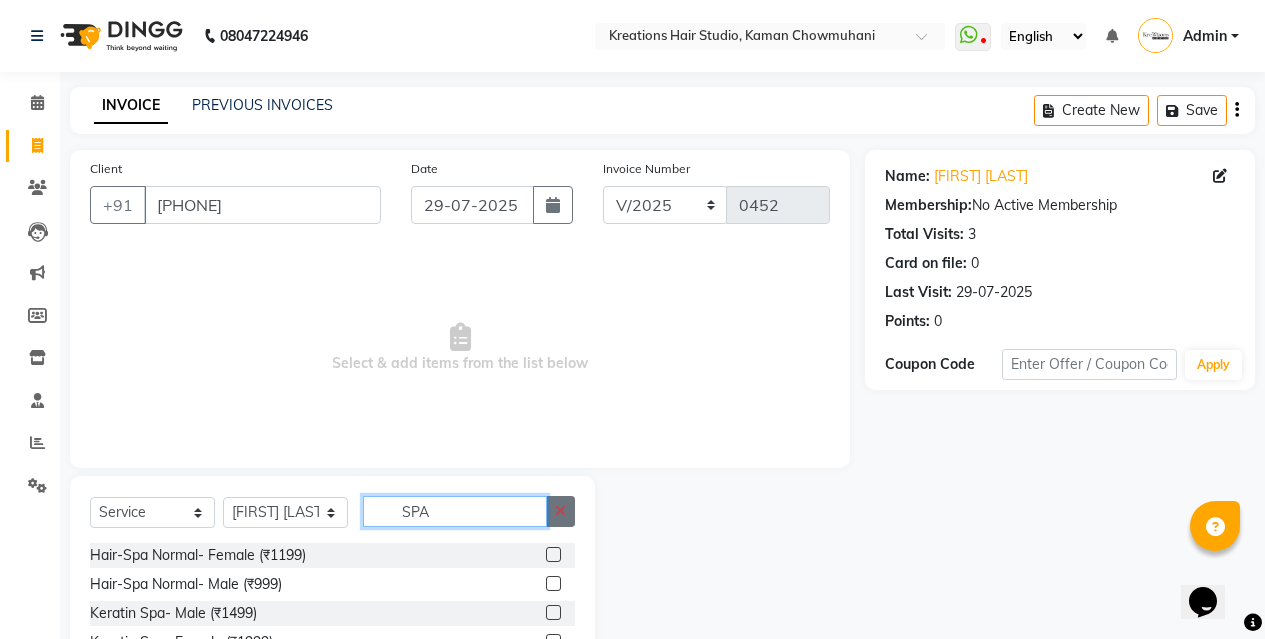 type on "SPA" 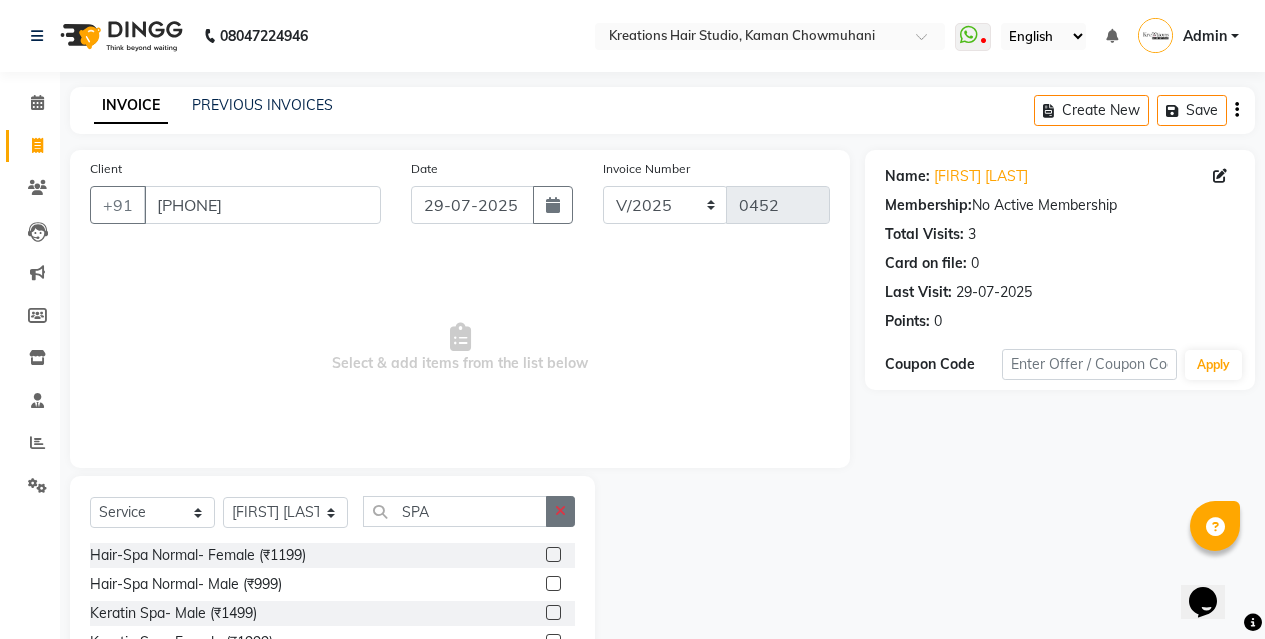 click 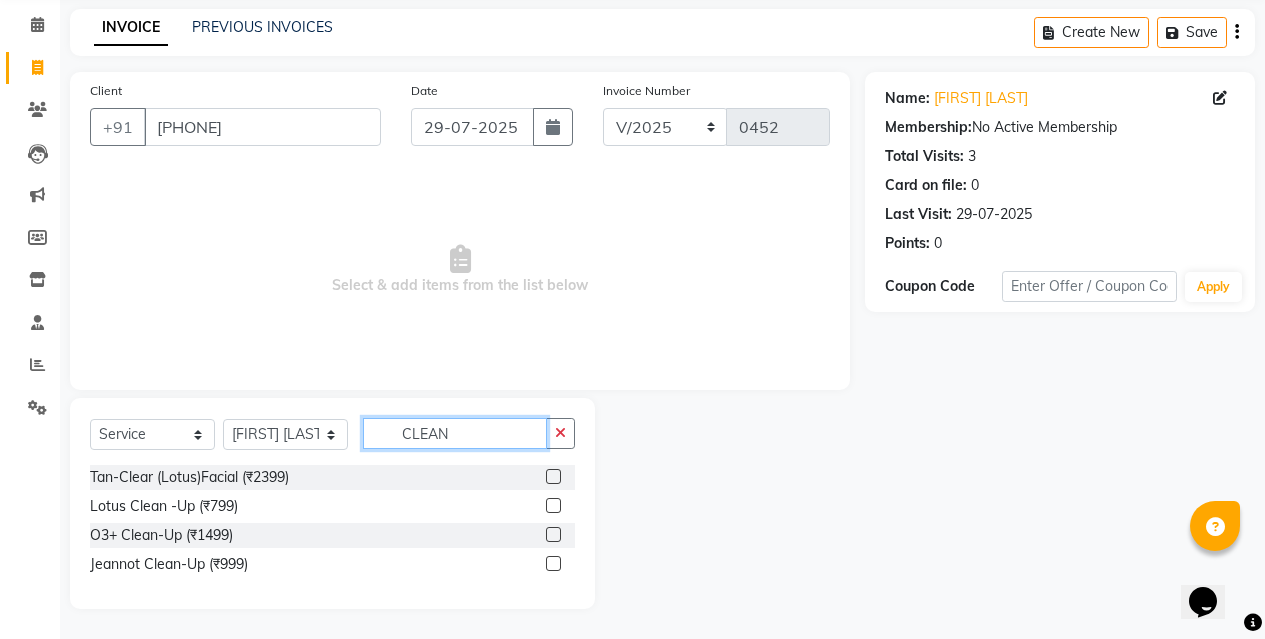 scroll, scrollTop: 49, scrollLeft: 0, axis: vertical 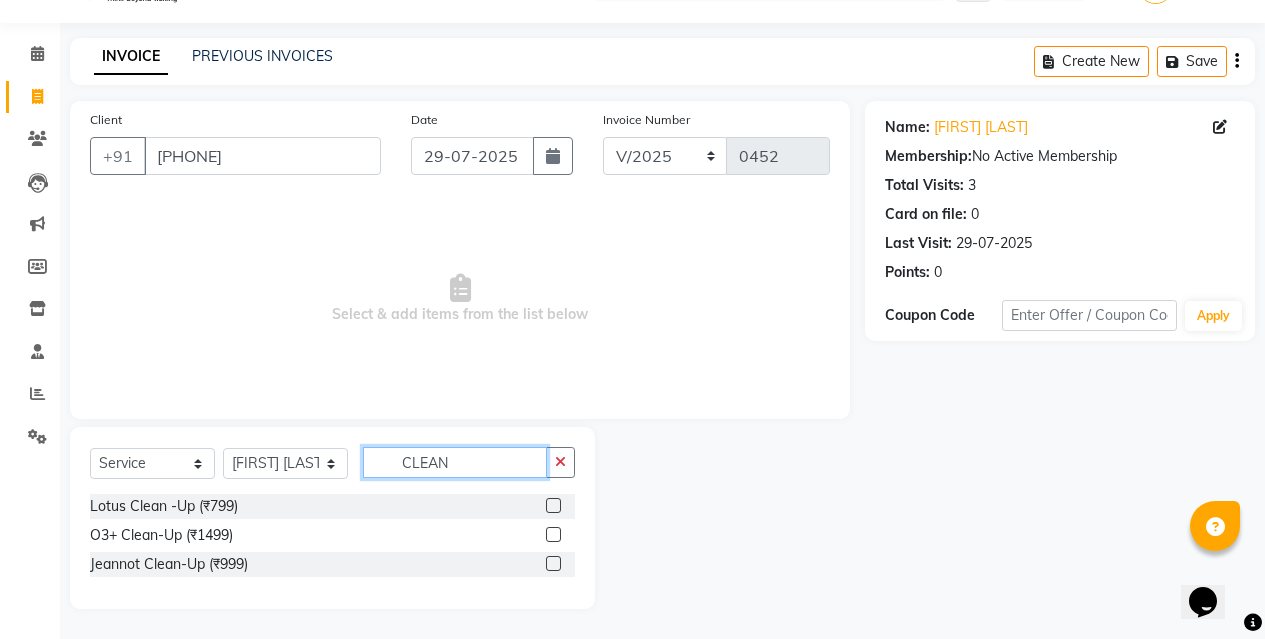 type on "CLEAN" 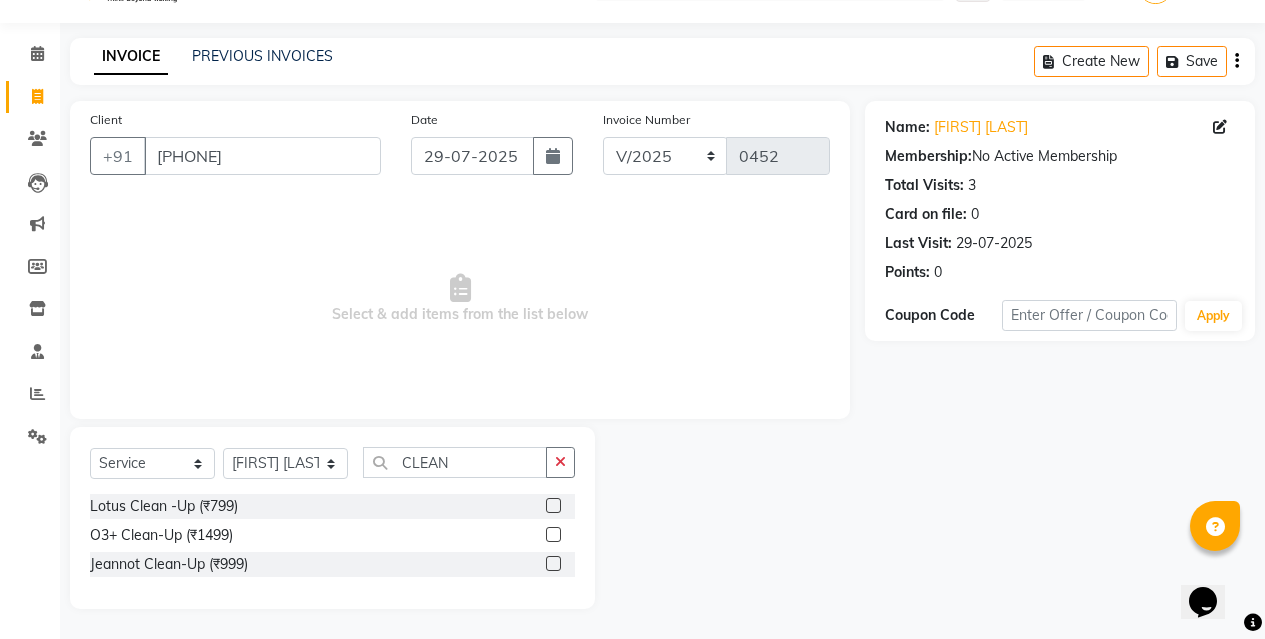 click 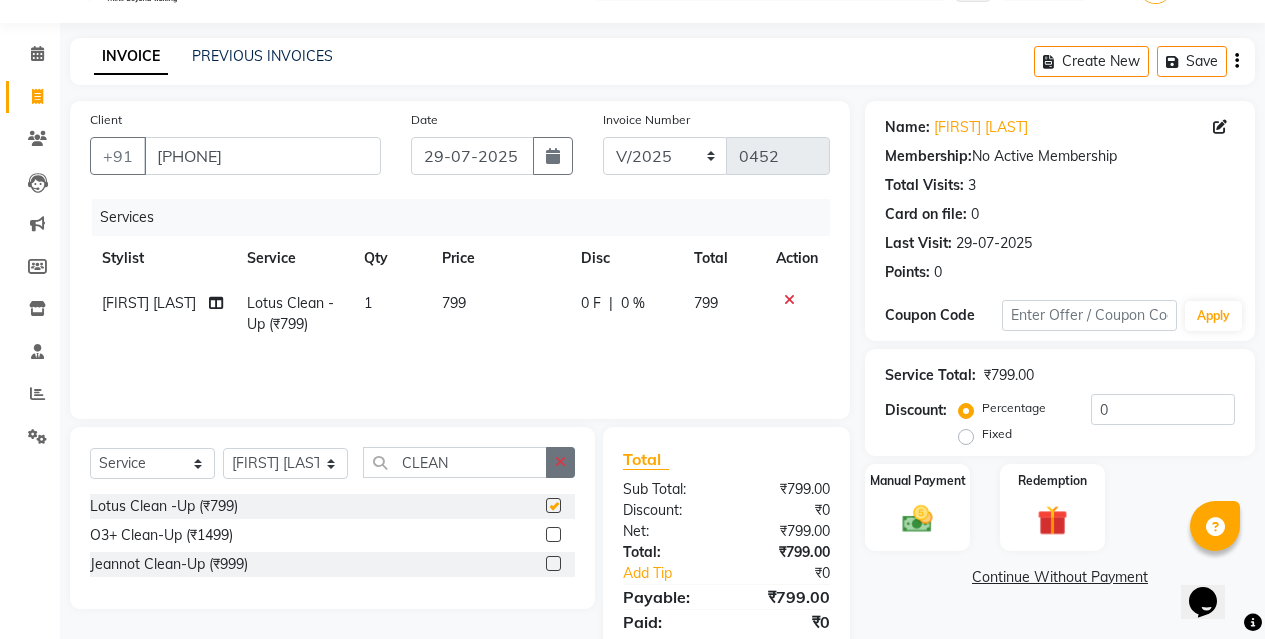 checkbox on "false" 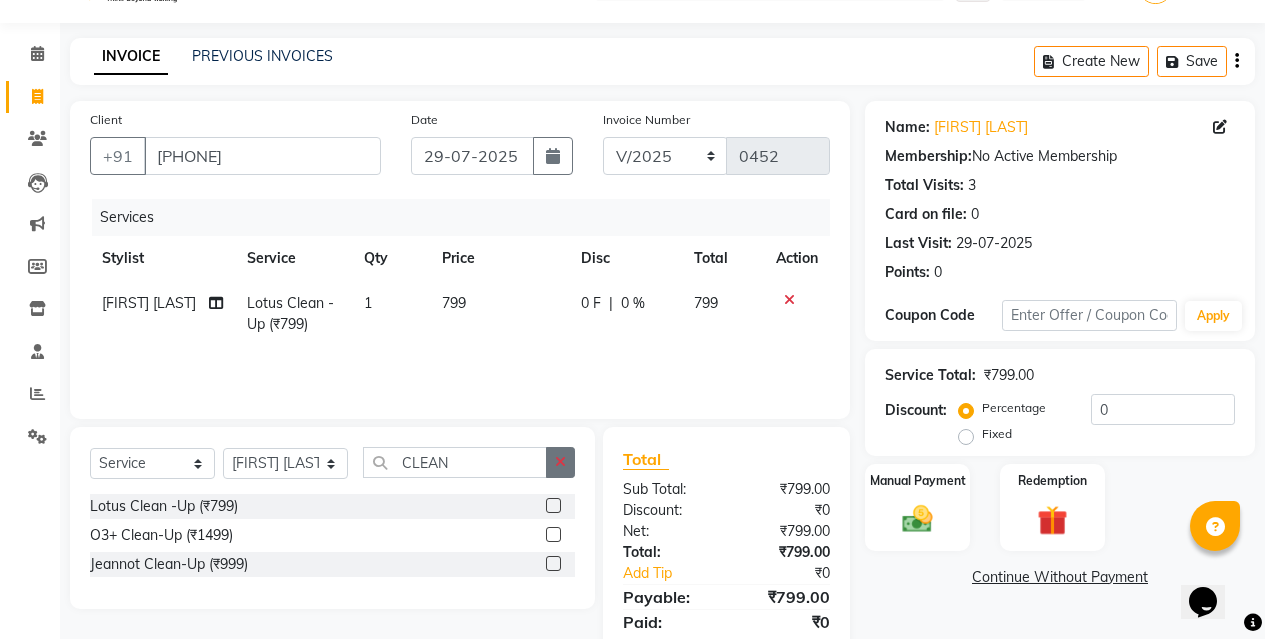 click 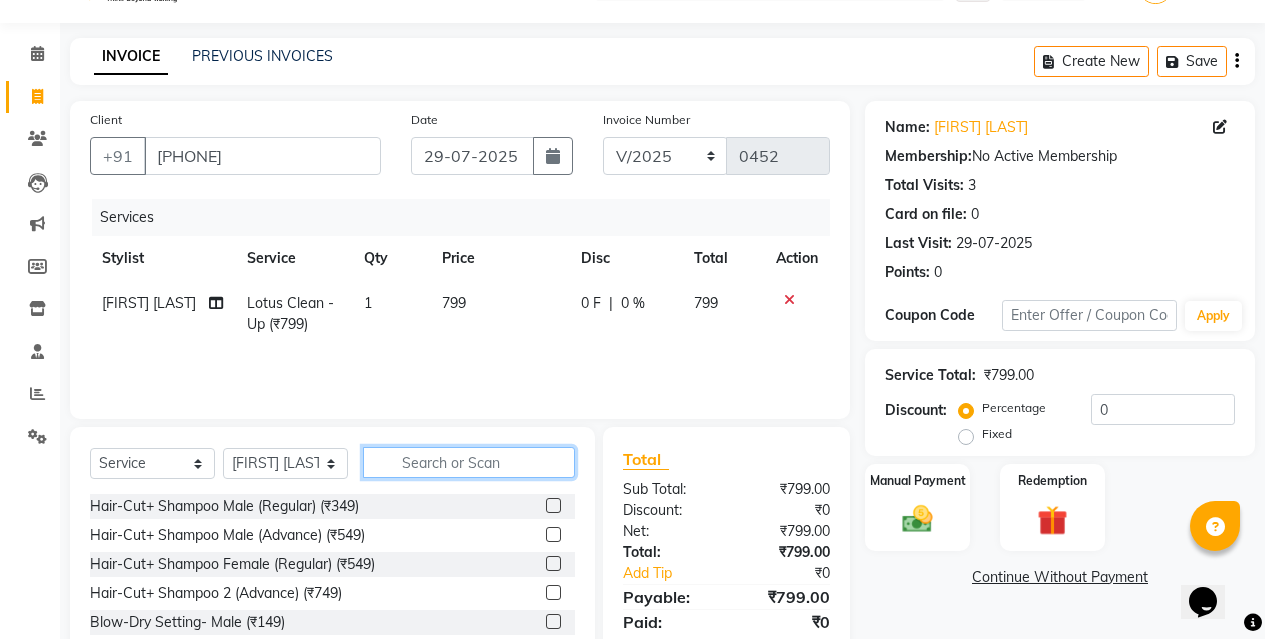 click 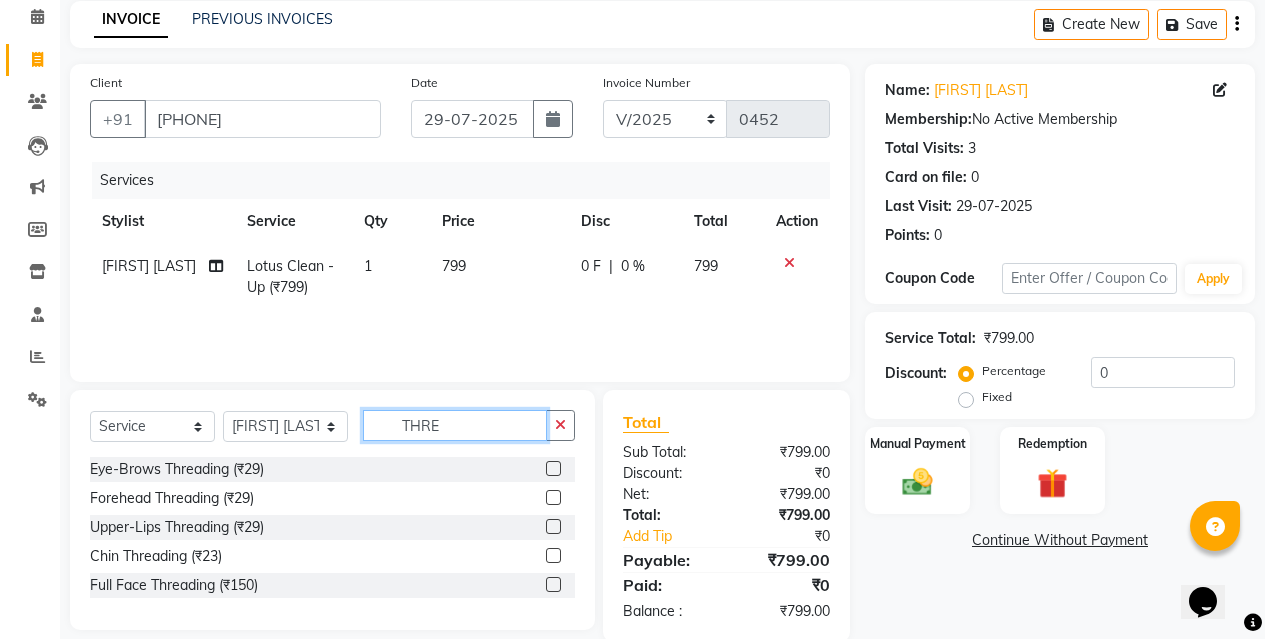 scroll, scrollTop: 119, scrollLeft: 0, axis: vertical 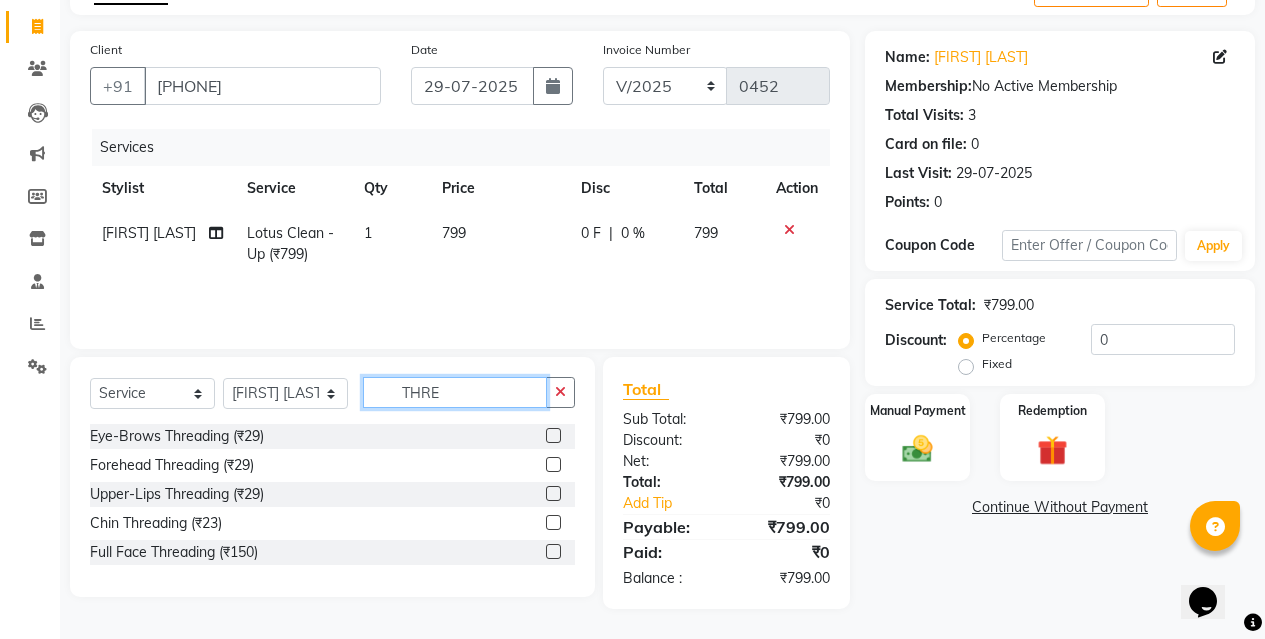 type on "THRE" 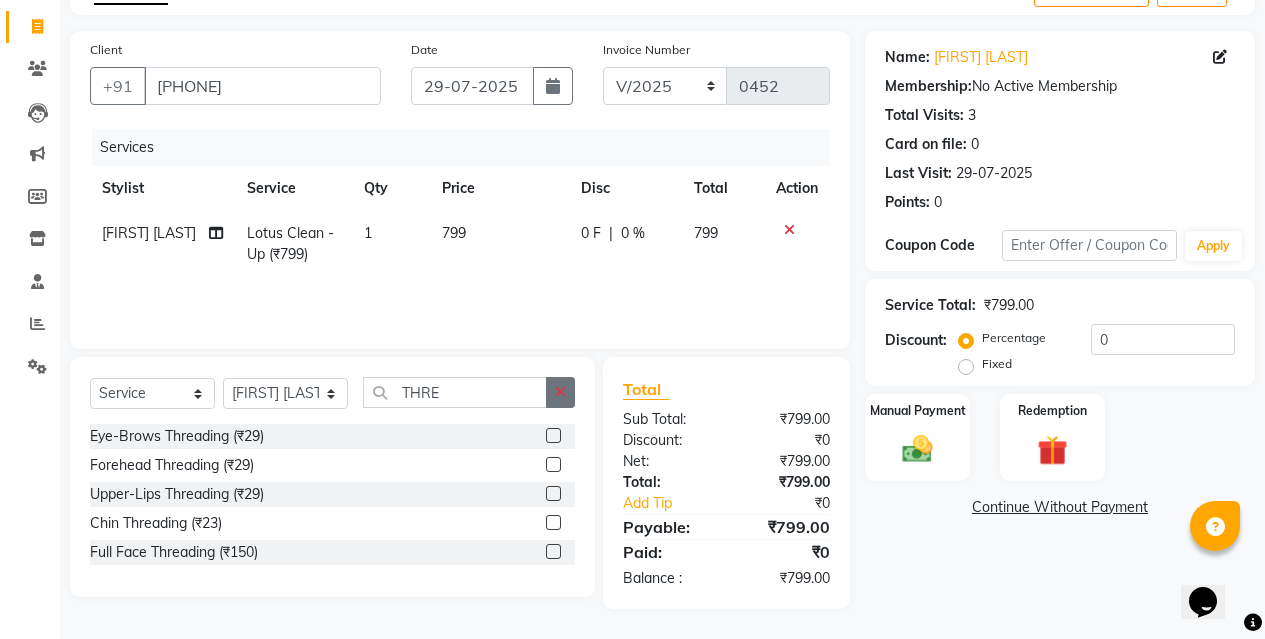 drag, startPoint x: 556, startPoint y: 429, endPoint x: 559, endPoint y: 443, distance: 14.3178215 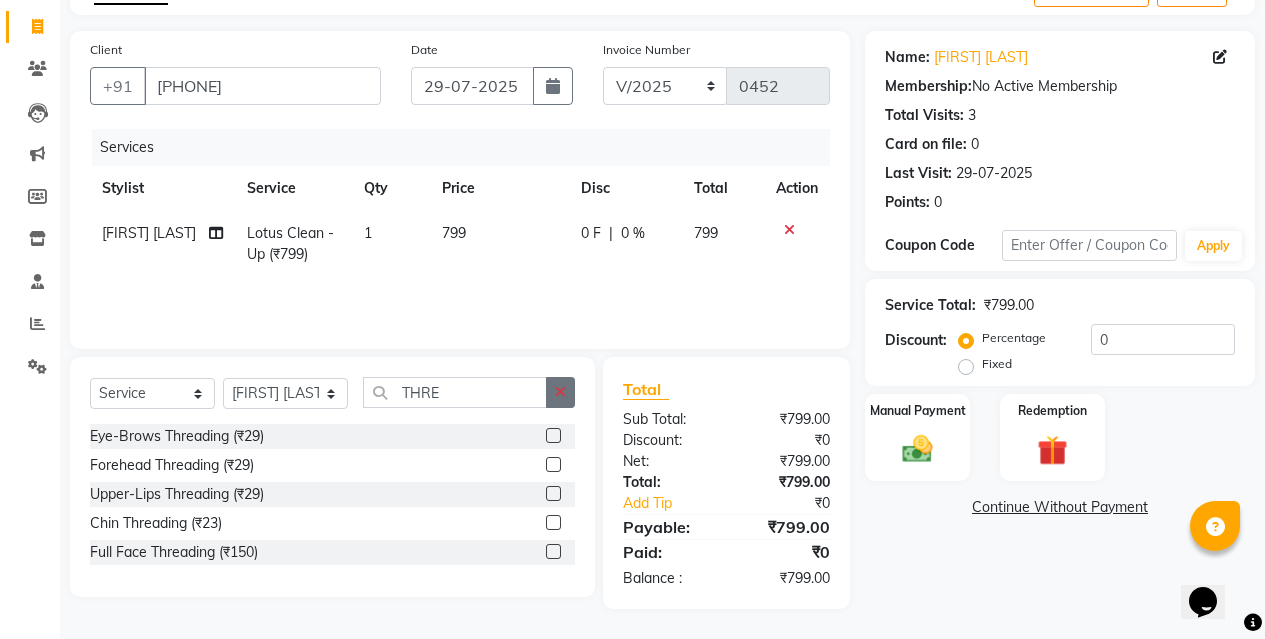 click 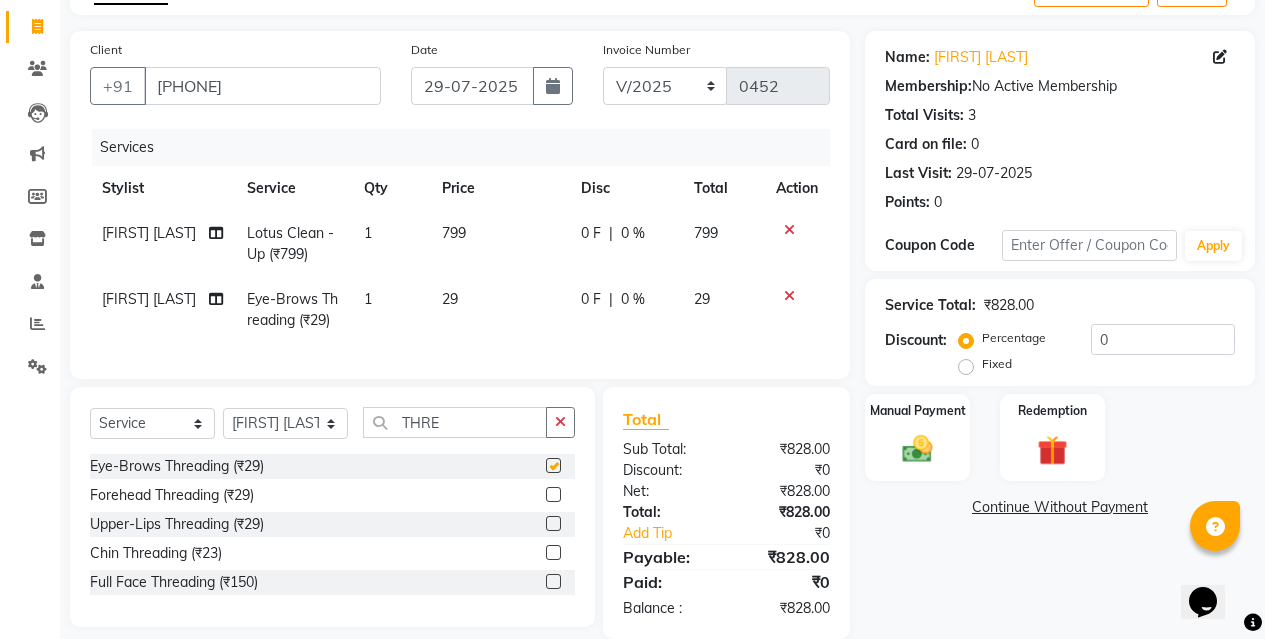 checkbox on "false" 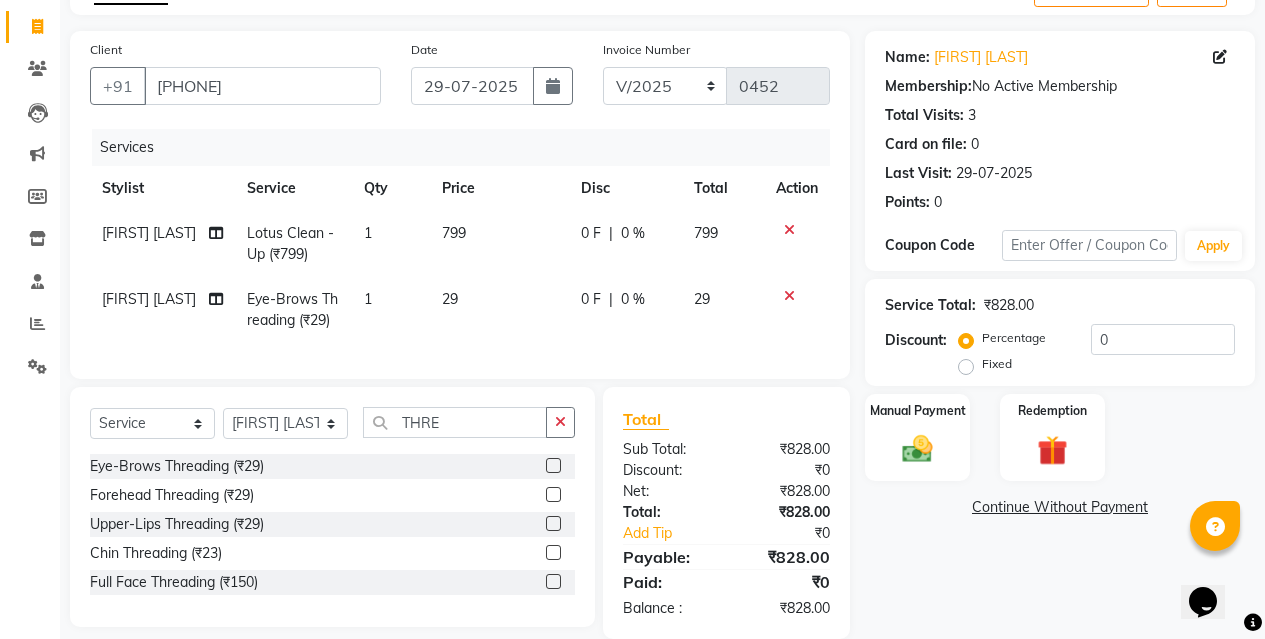 click 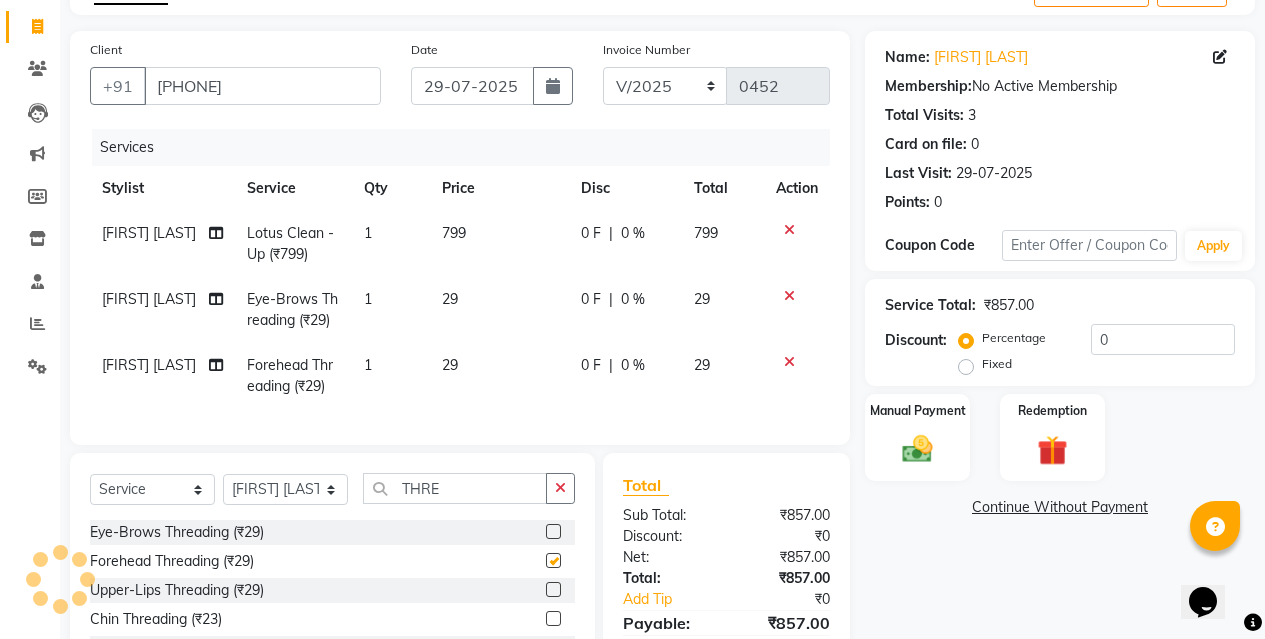 checkbox on "false" 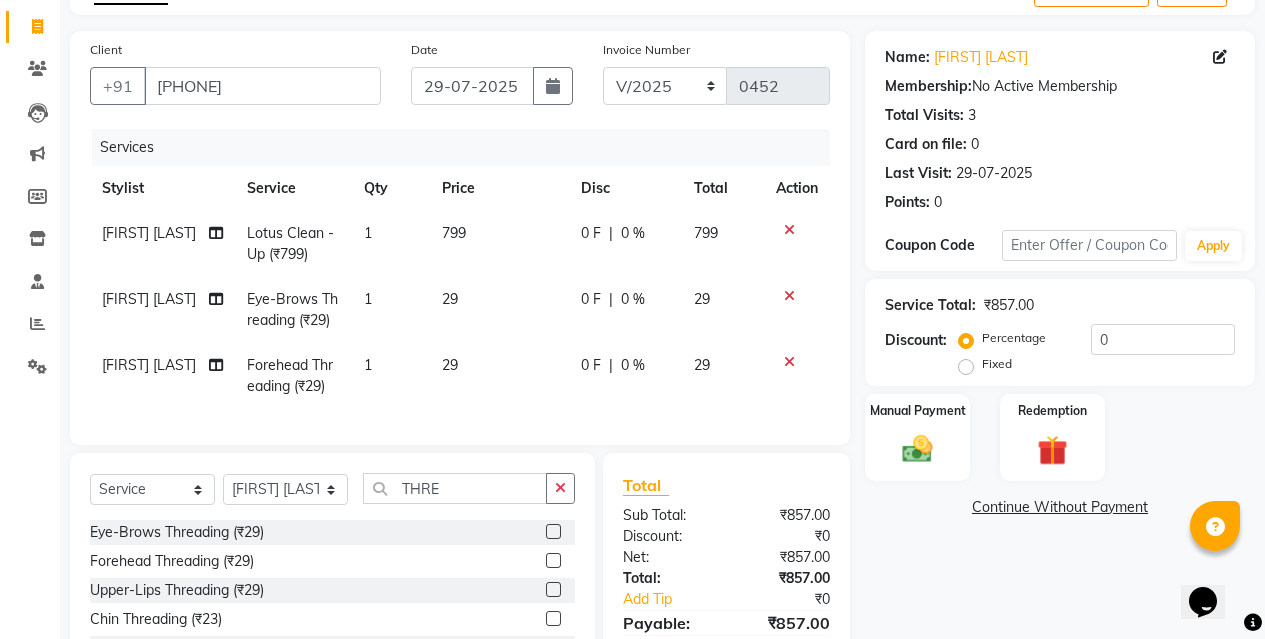 click 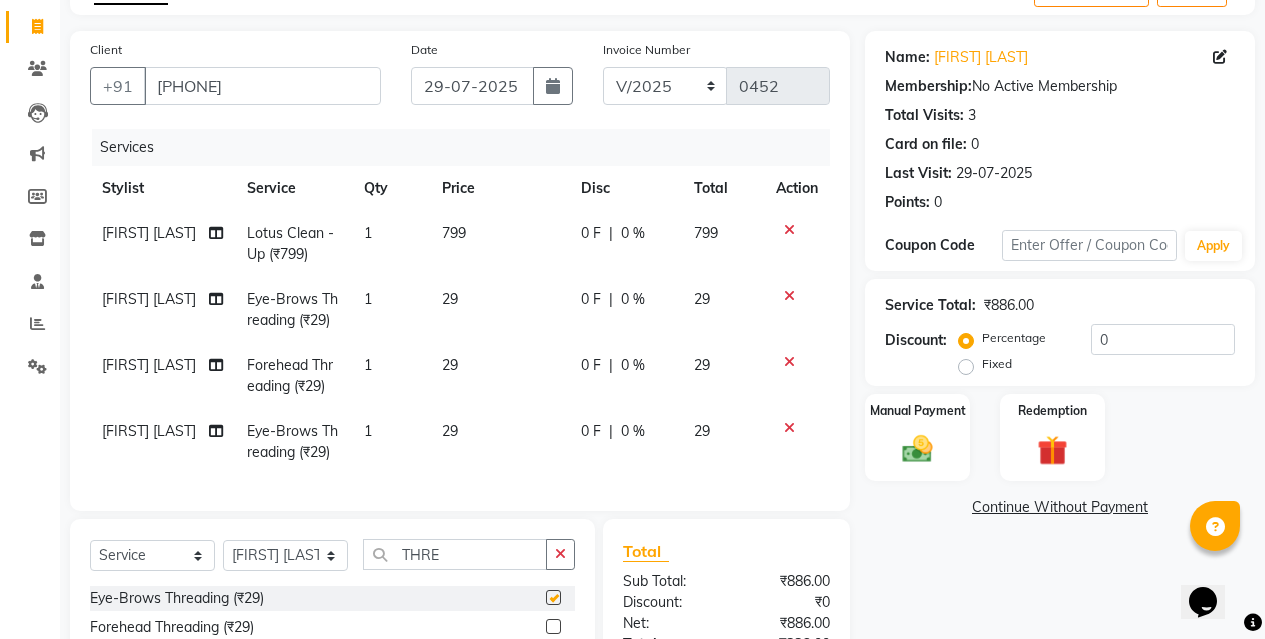 checkbox on "false" 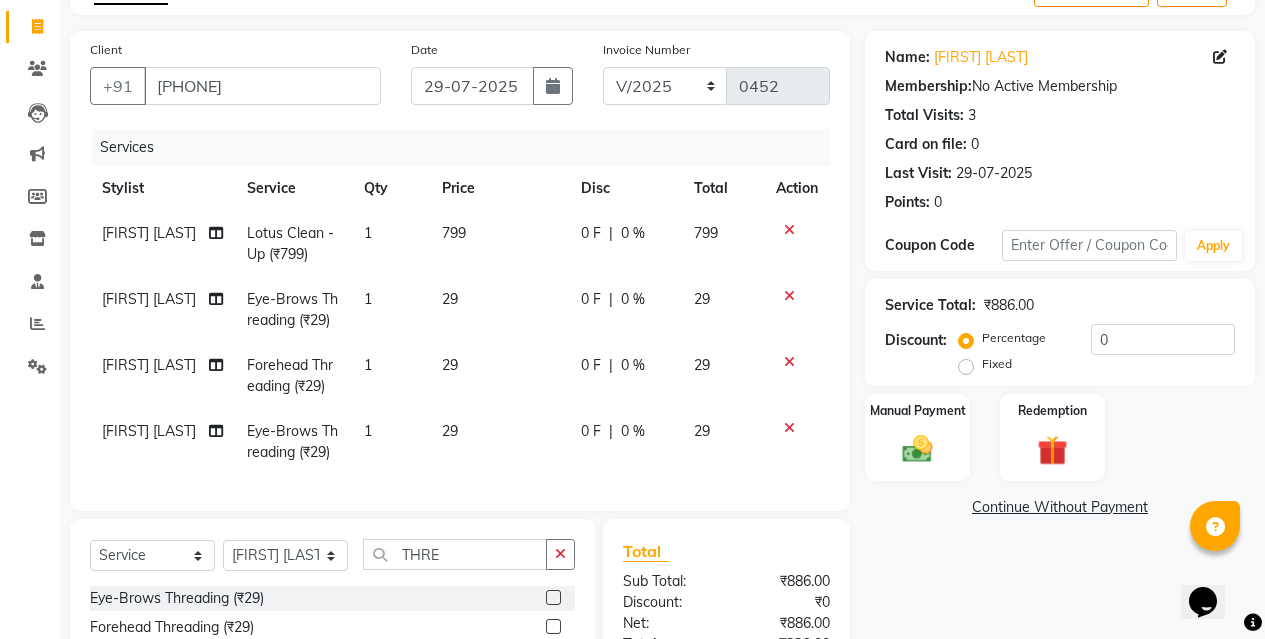 scroll, scrollTop: 296, scrollLeft: 0, axis: vertical 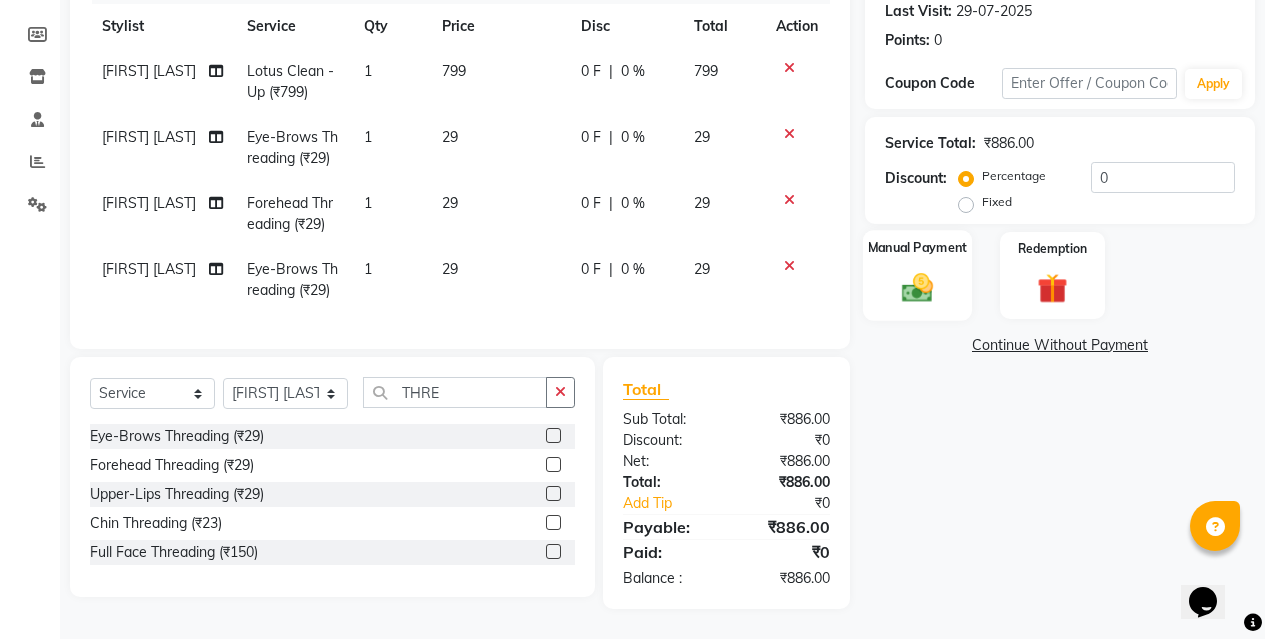 click on "Manual Payment" 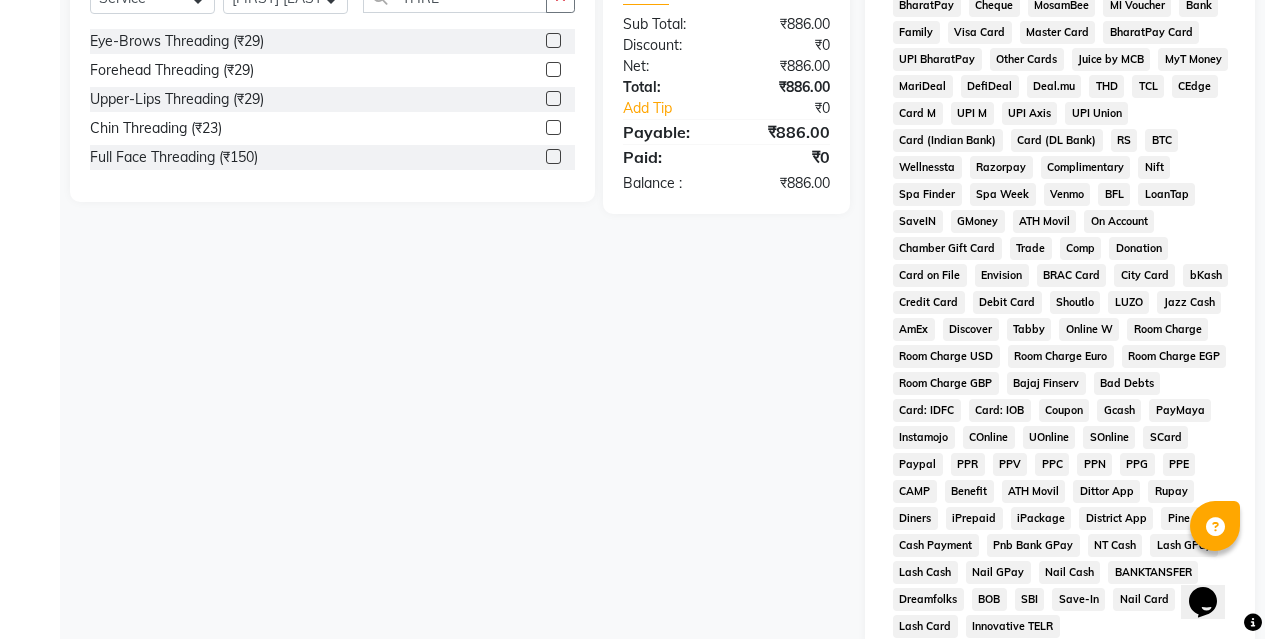 scroll, scrollTop: 534, scrollLeft: 0, axis: vertical 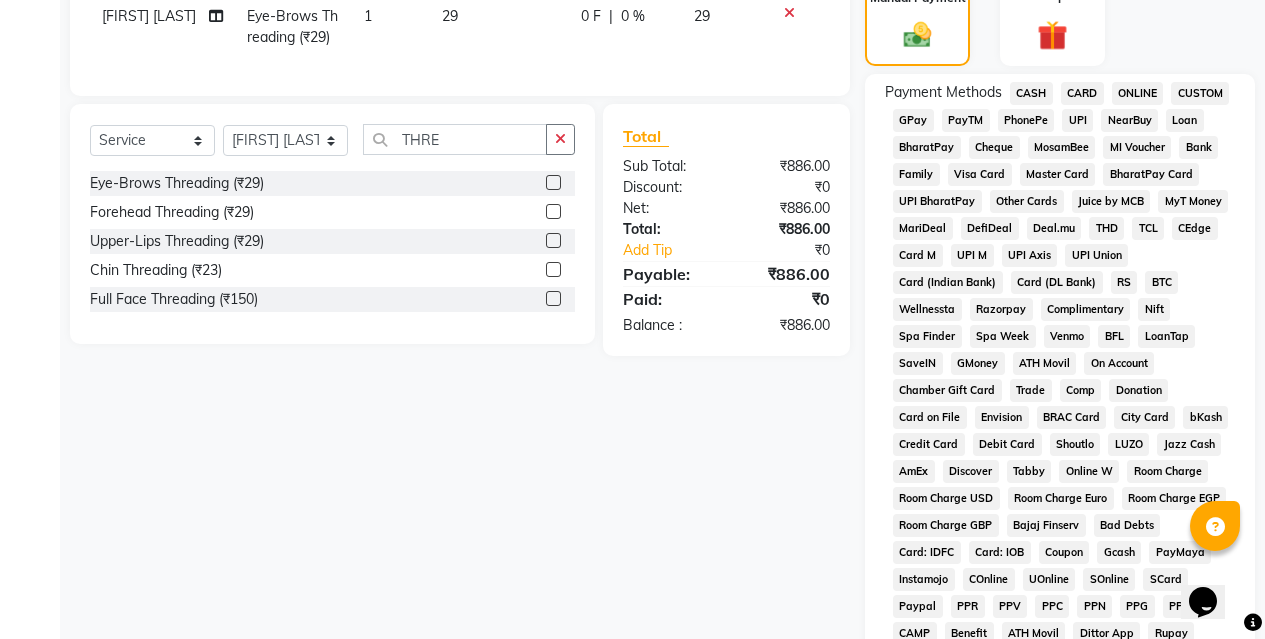 click on "ONLINE" 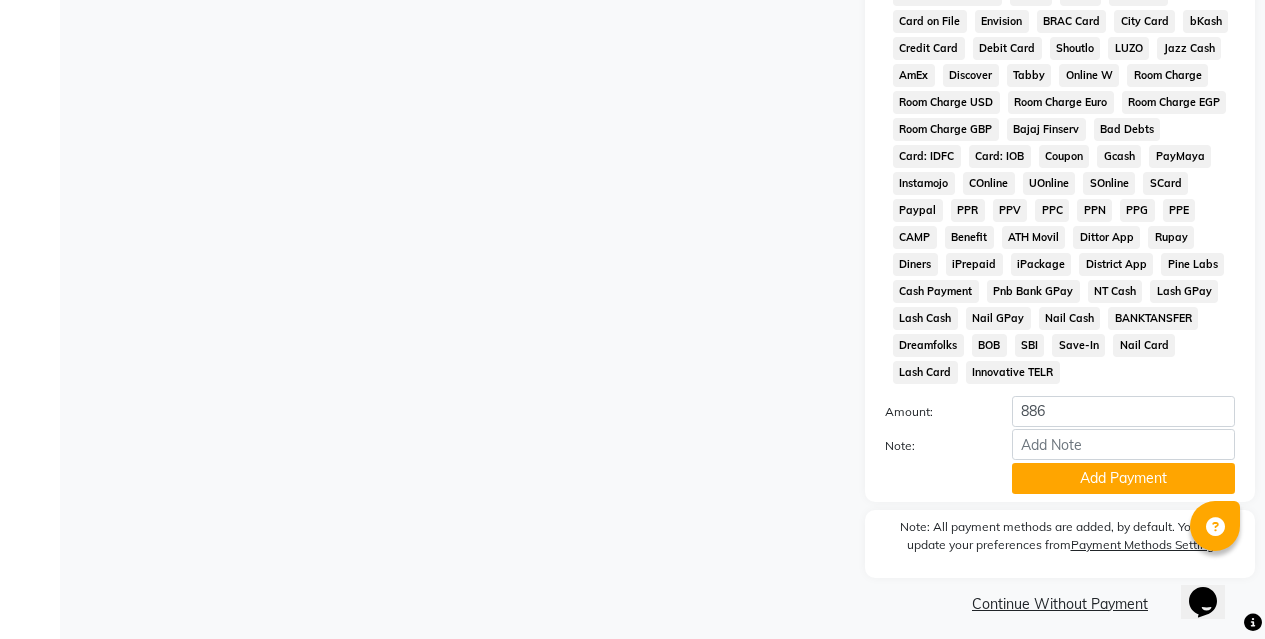 scroll, scrollTop: 940, scrollLeft: 0, axis: vertical 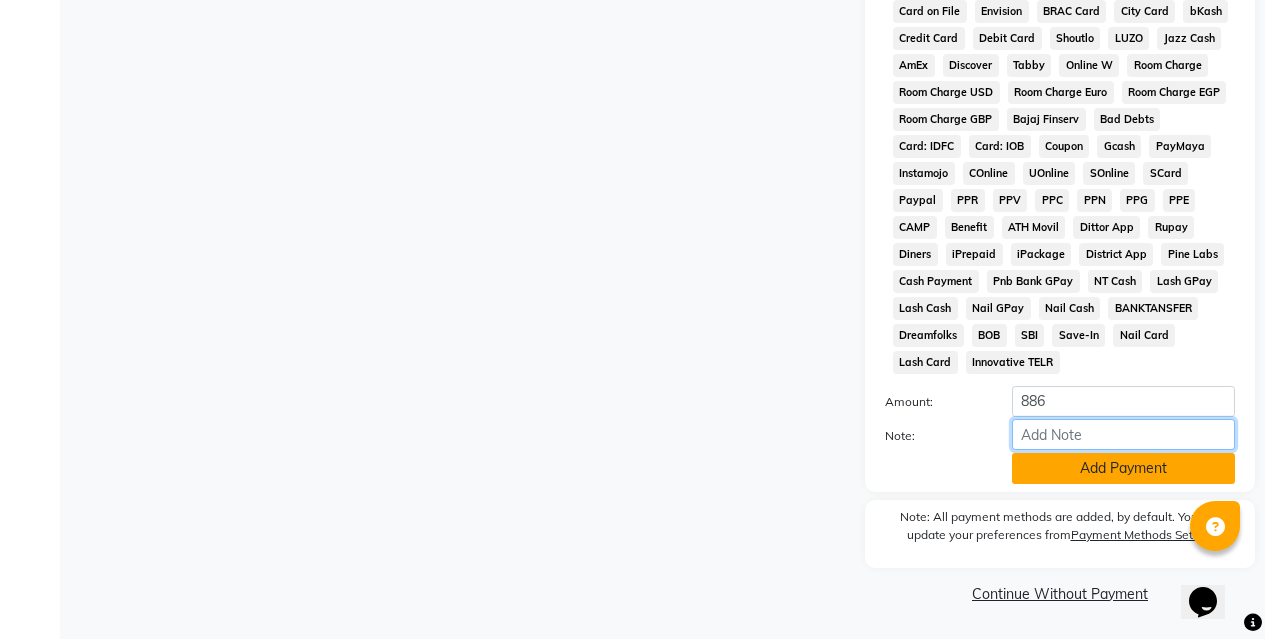 click on "Amount: 886 Note: Add Payment" 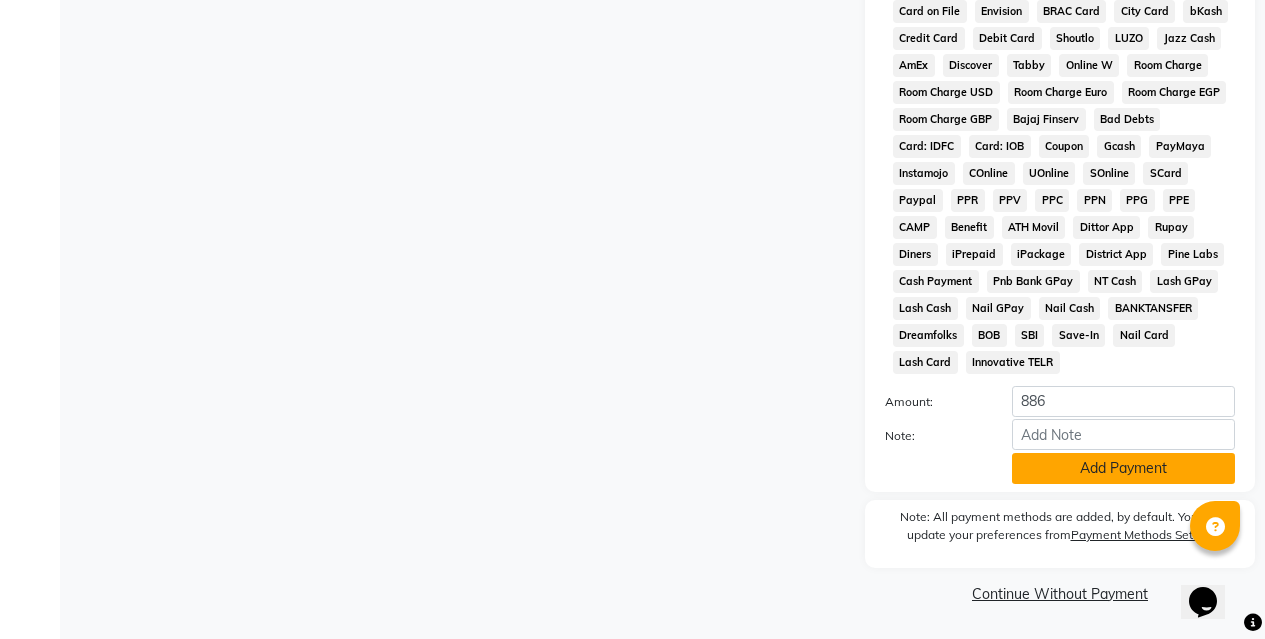 click on "Add Payment" 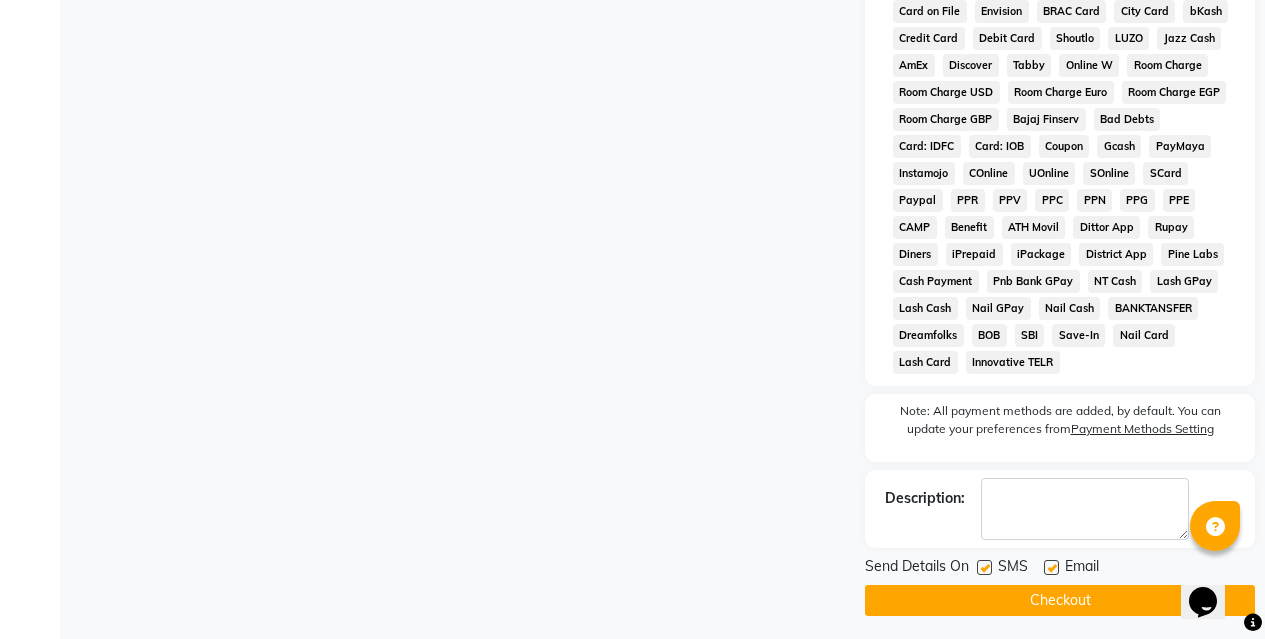 click on "Checkout" 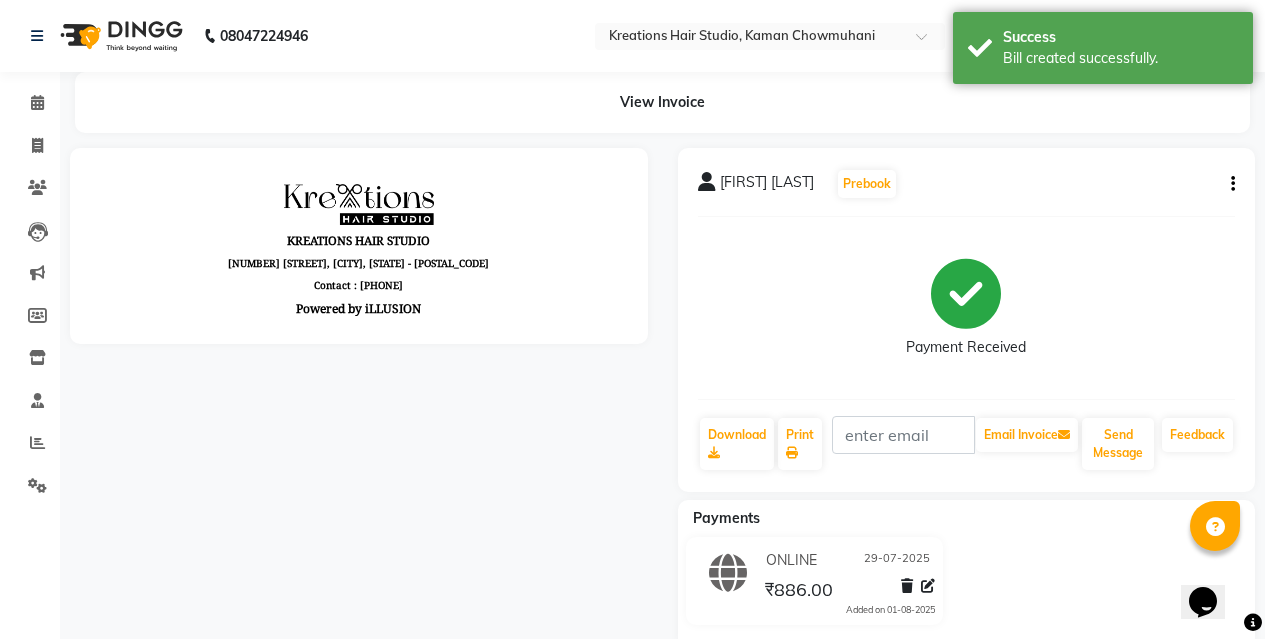scroll, scrollTop: 0, scrollLeft: 0, axis: both 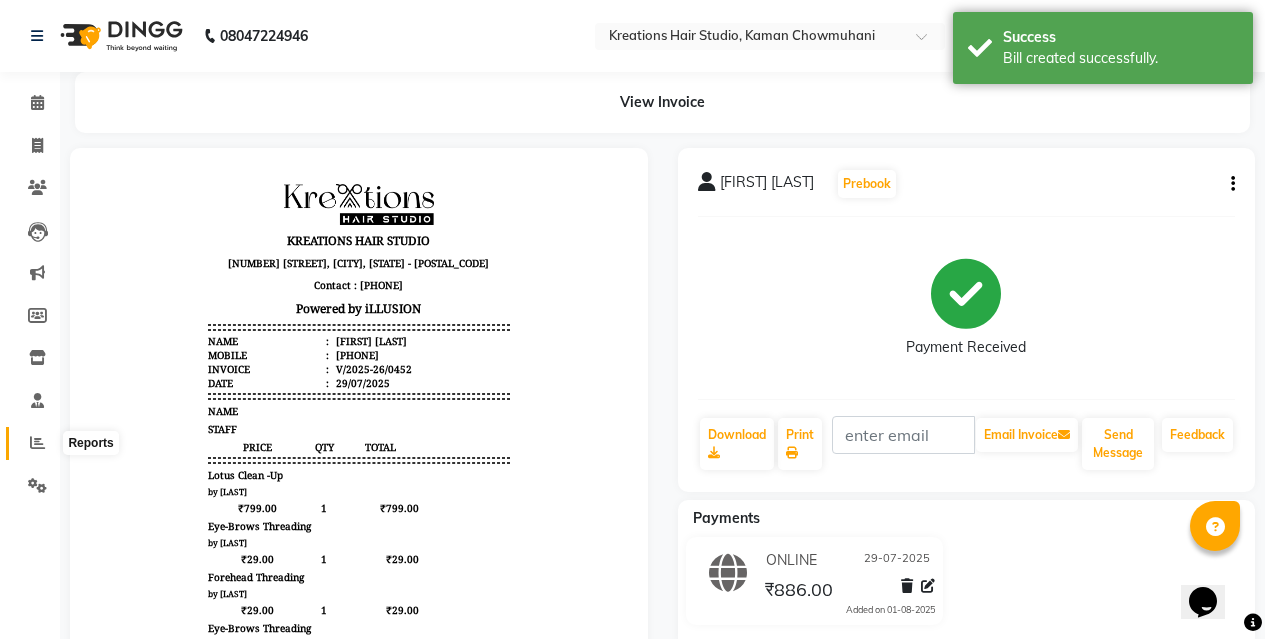 click 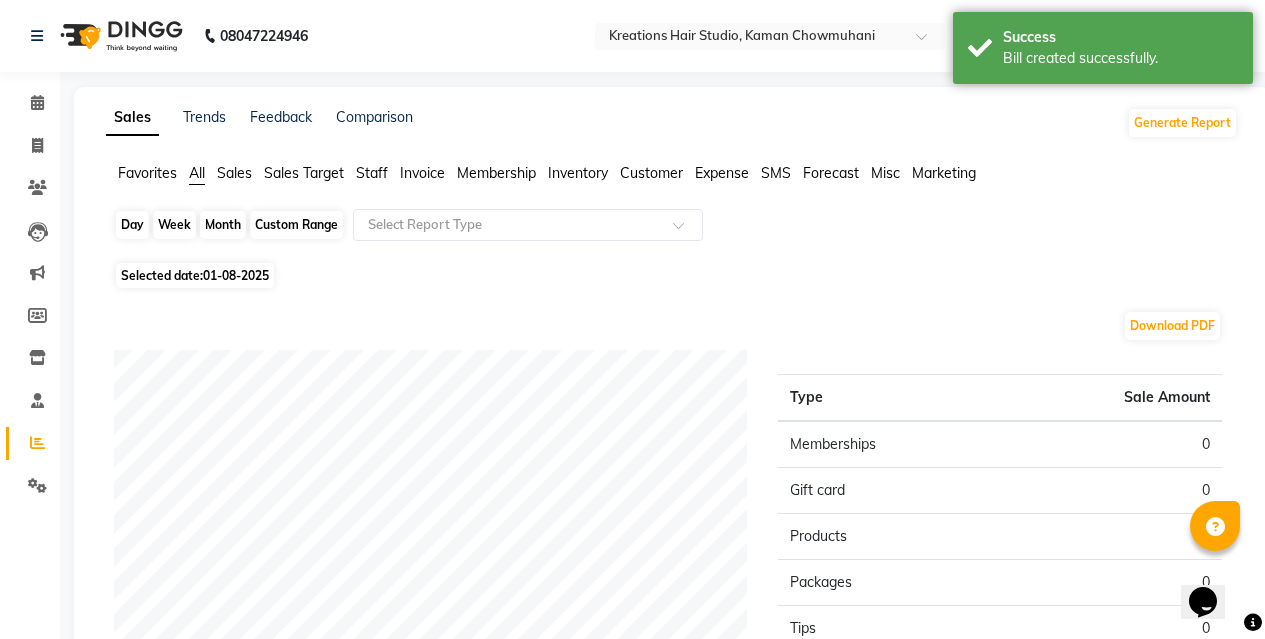 click on "Day" 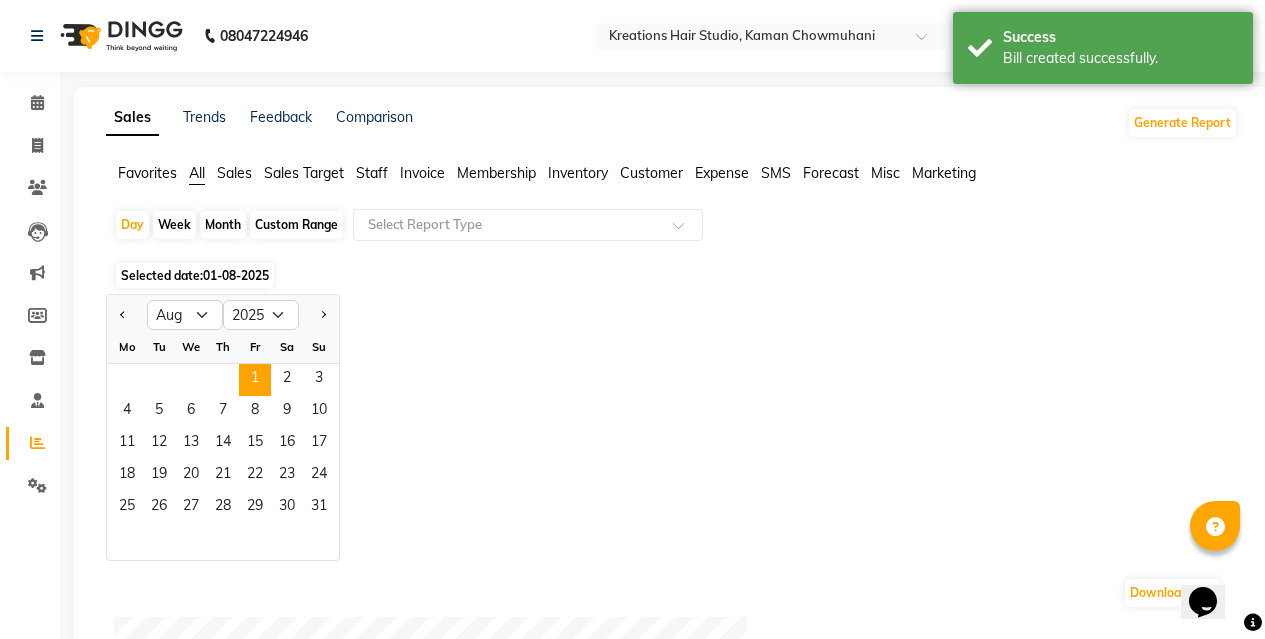 click 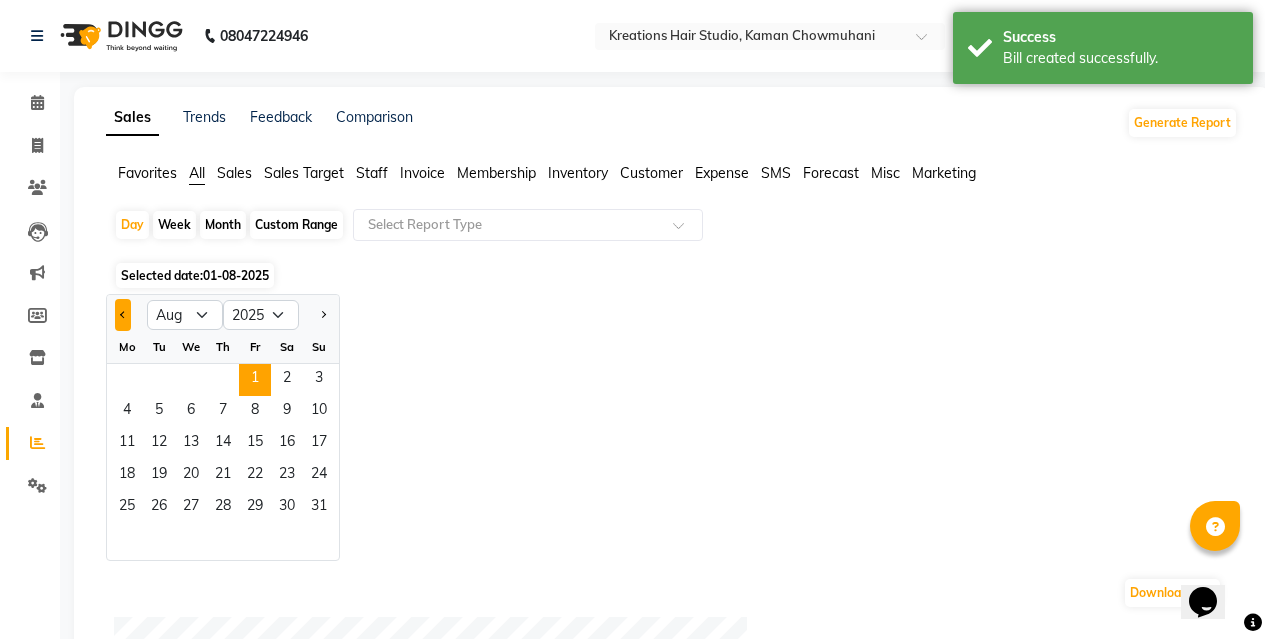 click 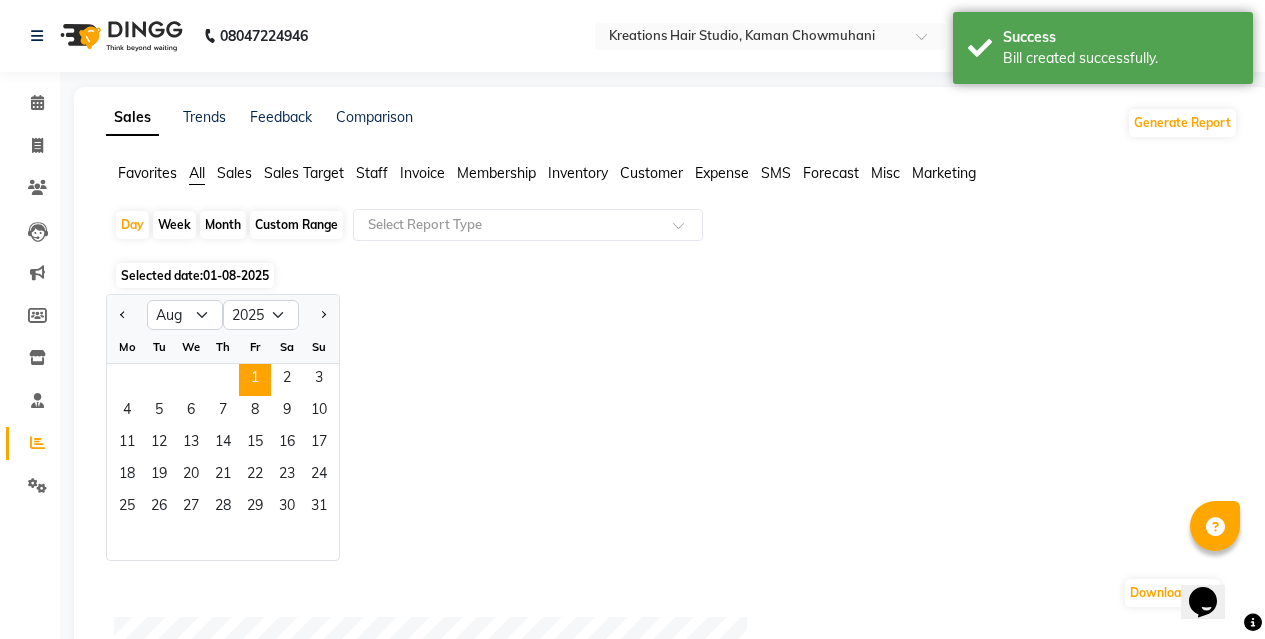 select on "7" 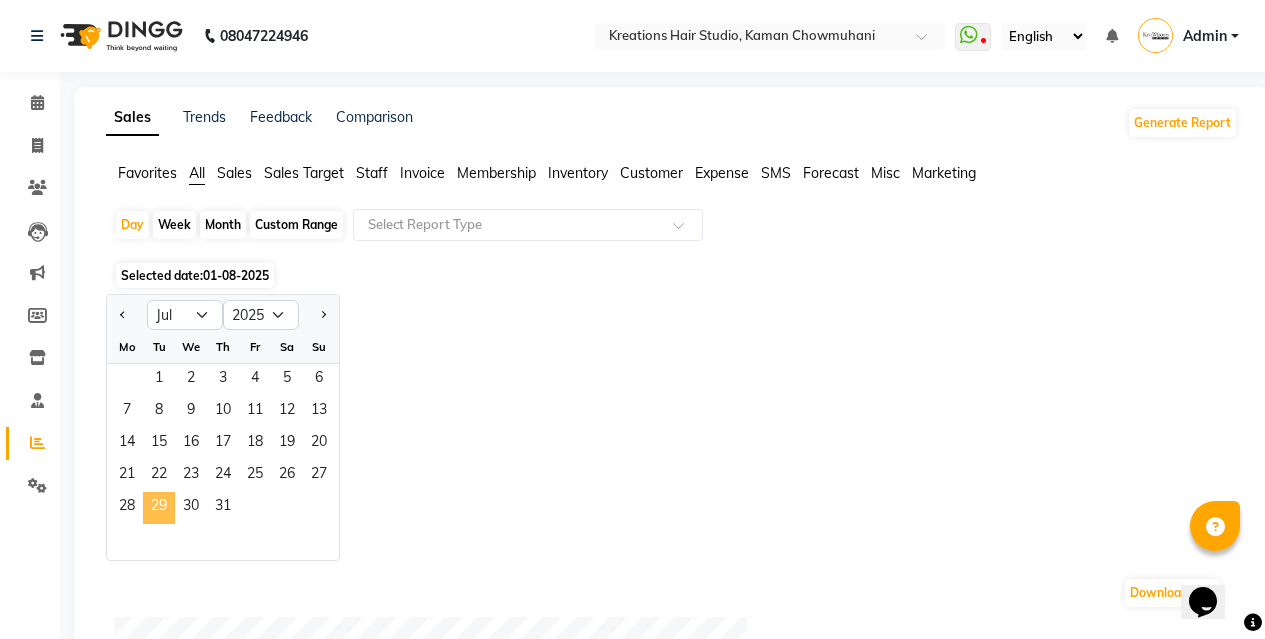 click on "29" 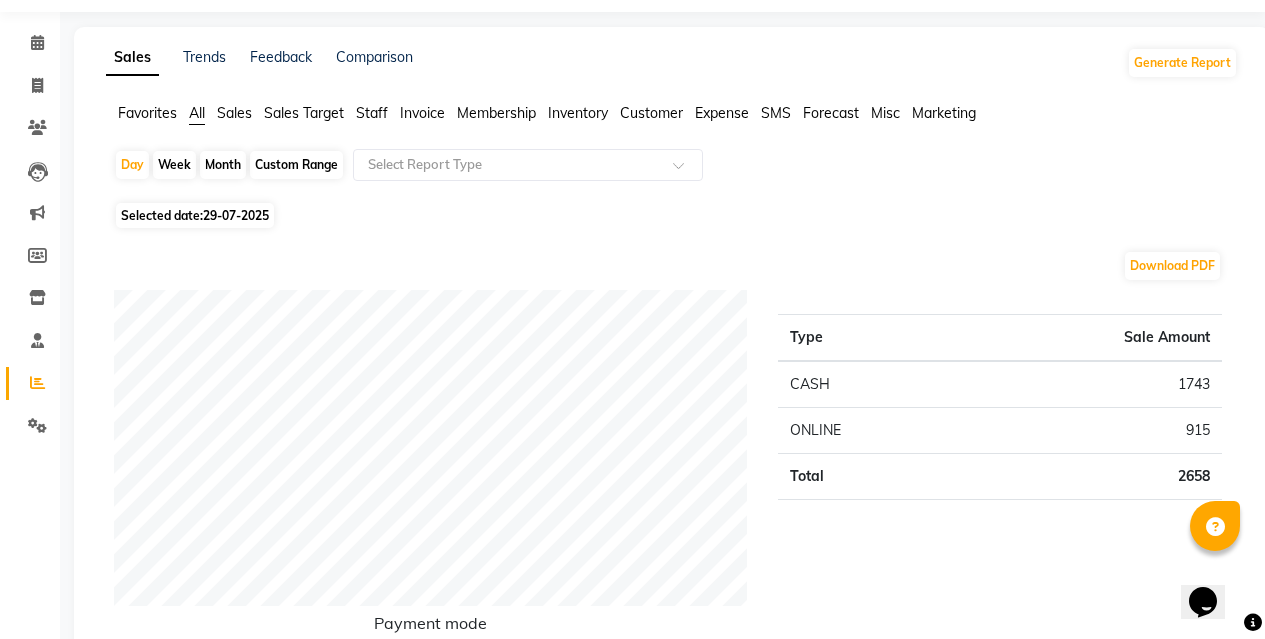 scroll, scrollTop: 0, scrollLeft: 0, axis: both 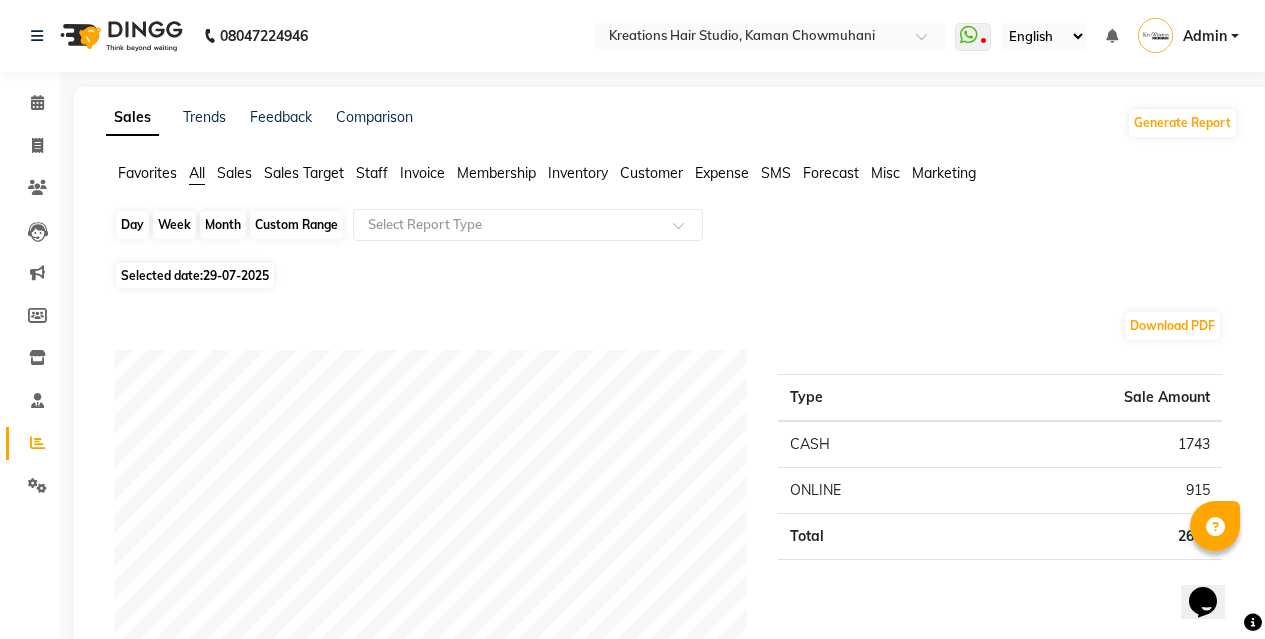 click on "Day" 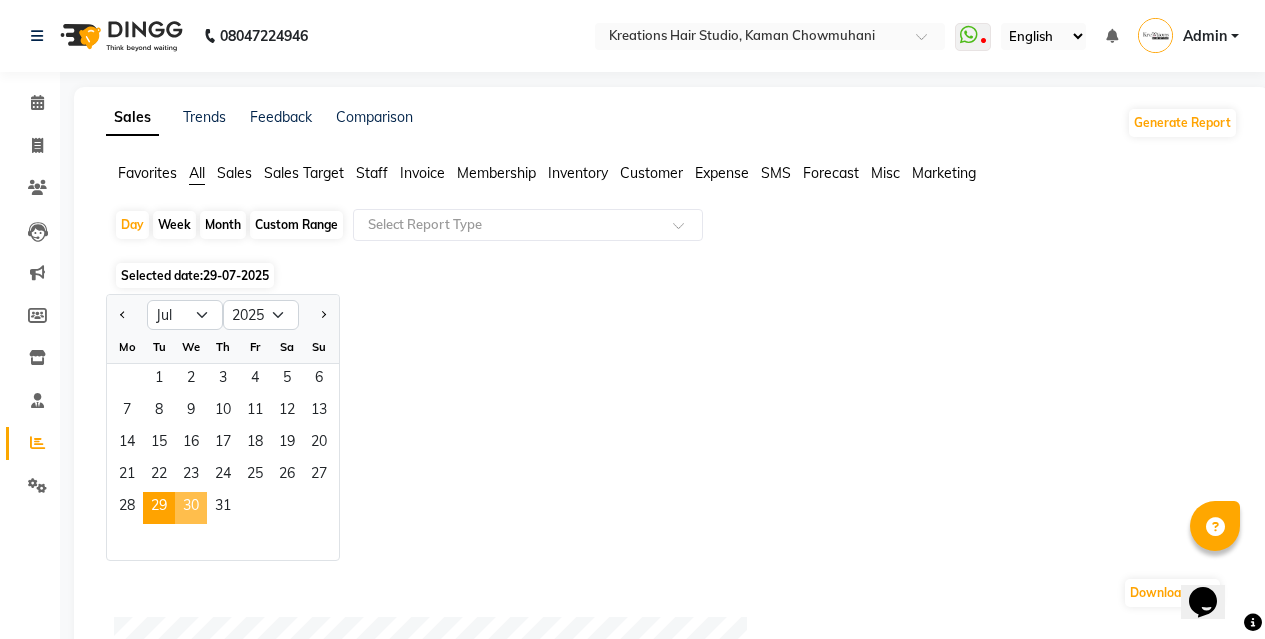 click on "30" 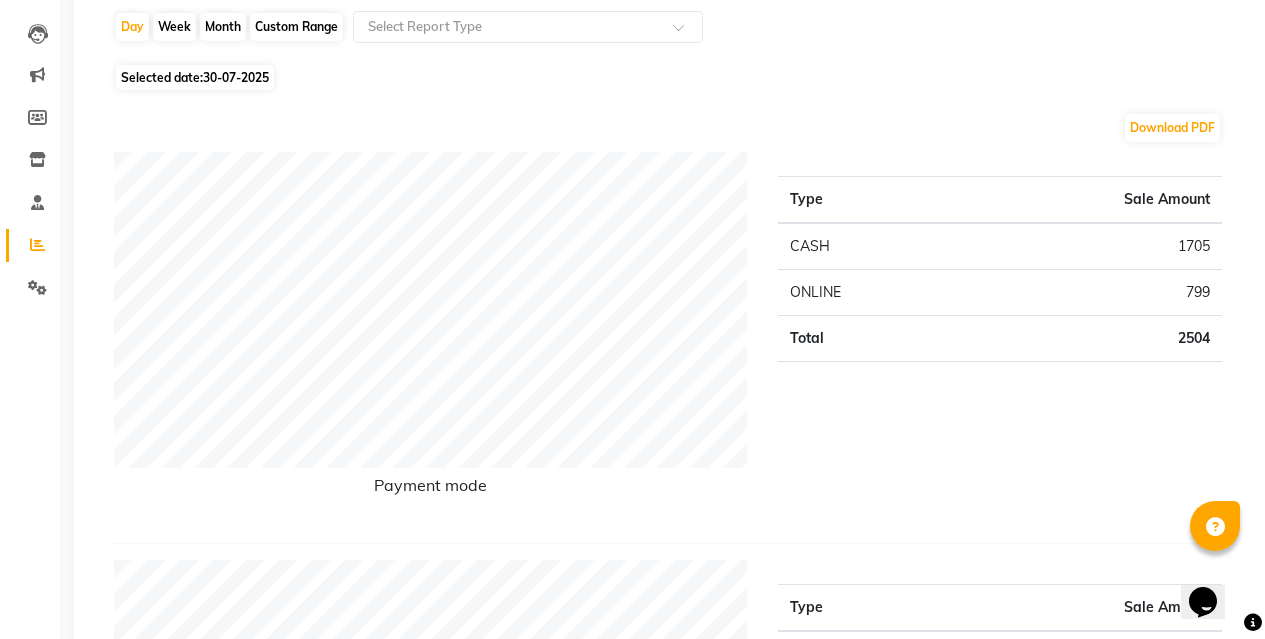 scroll, scrollTop: 200, scrollLeft: 0, axis: vertical 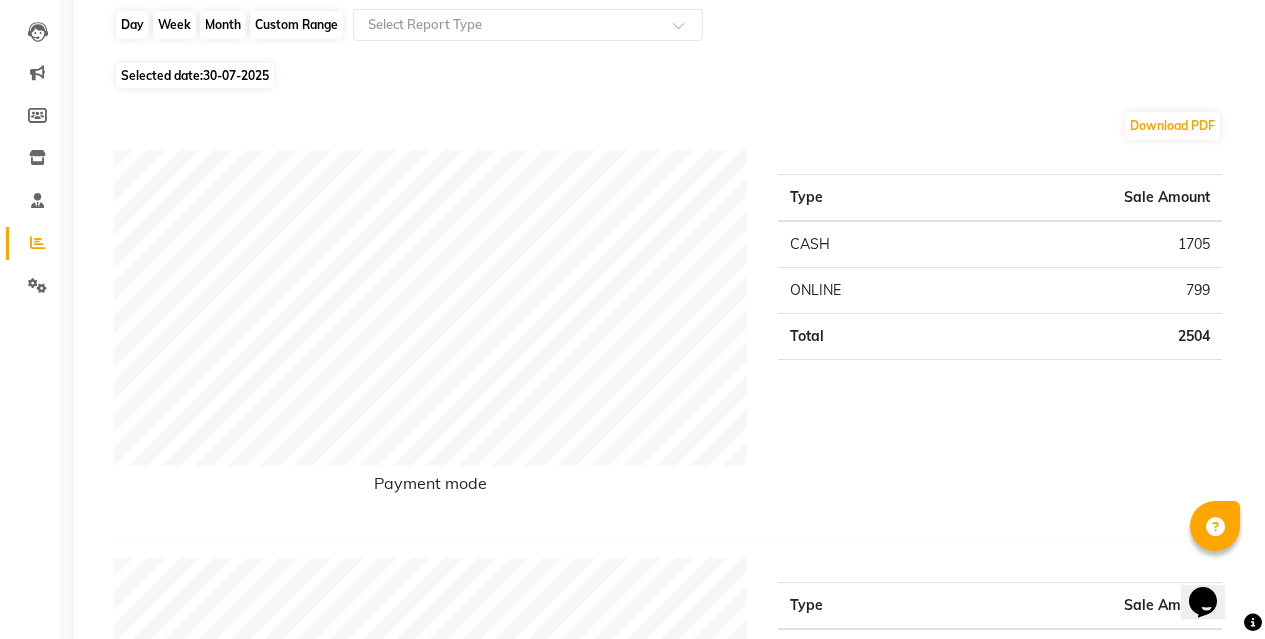 click on "Day" 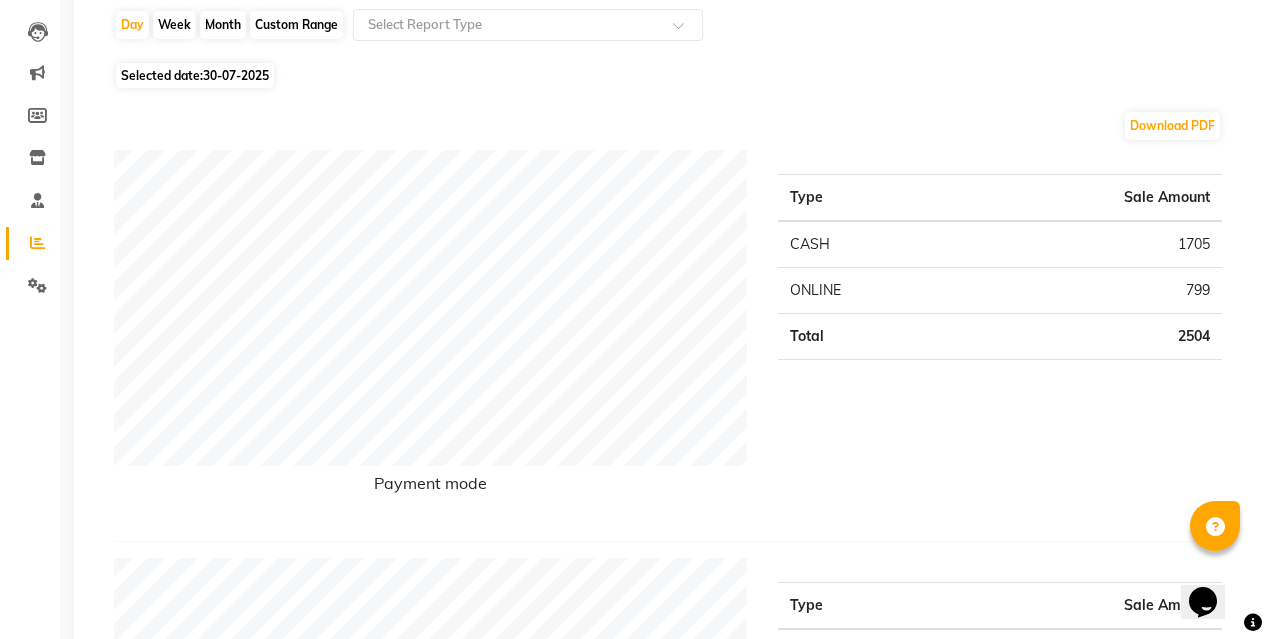 select on "7" 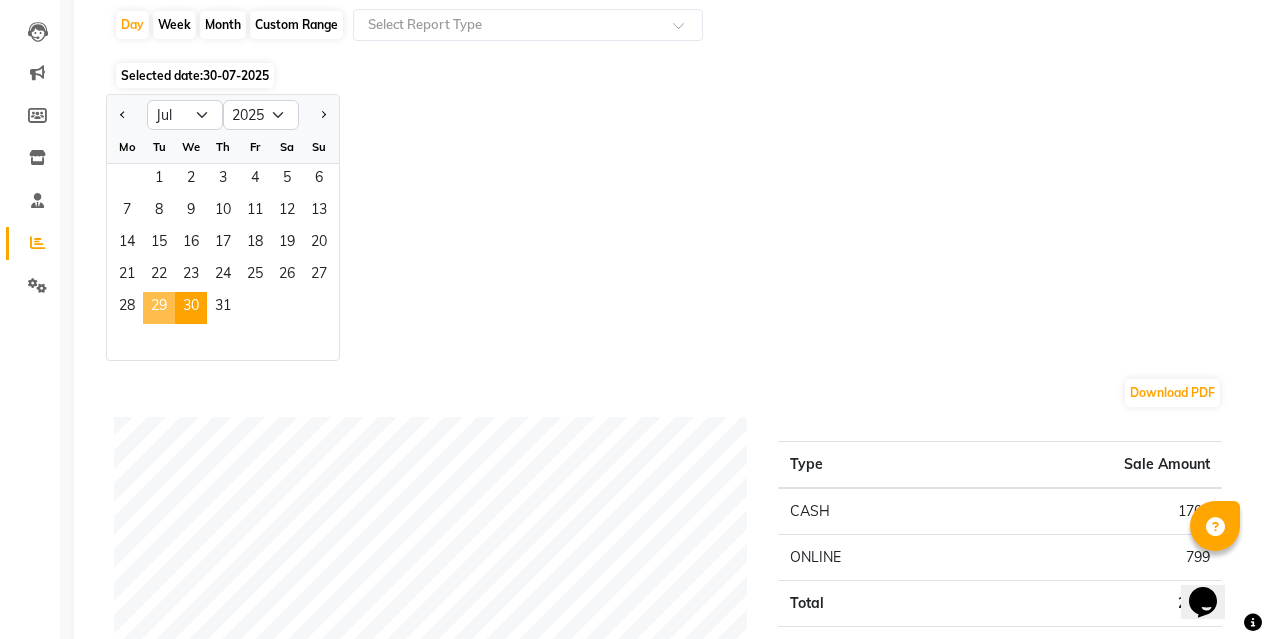 click on "29" 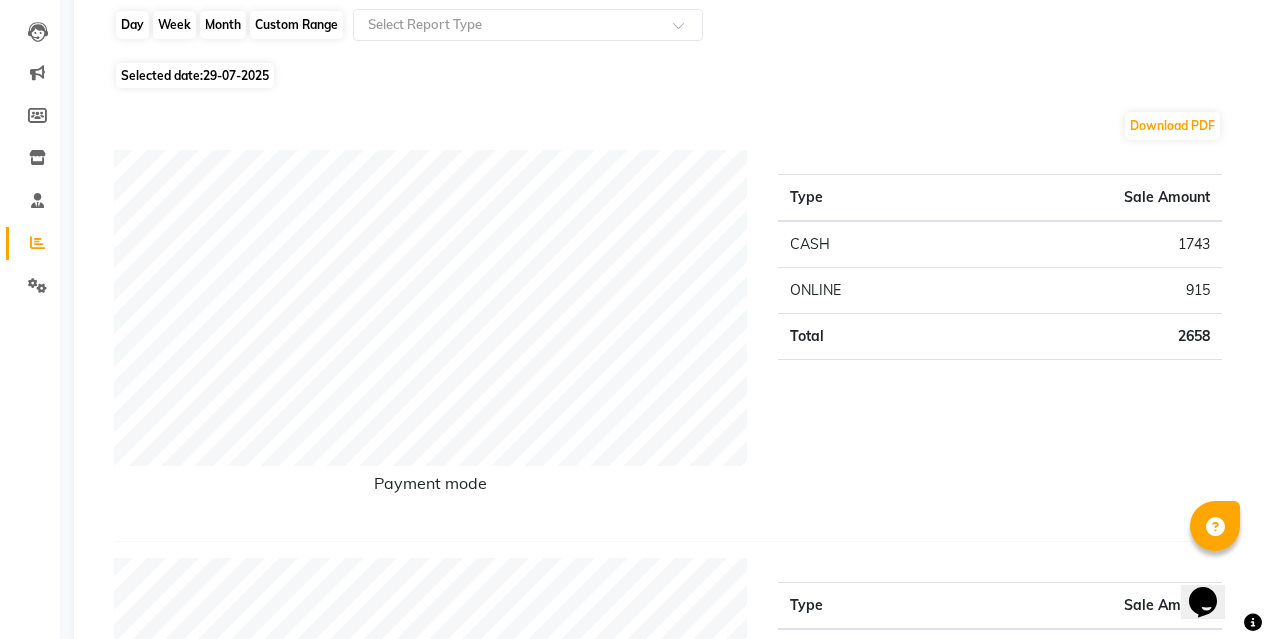 click on "Day" 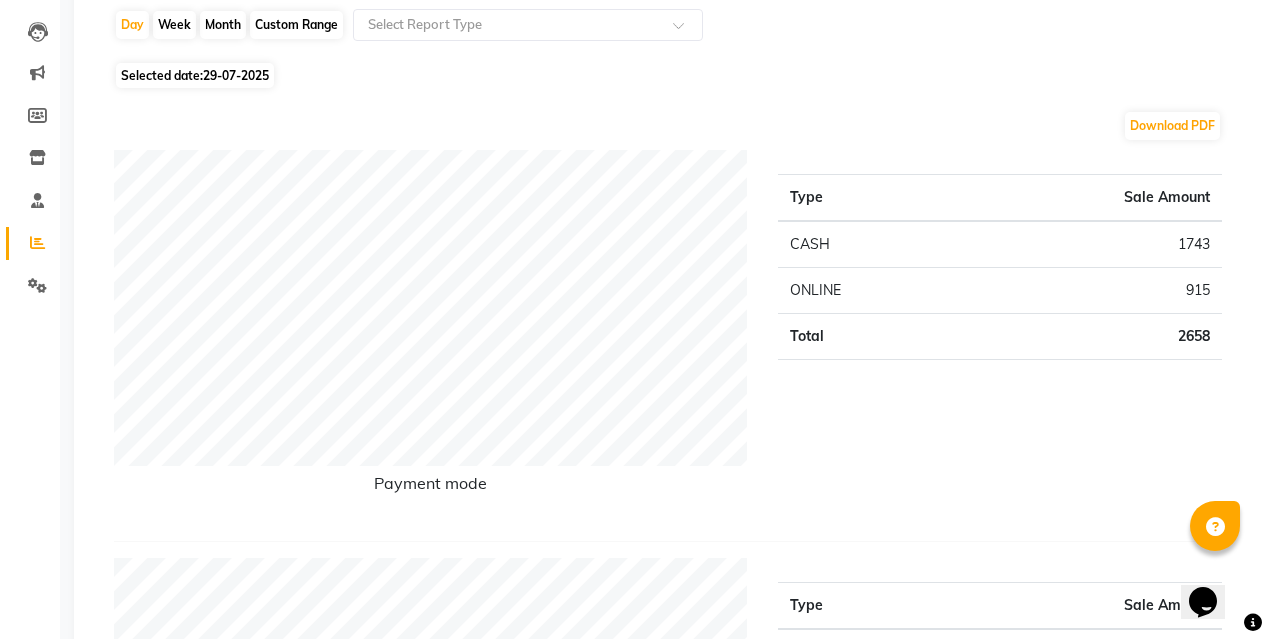 select on "7" 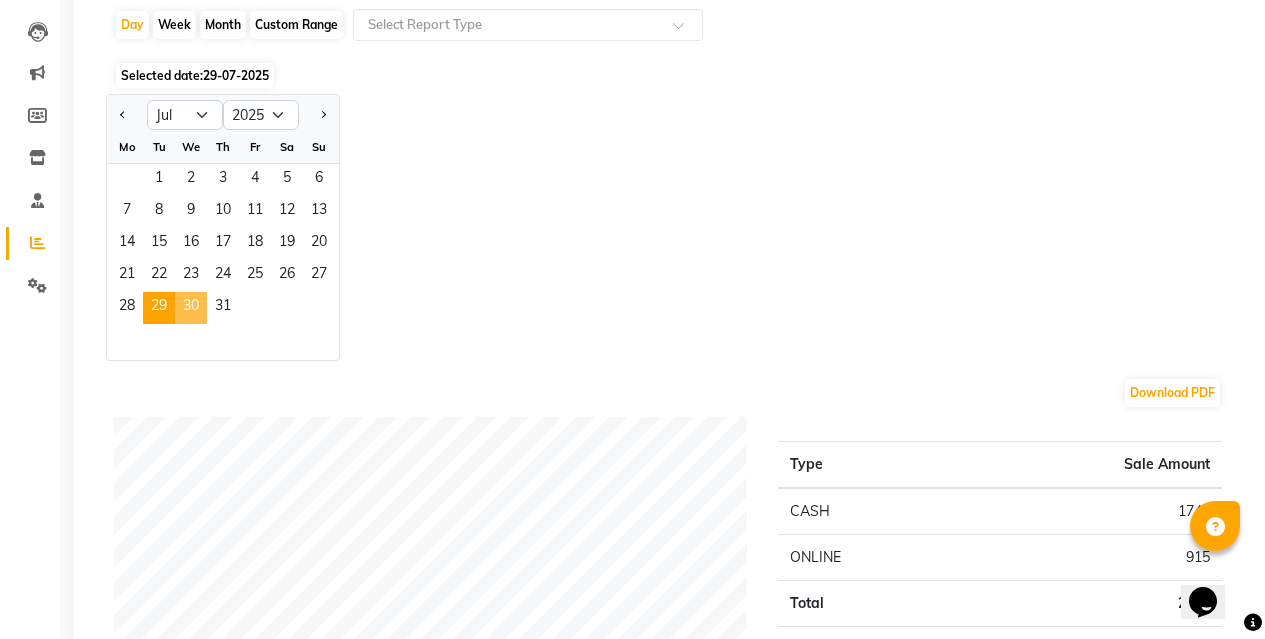 click on "30" 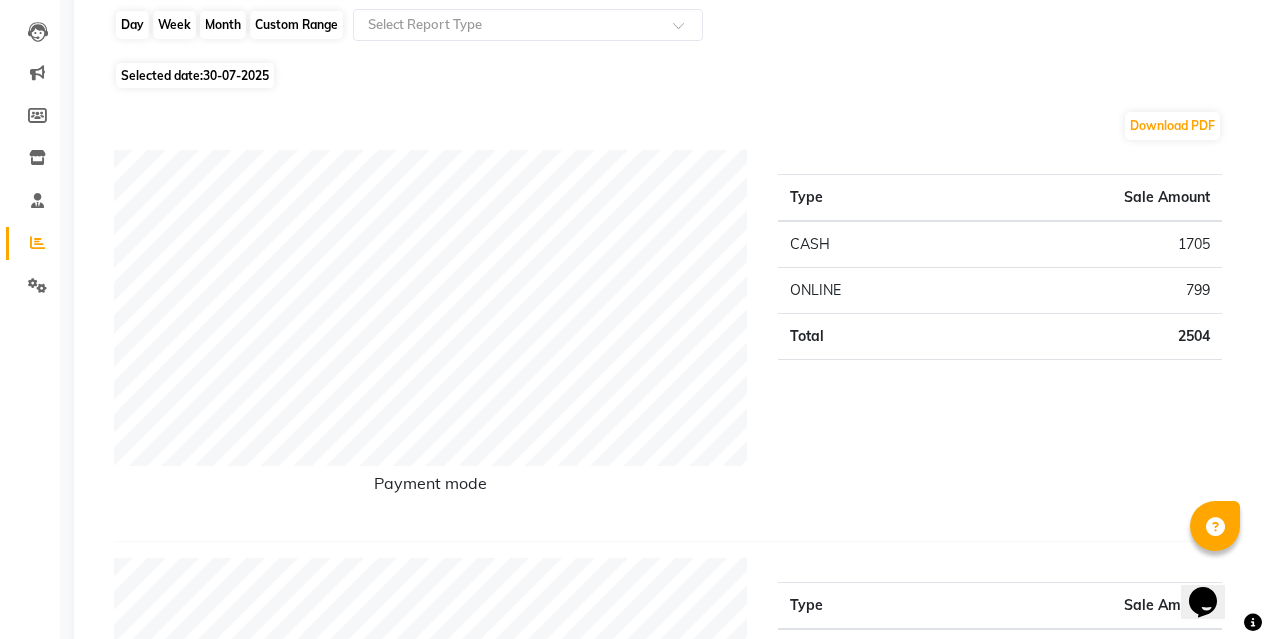 click on "Day" 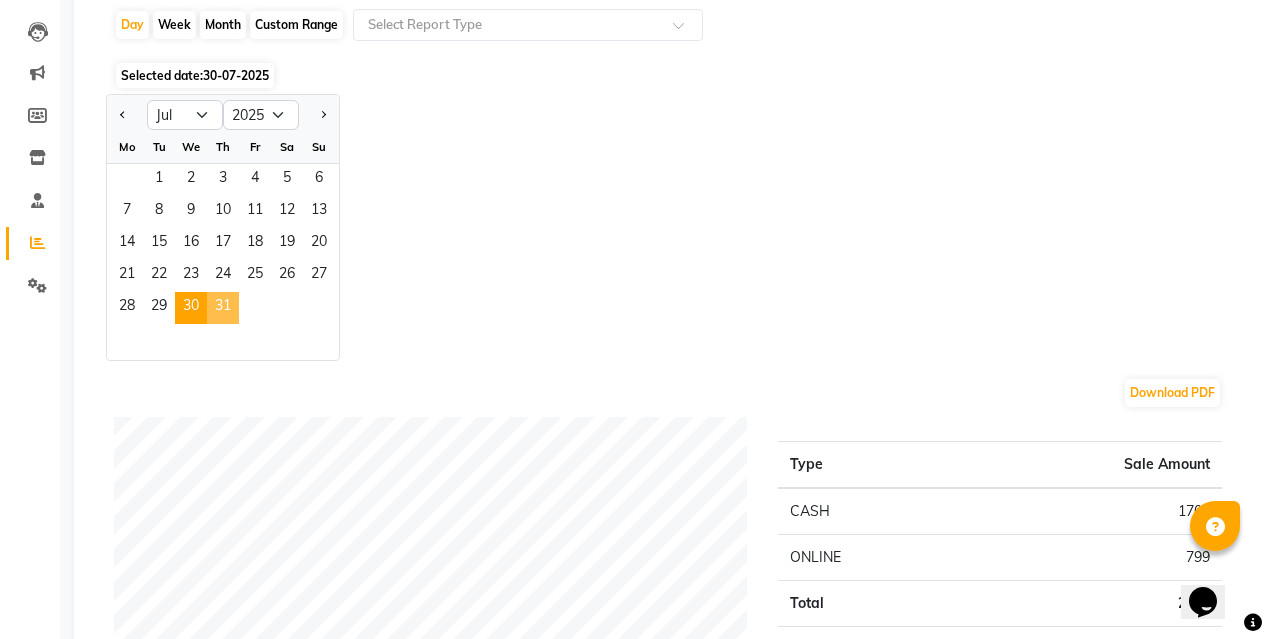 click on "Mo Tu We Th Fr Sa Su  1   2   3   4   5   6   7   8   9   10   11   12   13   14   15   16   17   18   19   20   21   22   23   24   25   26   27   28   29   30   31" 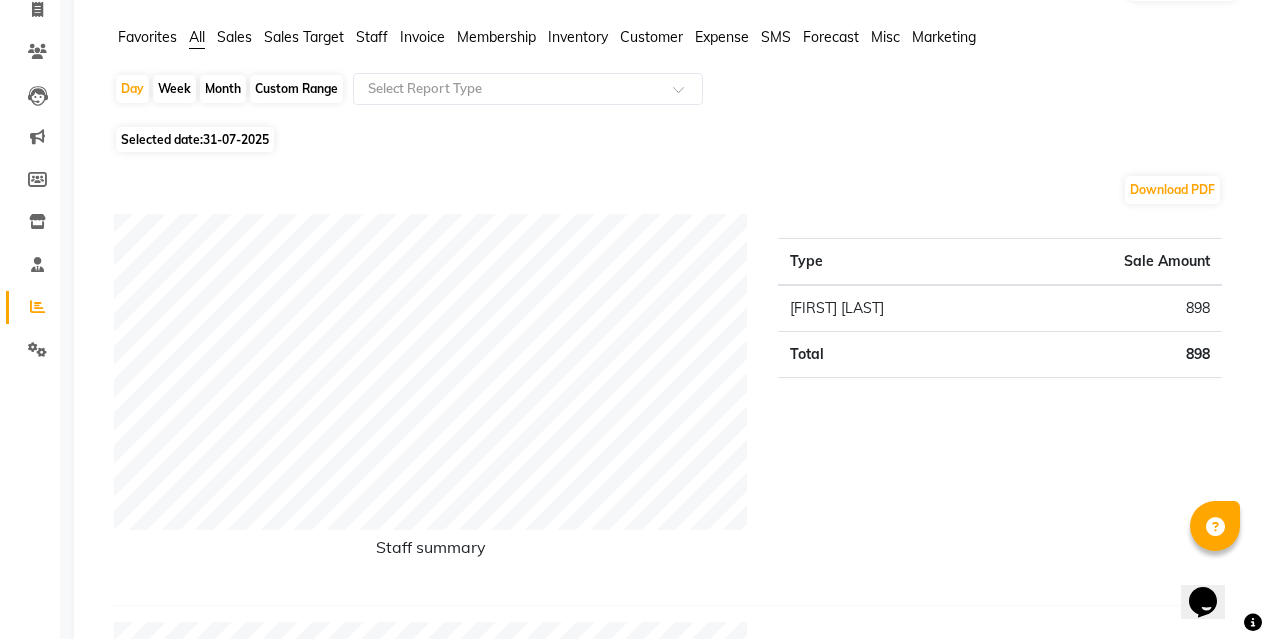 scroll, scrollTop: 100, scrollLeft: 0, axis: vertical 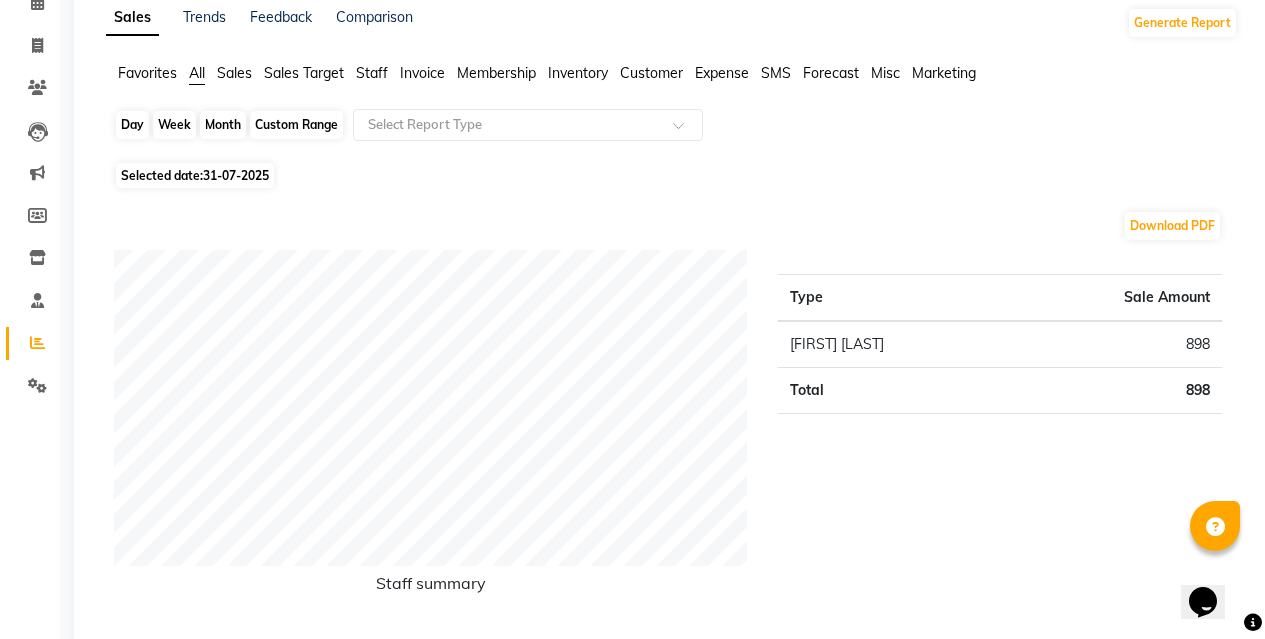 click on "Day" 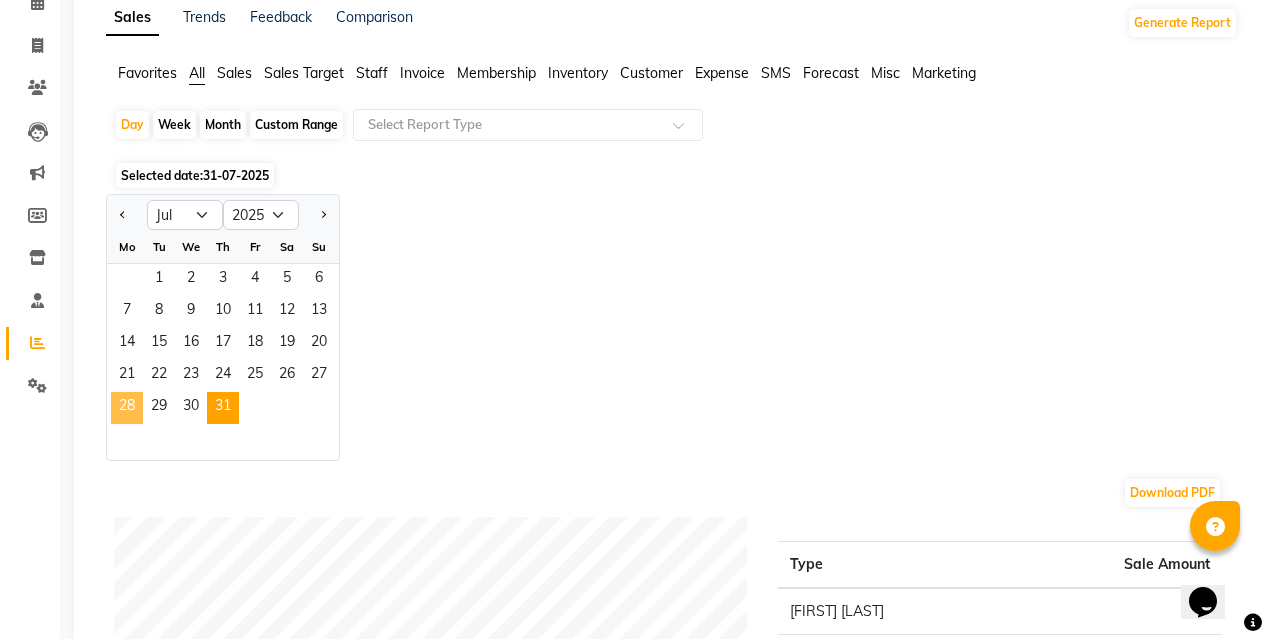 click on "28" 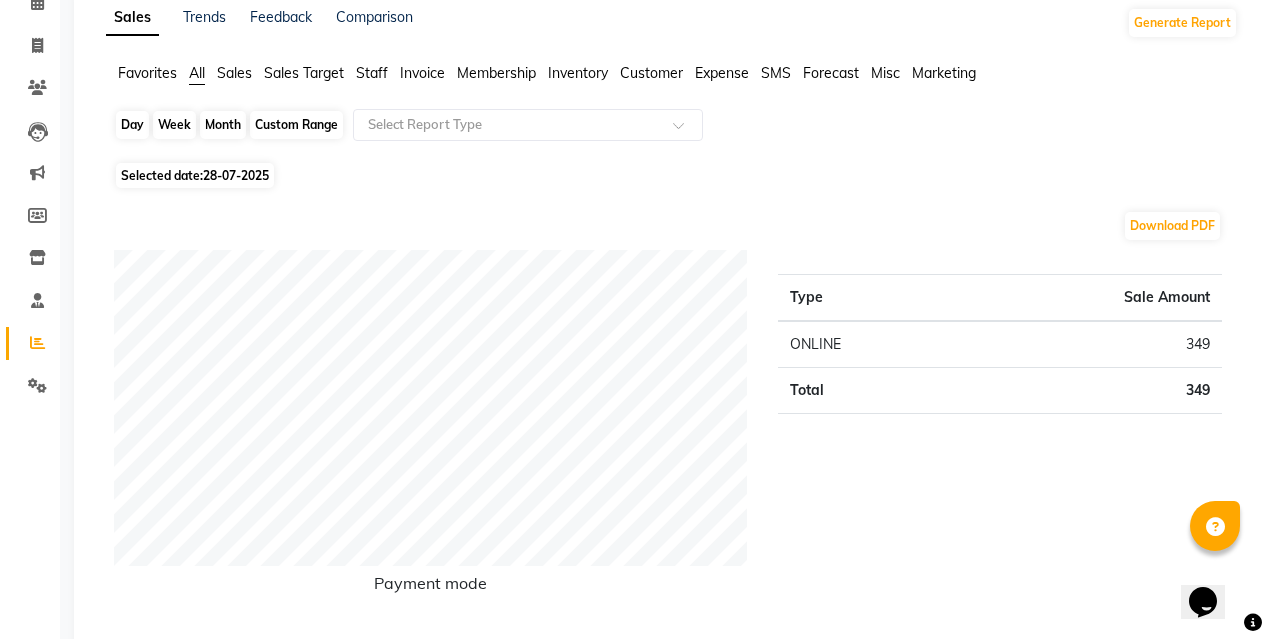 click on "Day" 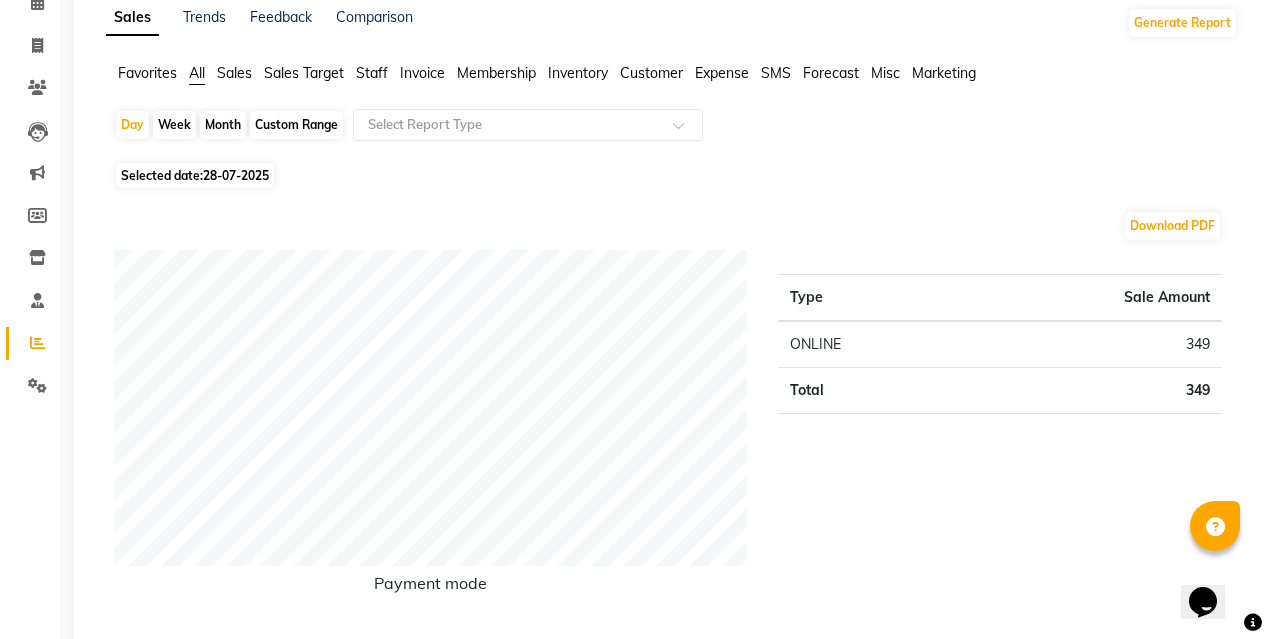 select on "7" 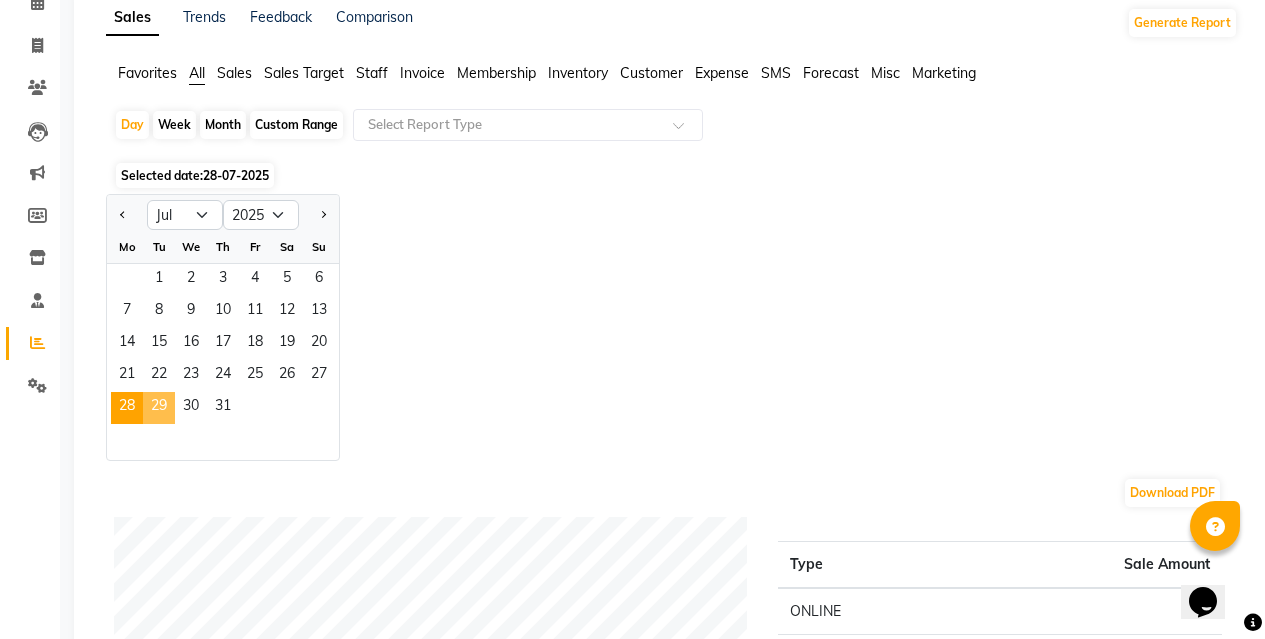 click on "29" 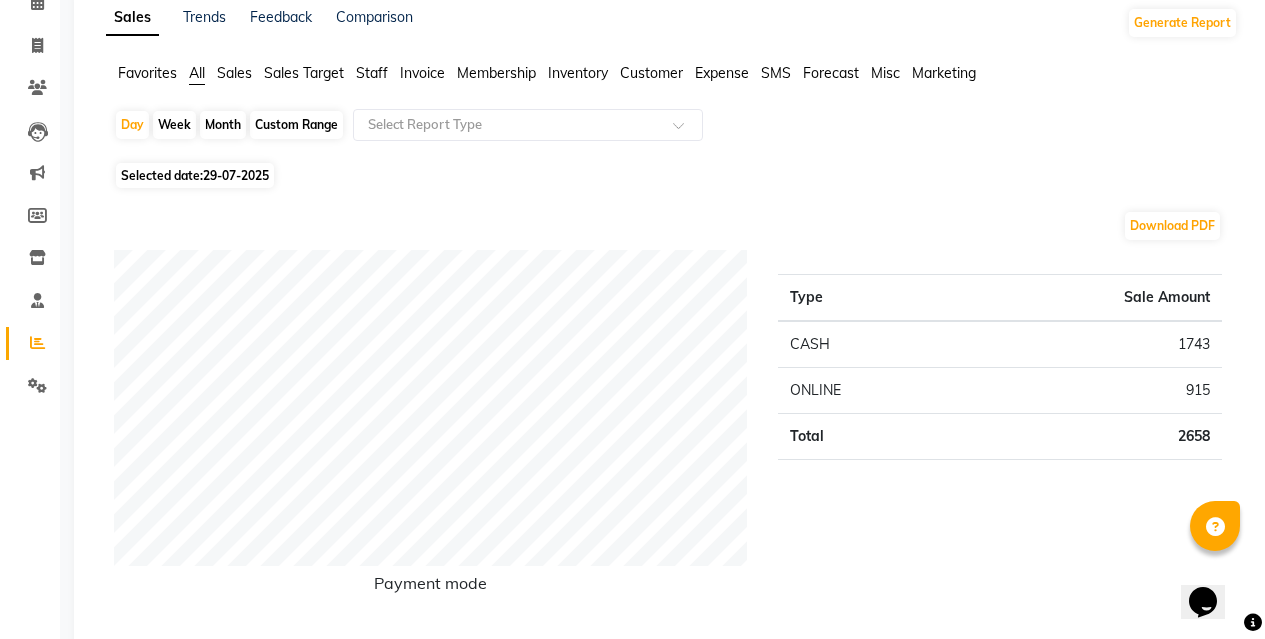 click on "Staff" 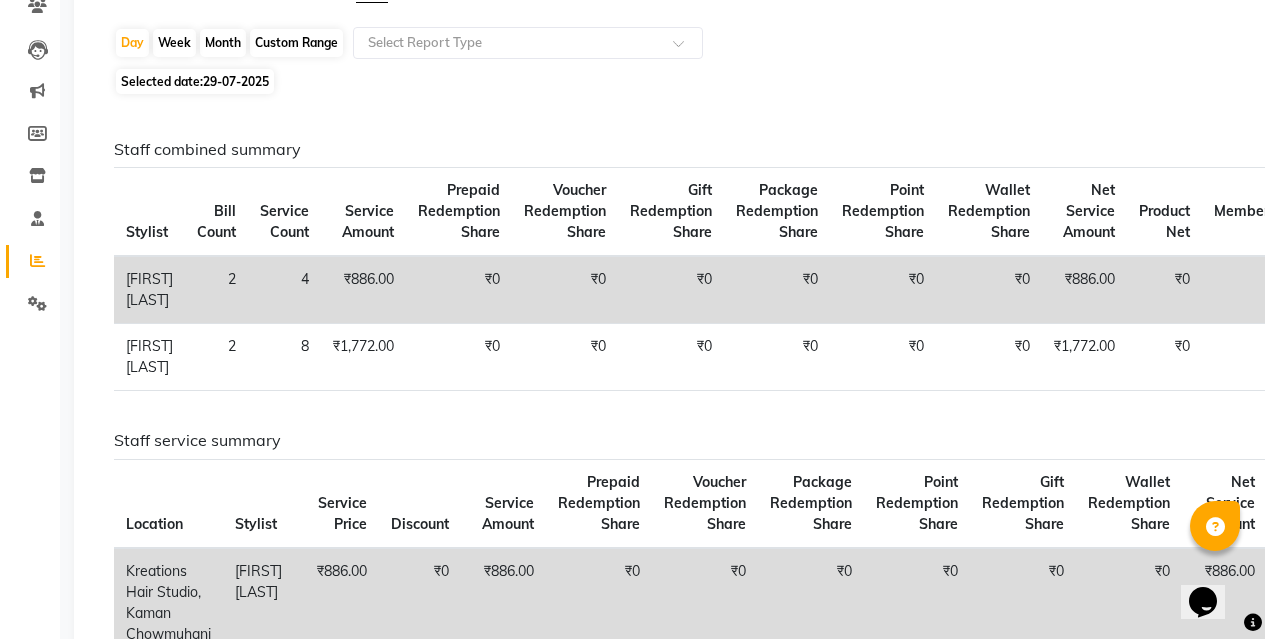 scroll, scrollTop: 200, scrollLeft: 0, axis: vertical 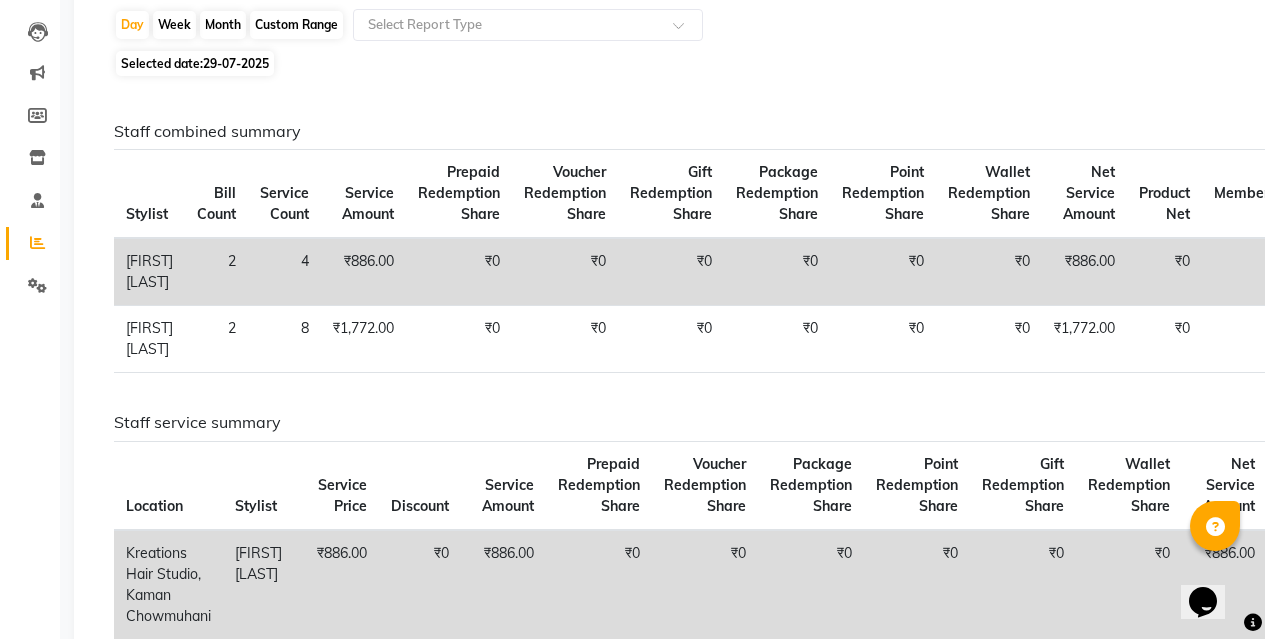 click on "Staff service summary" 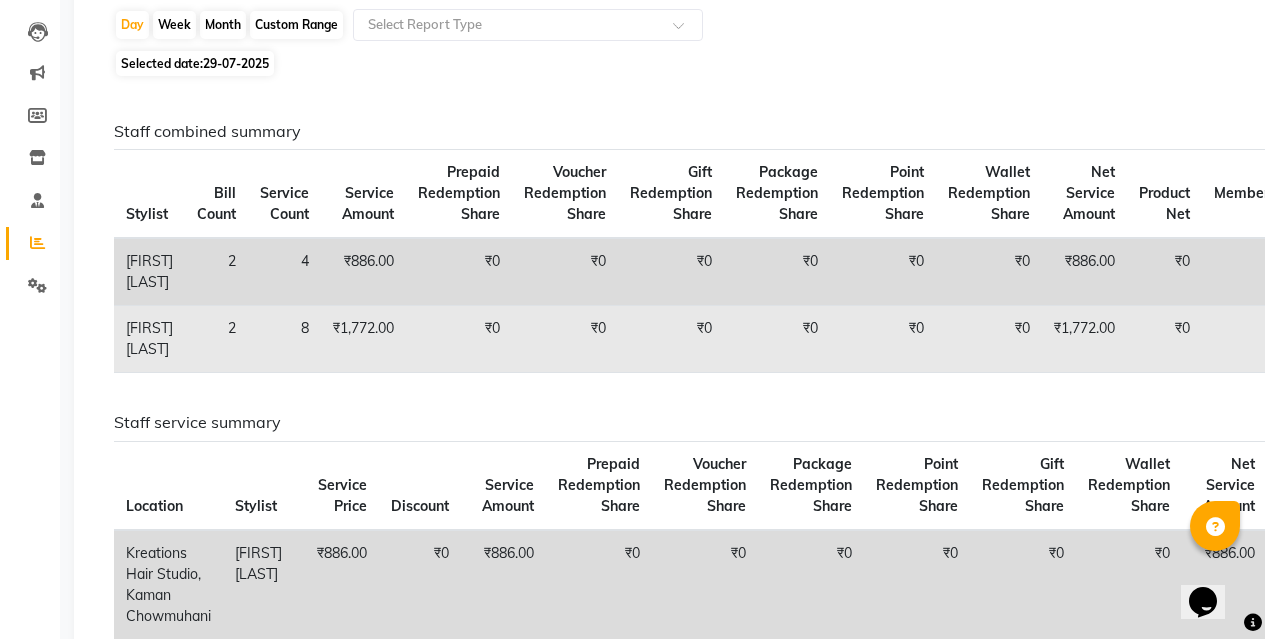 scroll, scrollTop: 0, scrollLeft: 0, axis: both 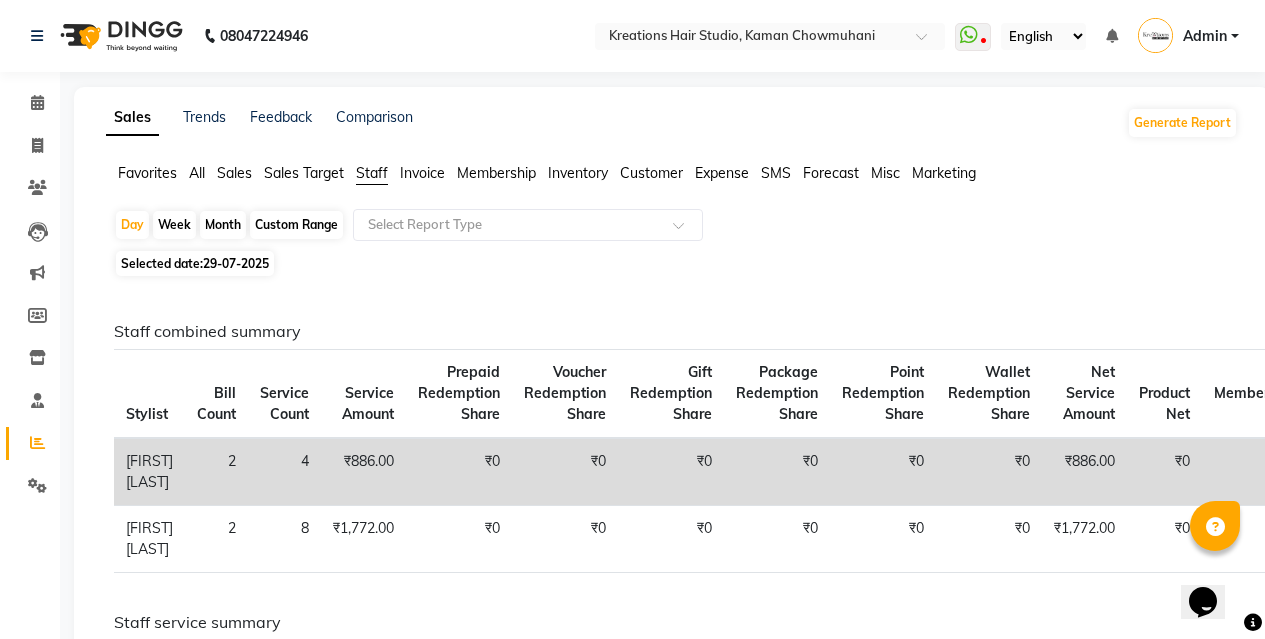 click on "All" 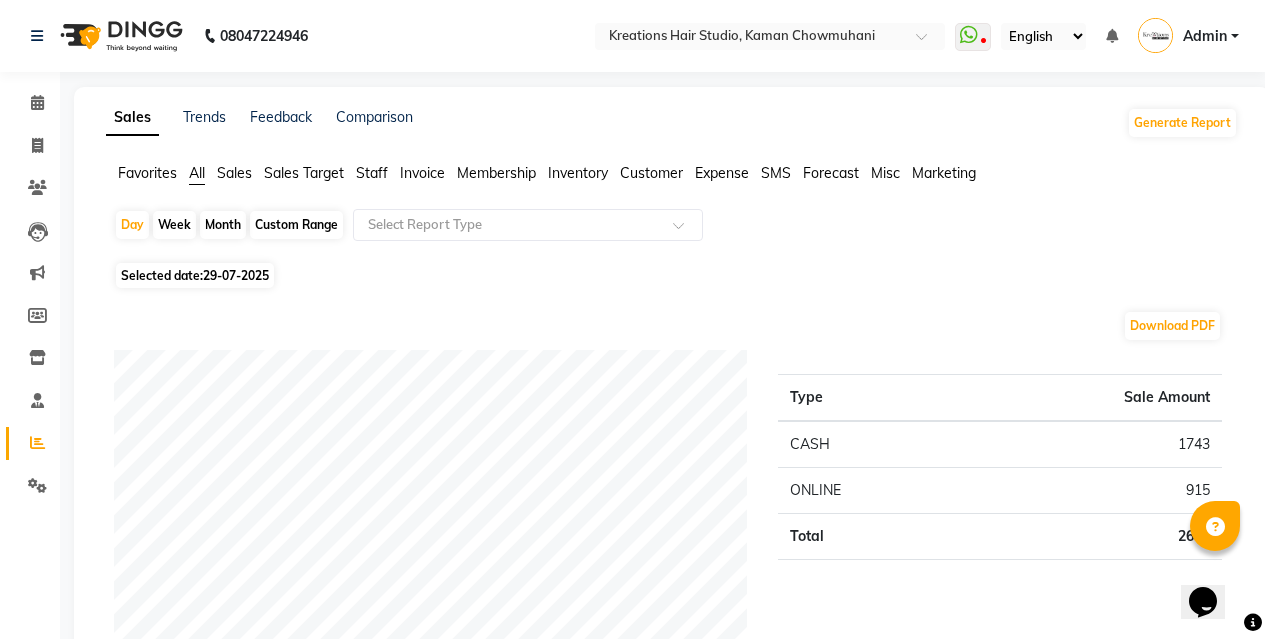 scroll, scrollTop: 200, scrollLeft: 0, axis: vertical 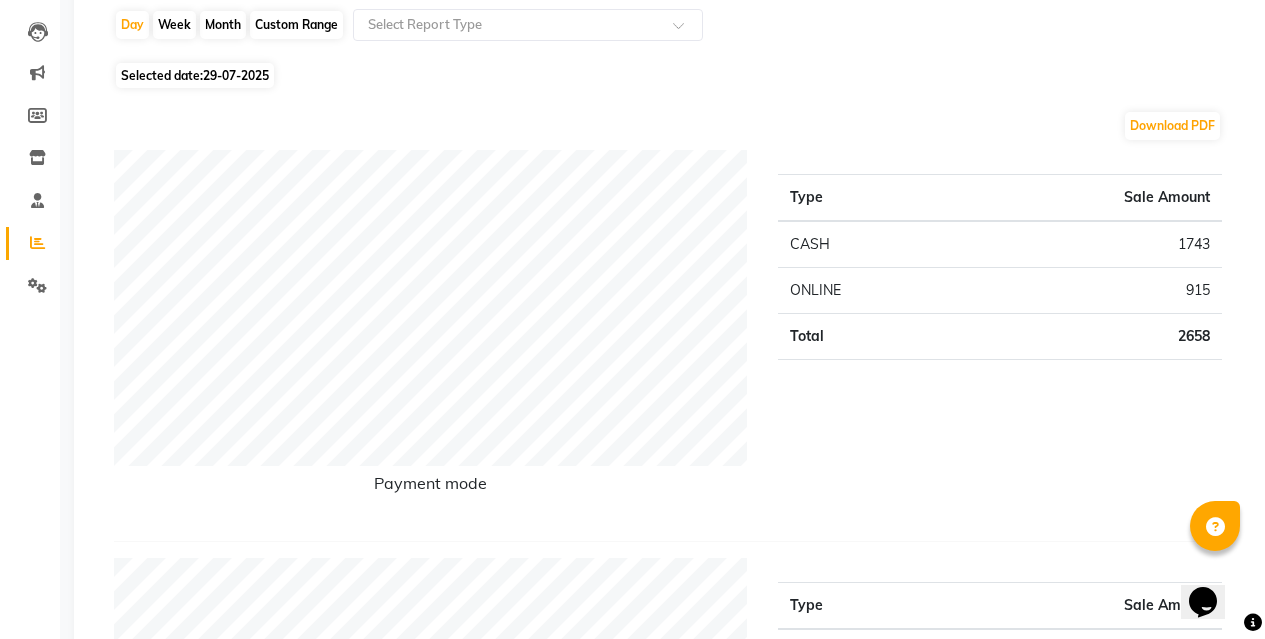 click on "Payment mode" 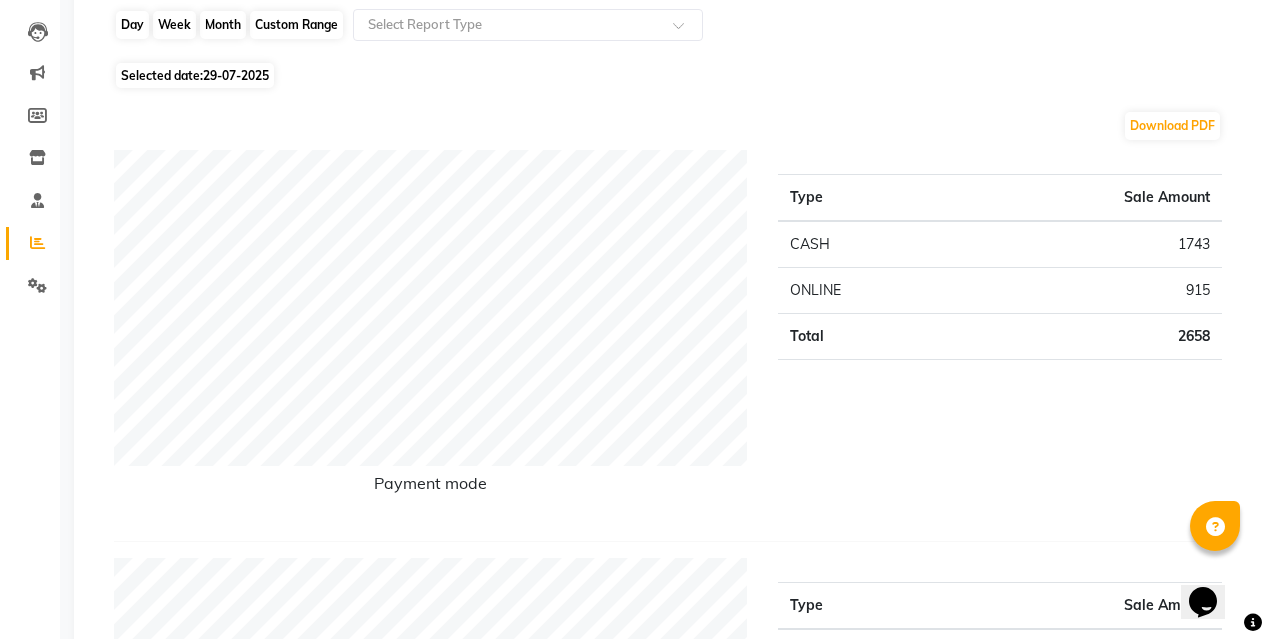 click on "Day" 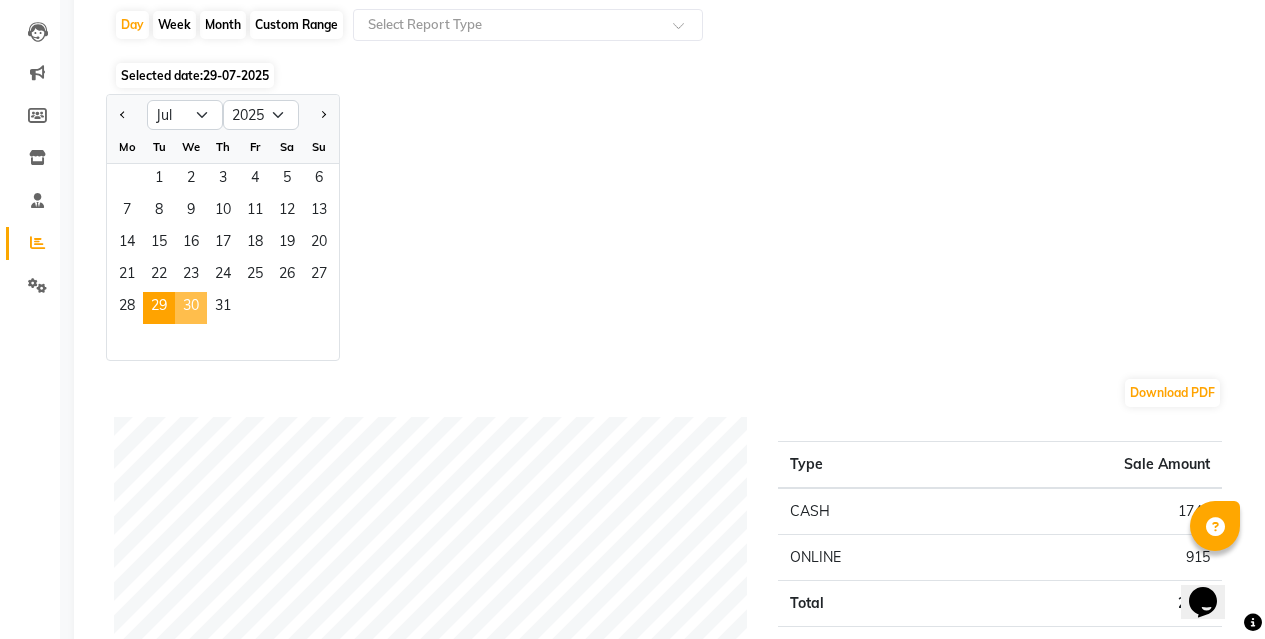 click on "30" 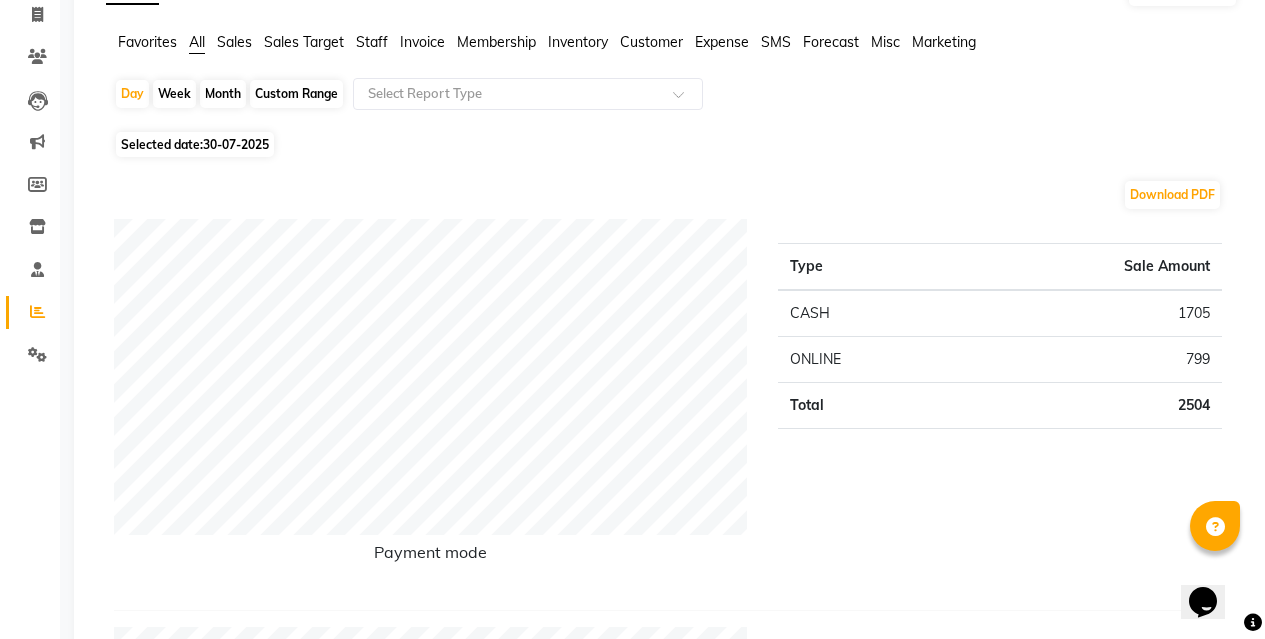 scroll, scrollTop: 100, scrollLeft: 0, axis: vertical 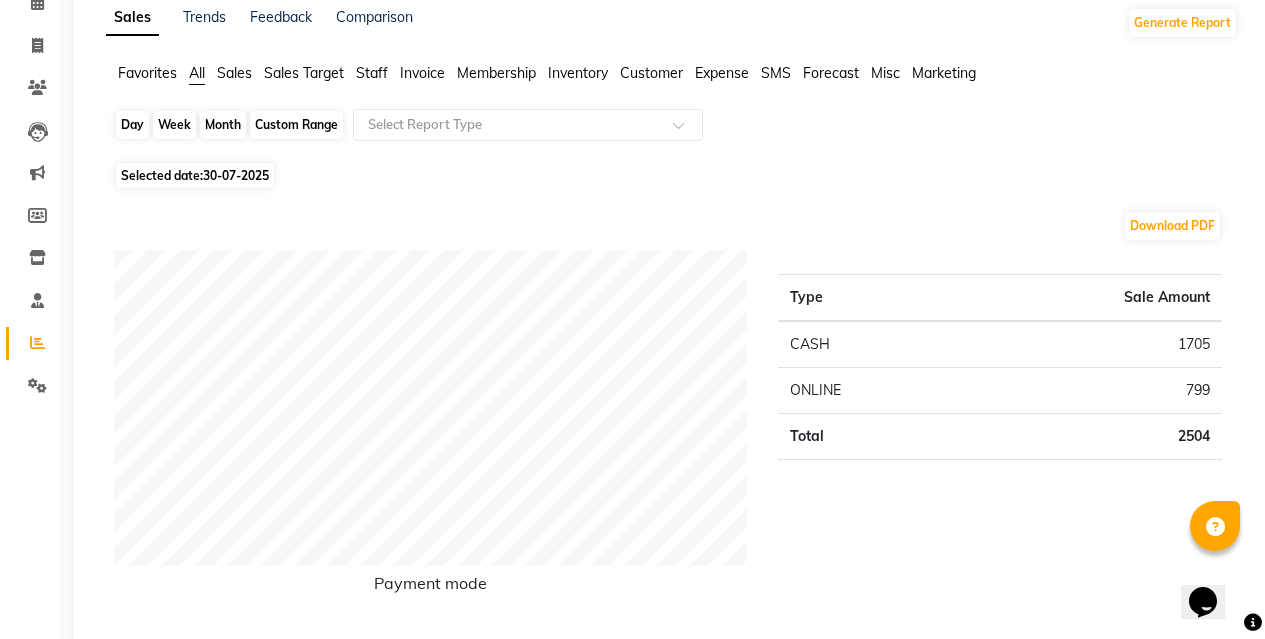 click on "Day" 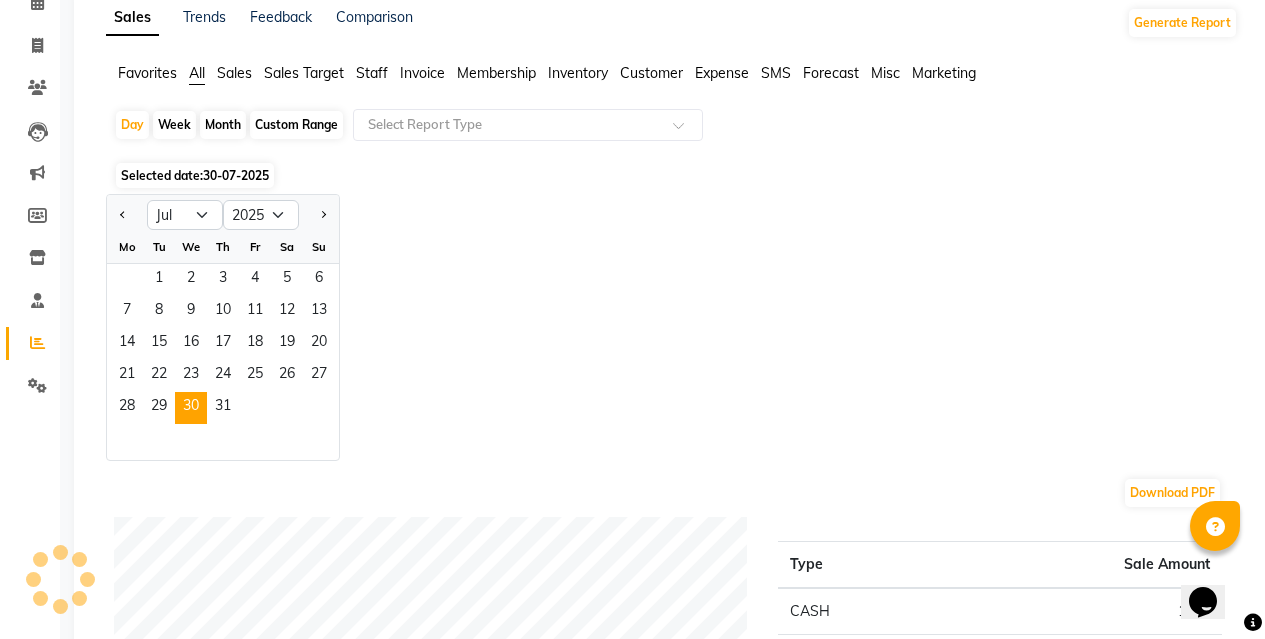 click on "Staff" 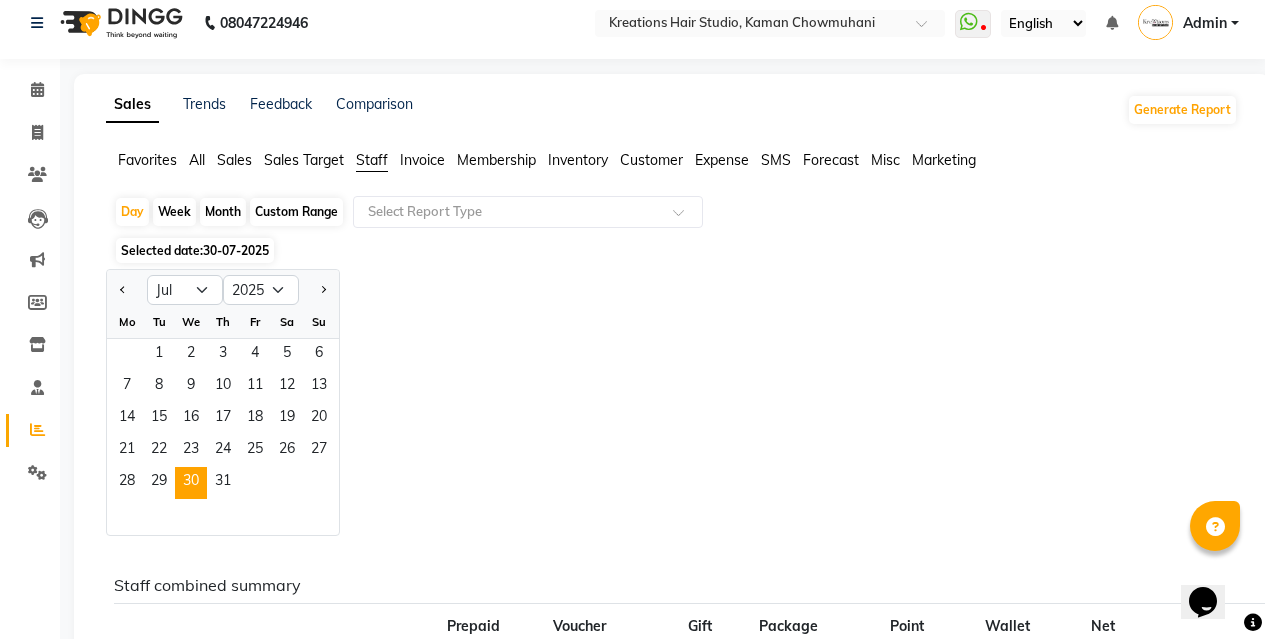 scroll, scrollTop: 100, scrollLeft: 0, axis: vertical 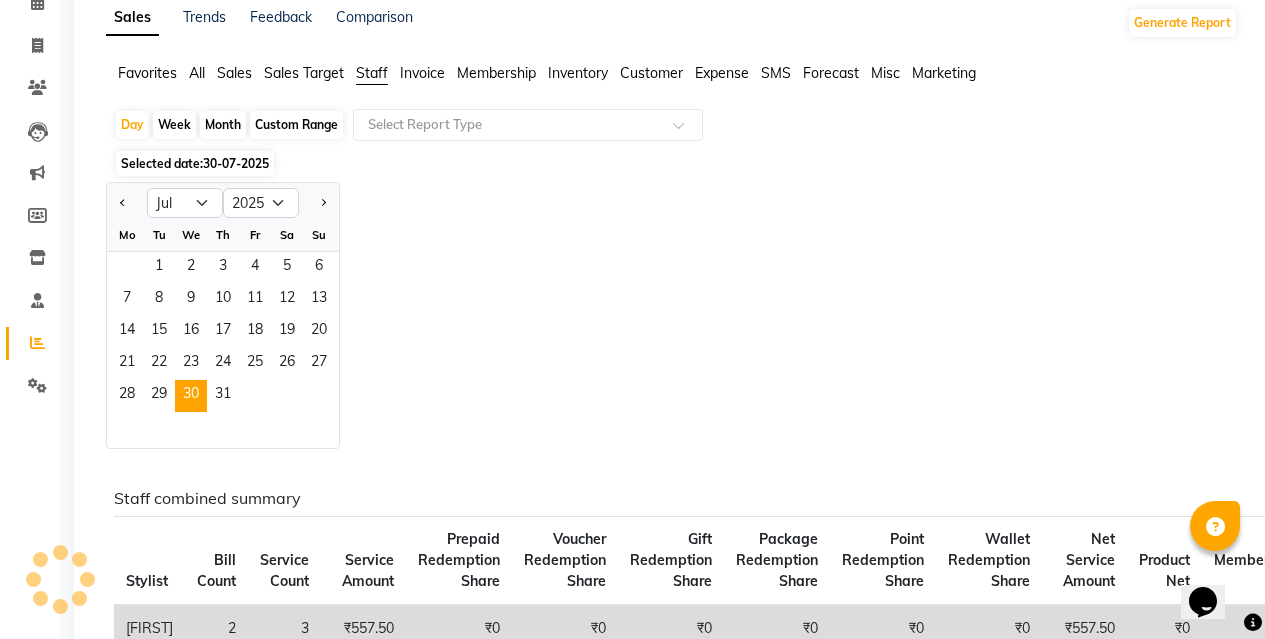 click on "Jan Feb Mar Apr May Jun Jul Aug Sep Oct Nov Dec 2015 2016 2017 2018 2019 2020 2021 2022 2023 2024 2025 2026 2027 2028 2029 2030 2031 2032 2033 2034 2035 Mo Tu We Th Fr Sa Su  1   2   3   4   5   6   7   8   9   10   11   12   13   14   15   16   17   18   19   20   21   22   23   24   25   26   27   28   29   30   31" 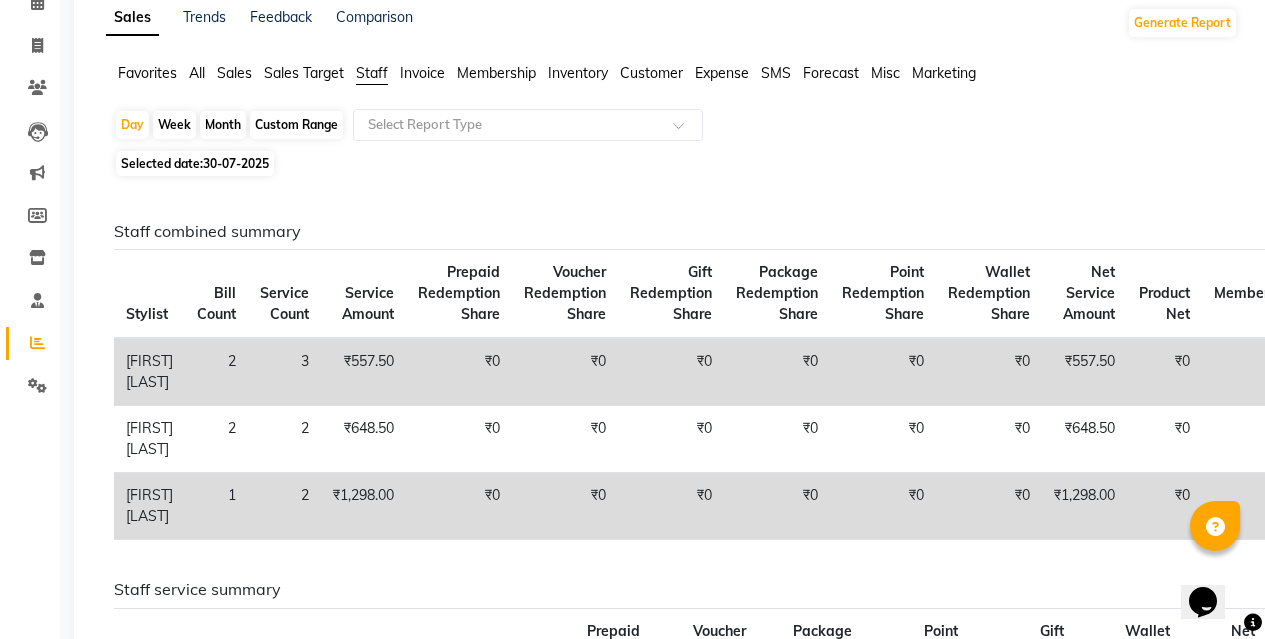 click on "All" 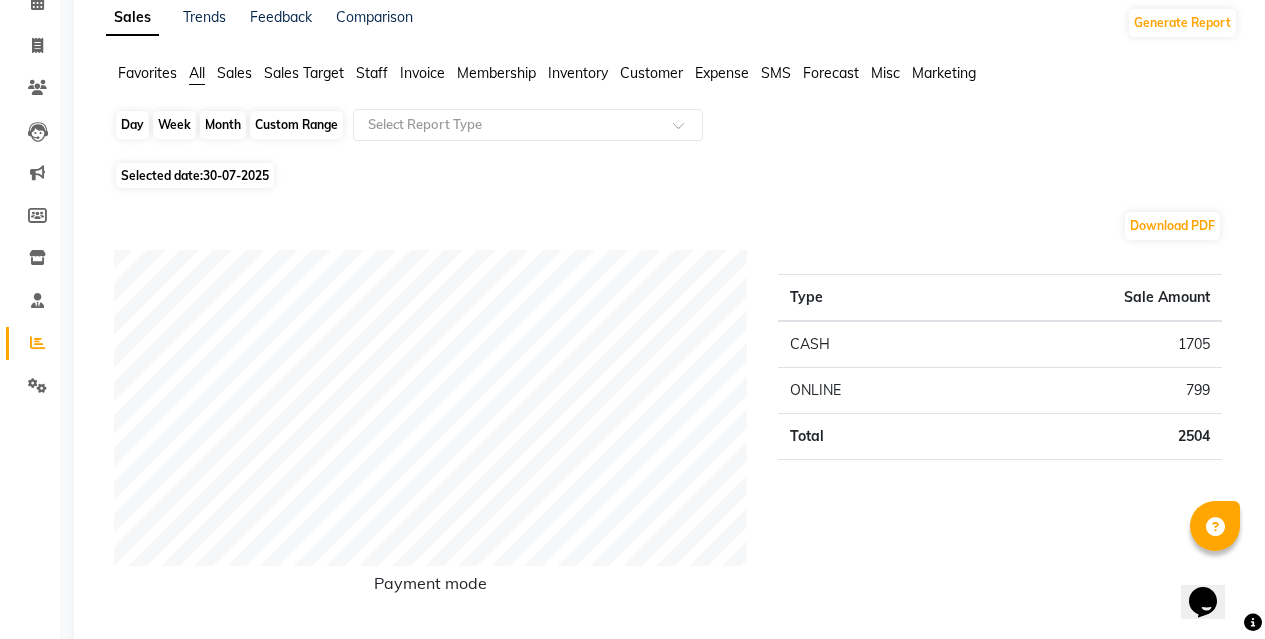 click on "Day" 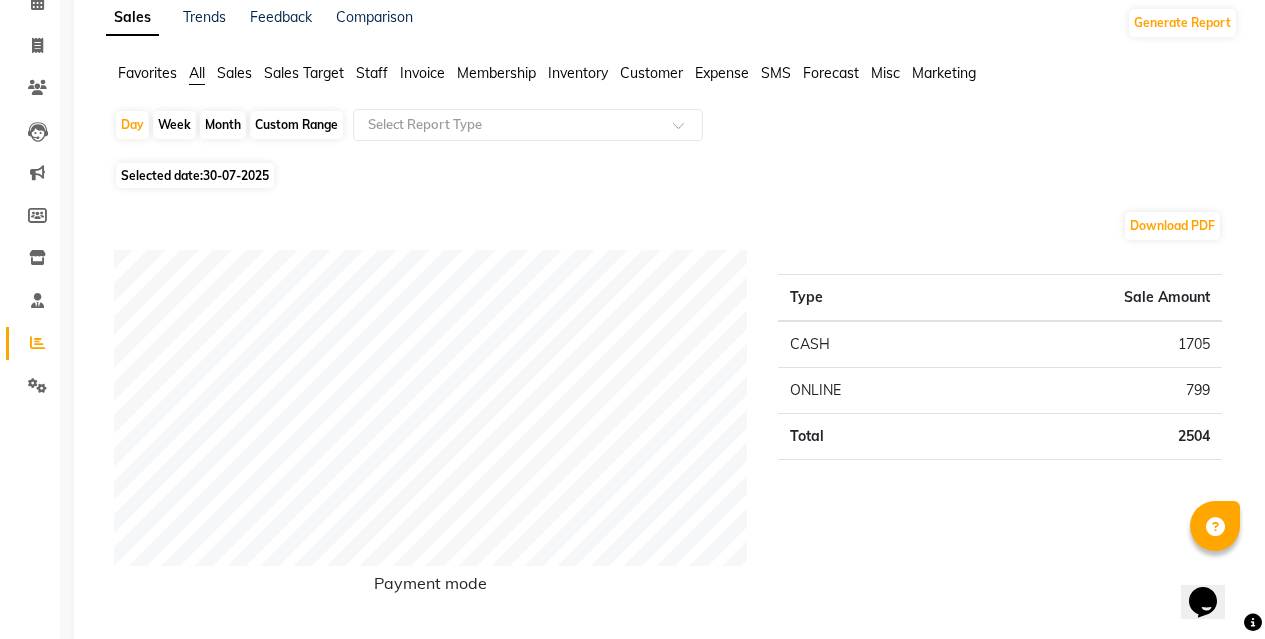 select on "7" 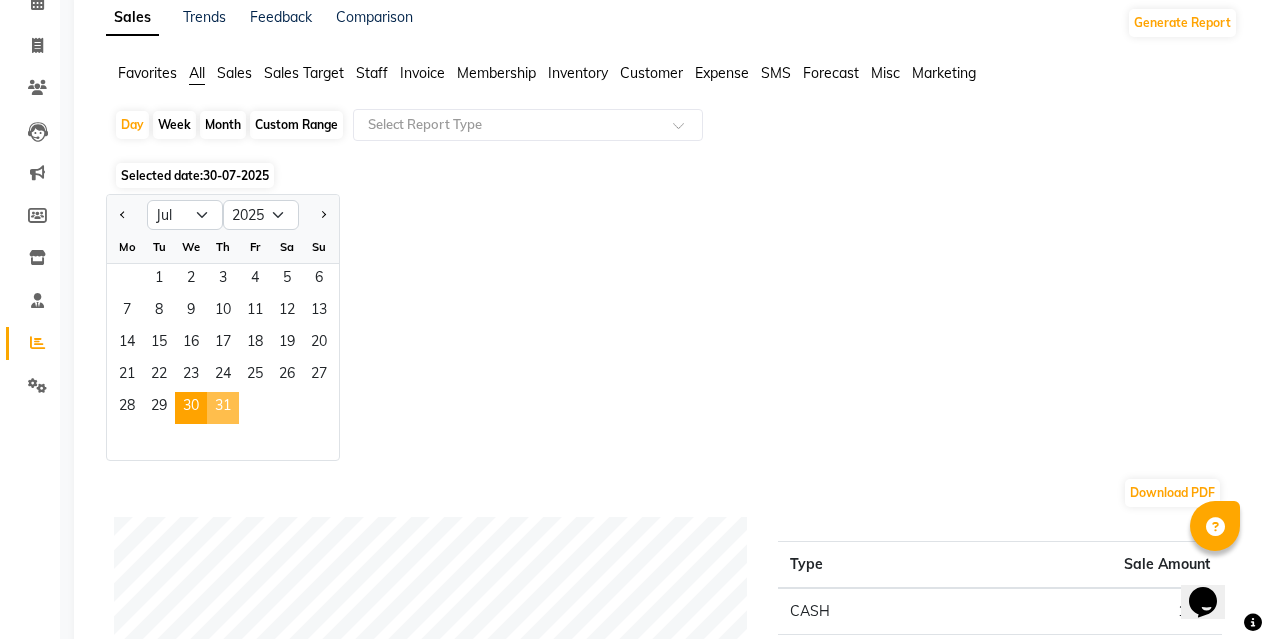 click on "31" 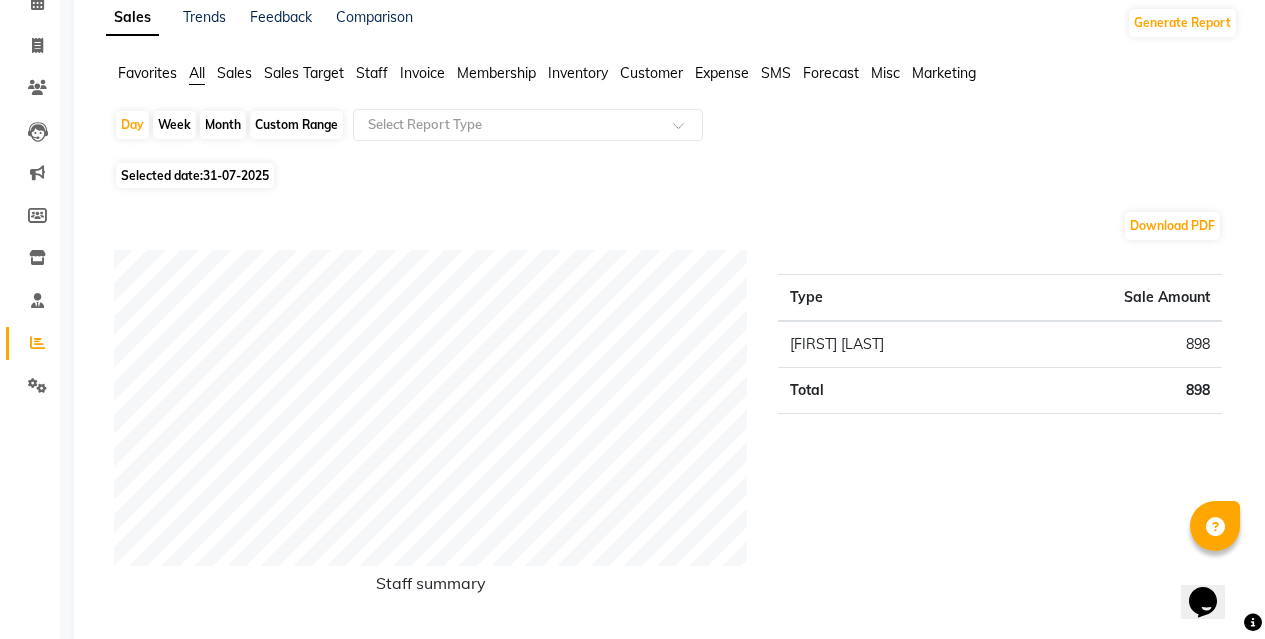 drag, startPoint x: 401, startPoint y: 247, endPoint x: 937, endPoint y: 284, distance: 537.2755 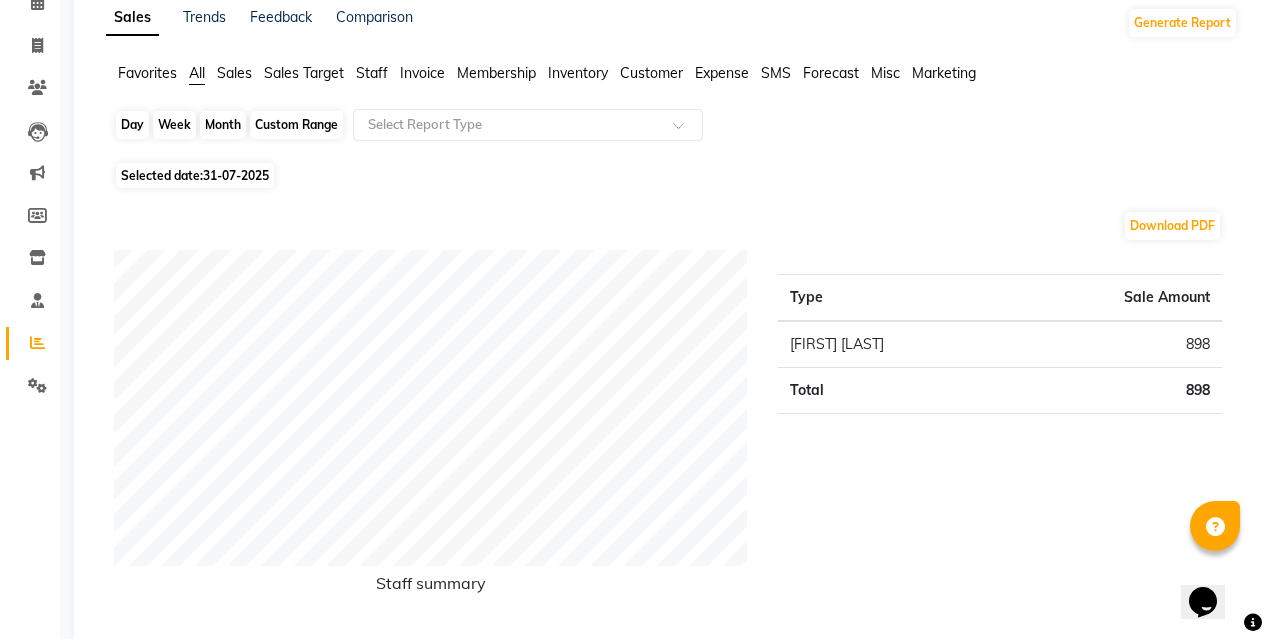 click on "Day" 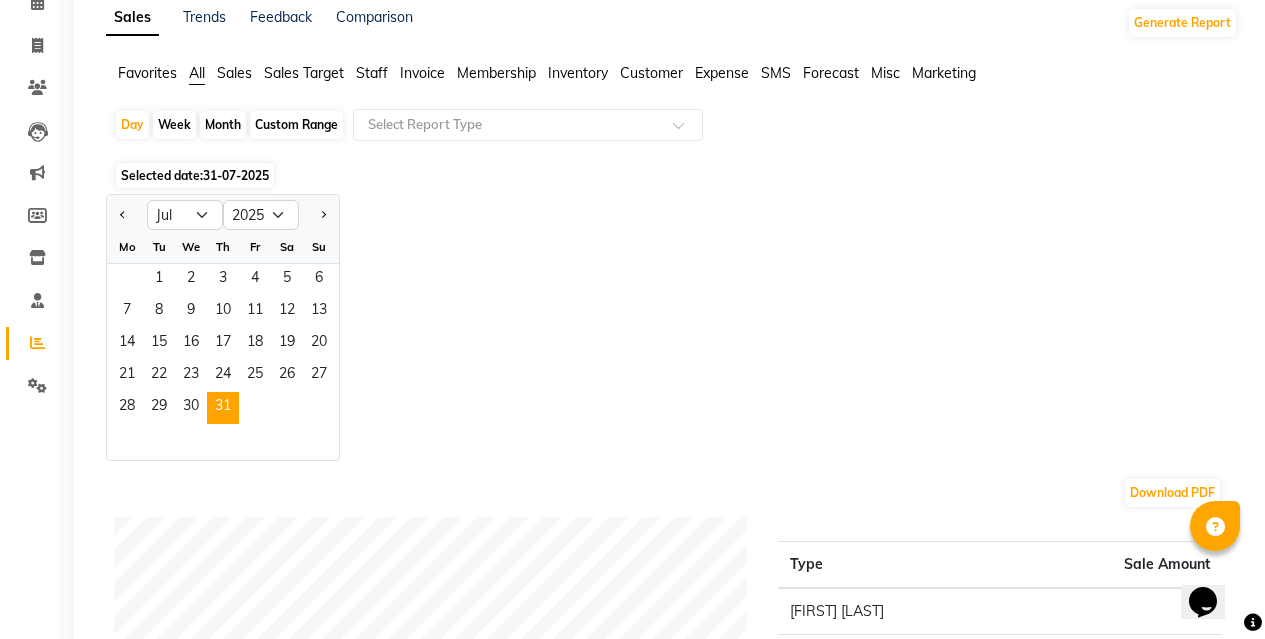 click on "Custom Range" 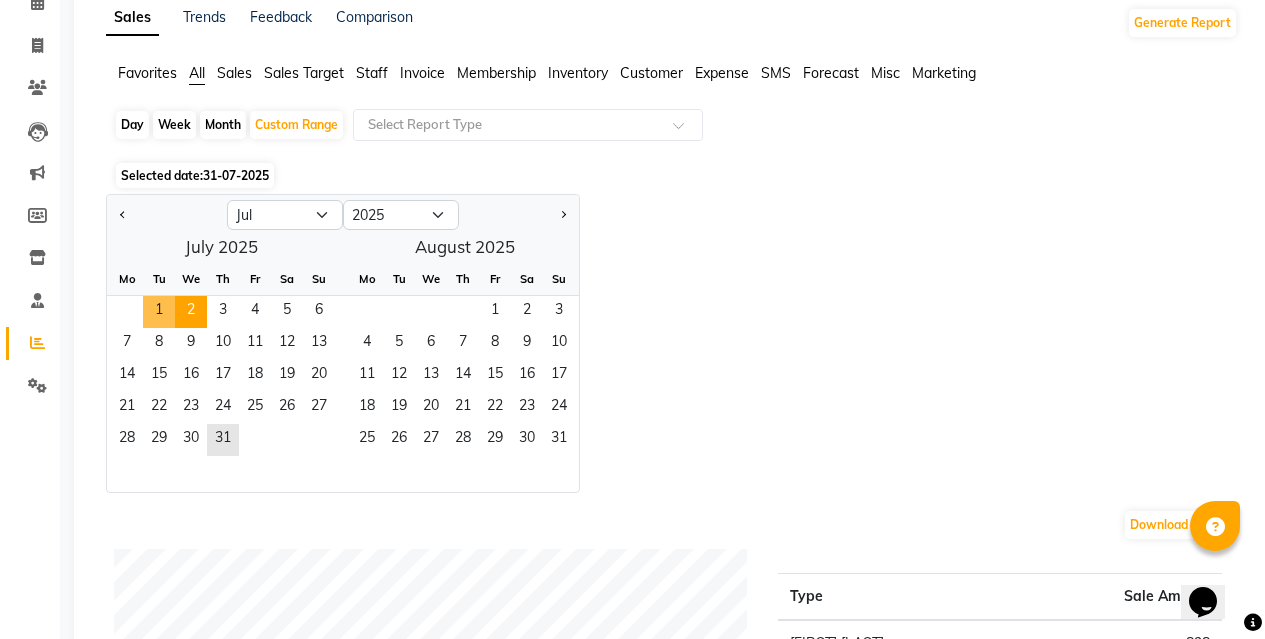 drag, startPoint x: 157, startPoint y: 303, endPoint x: 175, endPoint y: 322, distance: 26.172504 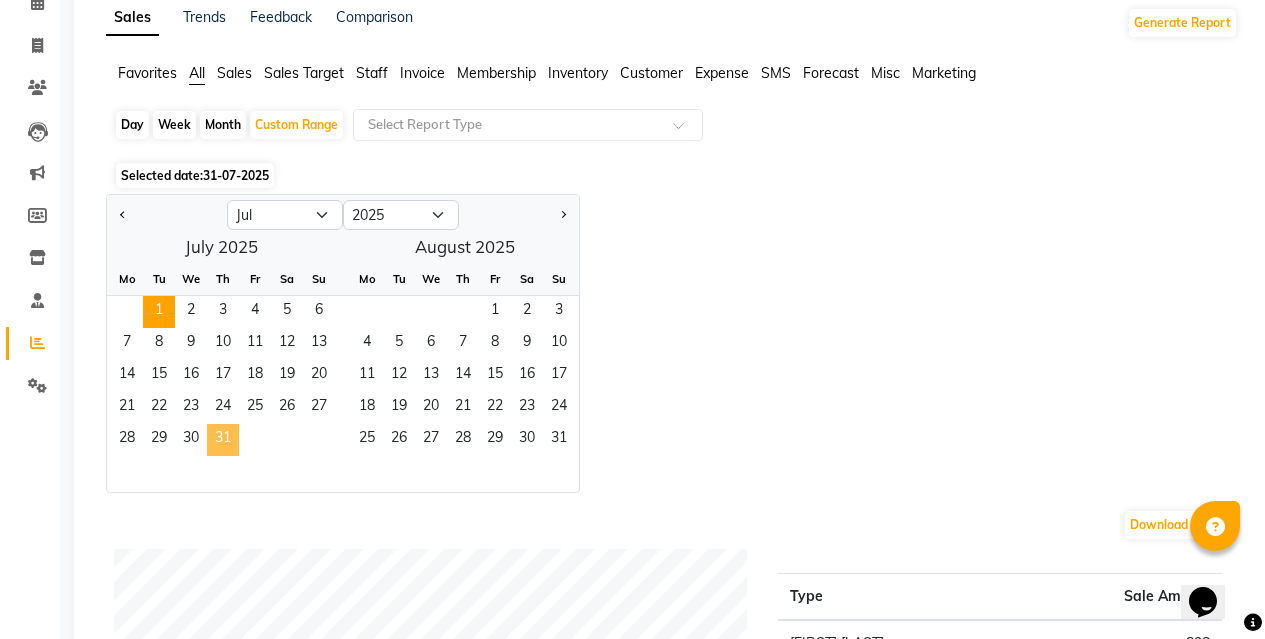 click on "31" 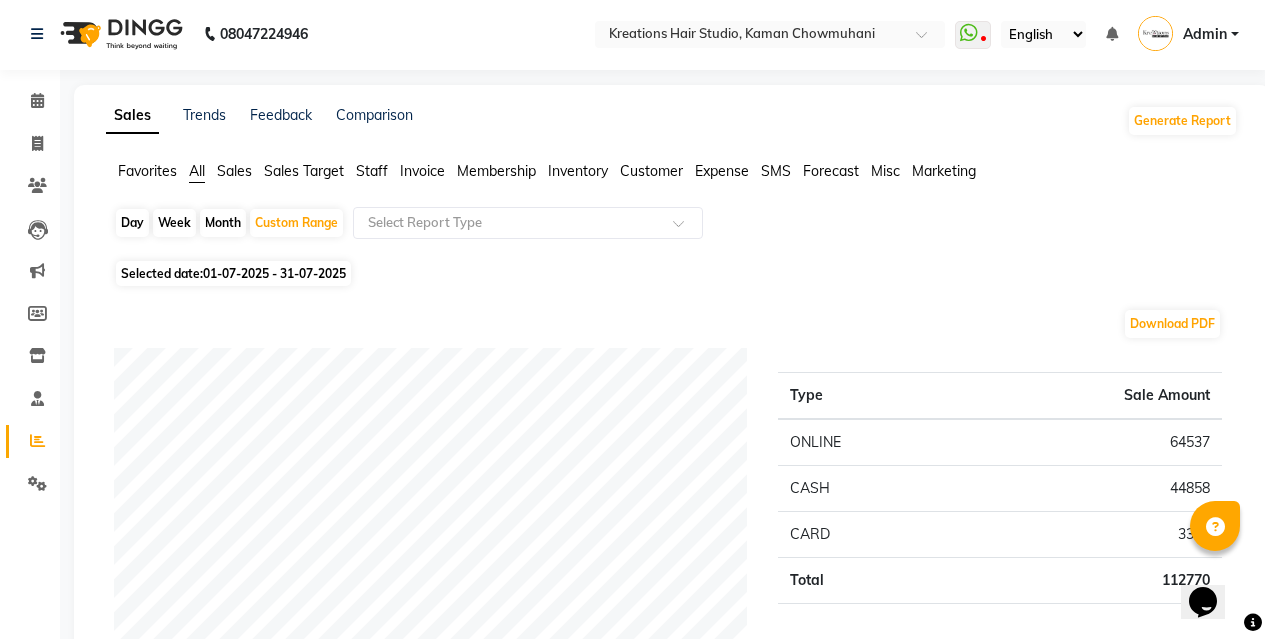 scroll, scrollTop: 0, scrollLeft: 0, axis: both 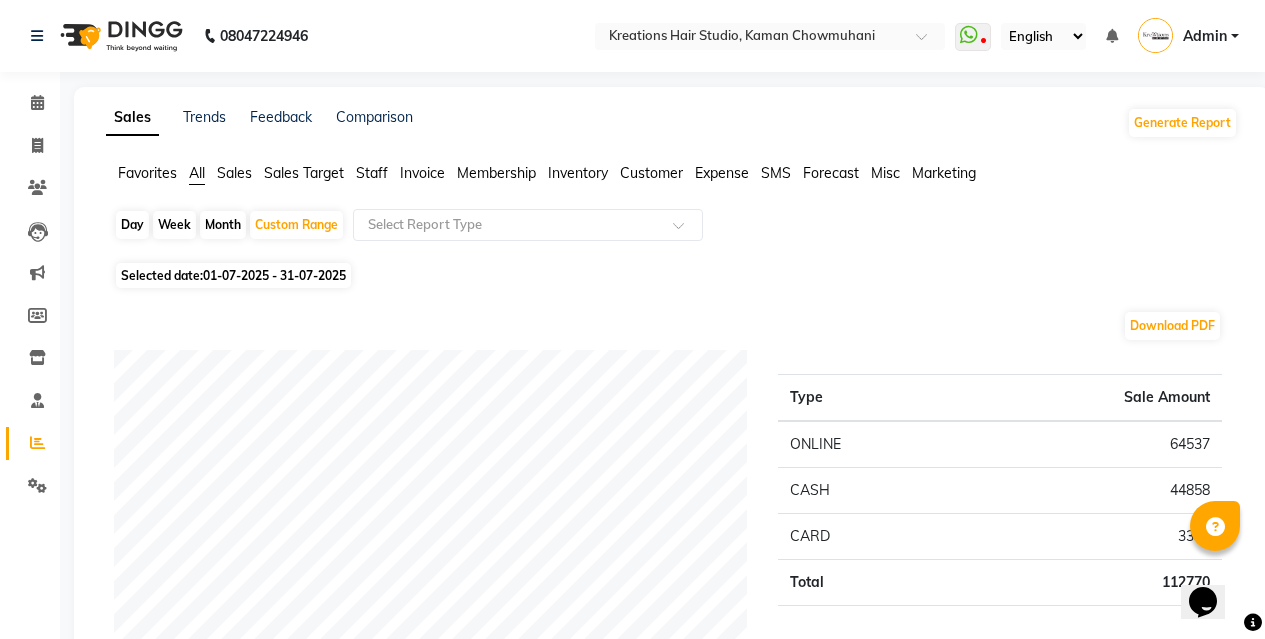 click on "Staff" 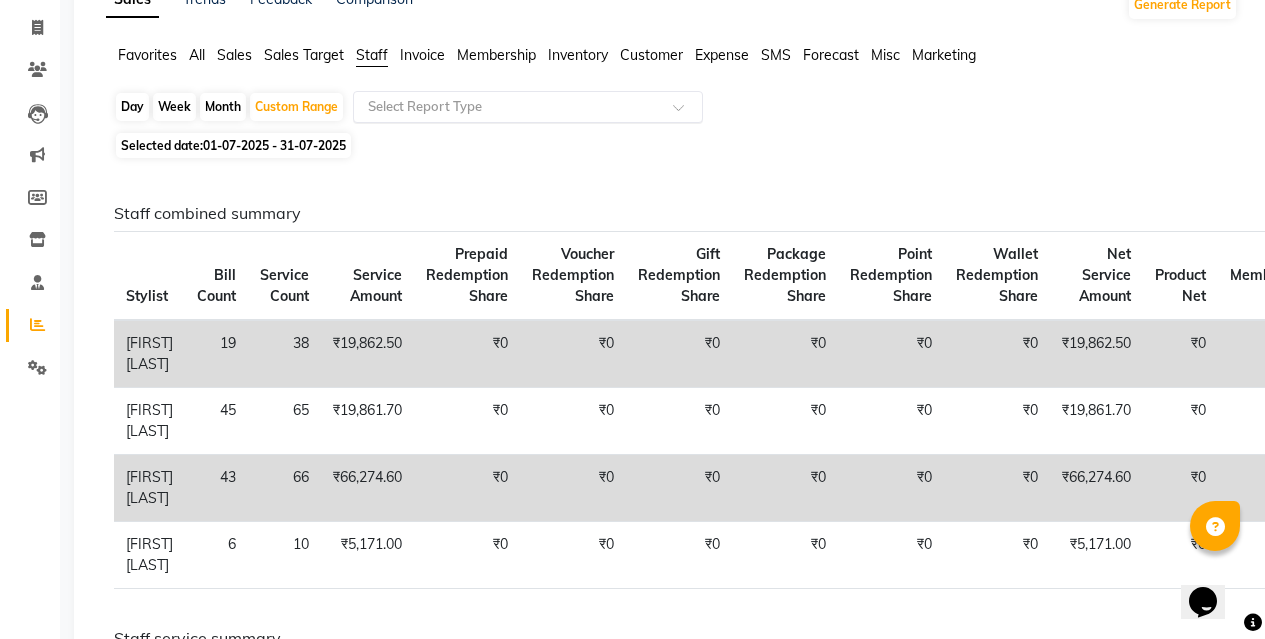 scroll, scrollTop: 0, scrollLeft: 0, axis: both 